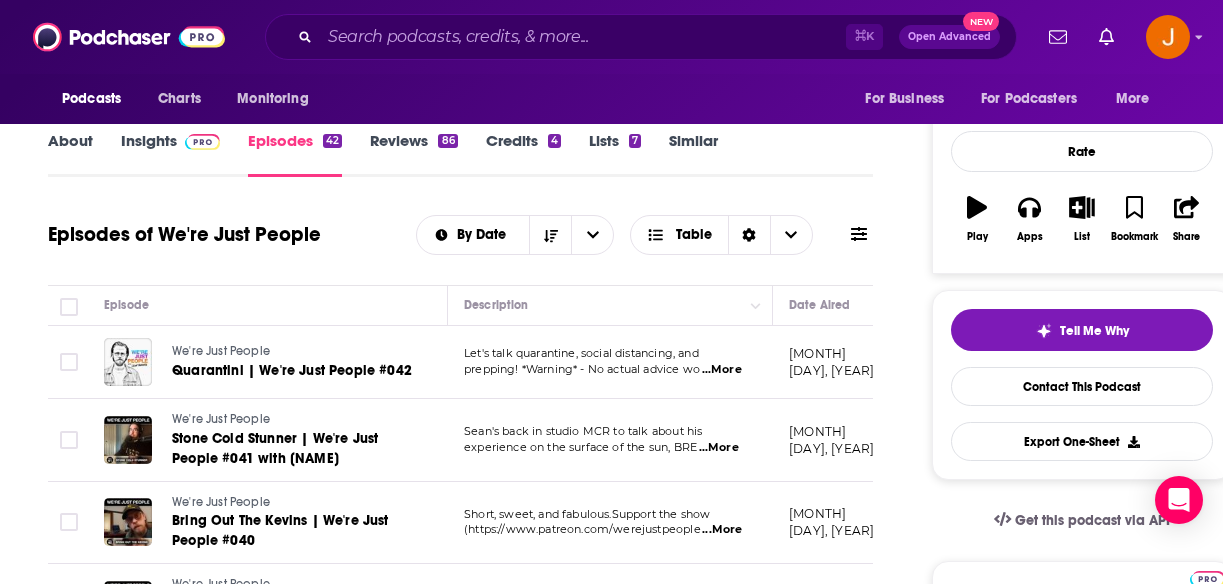 scroll, scrollTop: 249, scrollLeft: 0, axis: vertical 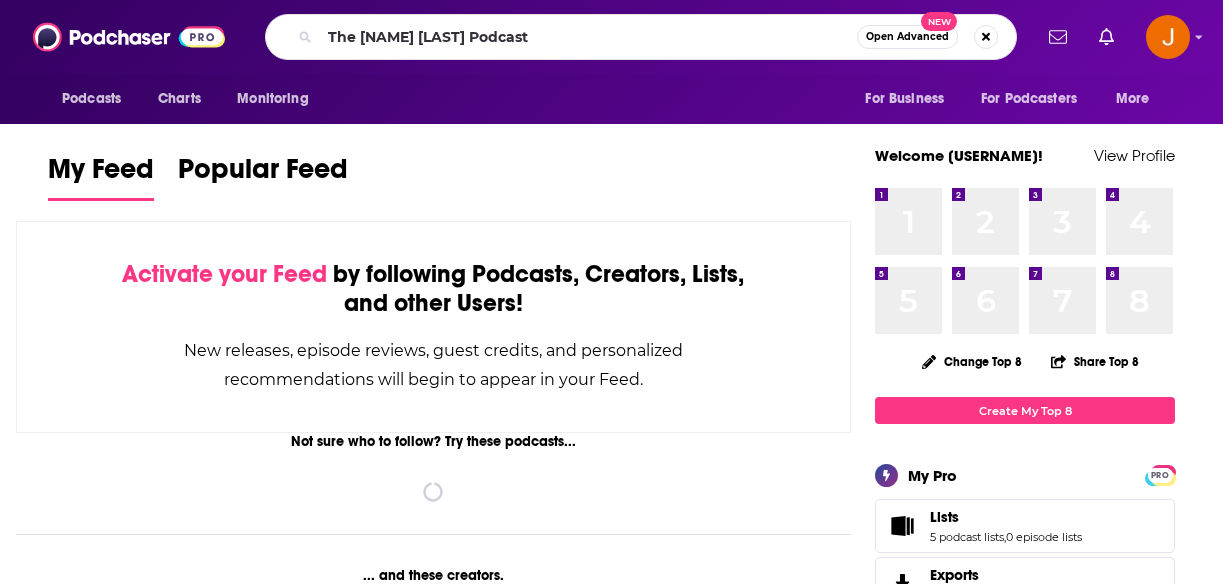 type on "The [NAME] [LAST] Podcast" 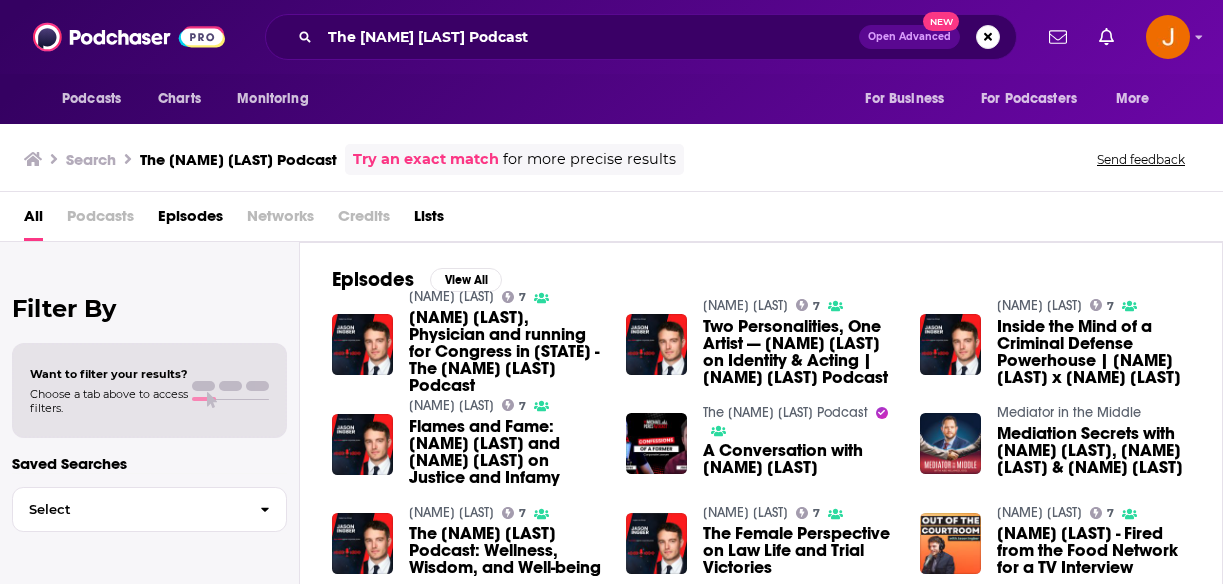 click on "Podcasts Charts Monitoring The Jason Ingber Podcast Open Advanced New For Business For Podcasters More Podcasts Charts Monitoring For Business For Podcasters More Search The Jason Ingber Podcast Try an exact match for more precise results Send feedback All Podcasts Episodes Networks Credits Lists Filter By Want to filter your results? Choose a tab above to access filters. Saved Searches Select Episodes View All Jason Ingber 7 Dr. Alex Balekian, Physician and running for Congress in California - The Jason Ingber Podcast Jason Ingber 7 Two Personalities, One Artist — Kiel Kennedy on Identity & Acting | Jason Ingber Podcast Jason Ingber 7 Inside the Mind of a Criminal Defense Powerhouse | Jason Ingber x Daniel Rubin Jason Ingber 7 Flames and Fame: Carl Douglas and Jason Ingber on Justice and Infamy The Michael Peres Podcast A Conversation with Jason Ingber Mediator in the Middle Mediation Secrets with David Kupfer, Abe Melamed & Jason Ingber Jason Ingber 7 Jason Ingber 7 Jason Ingber 7 Lists View All  Brands" at bounding box center [611, 292] 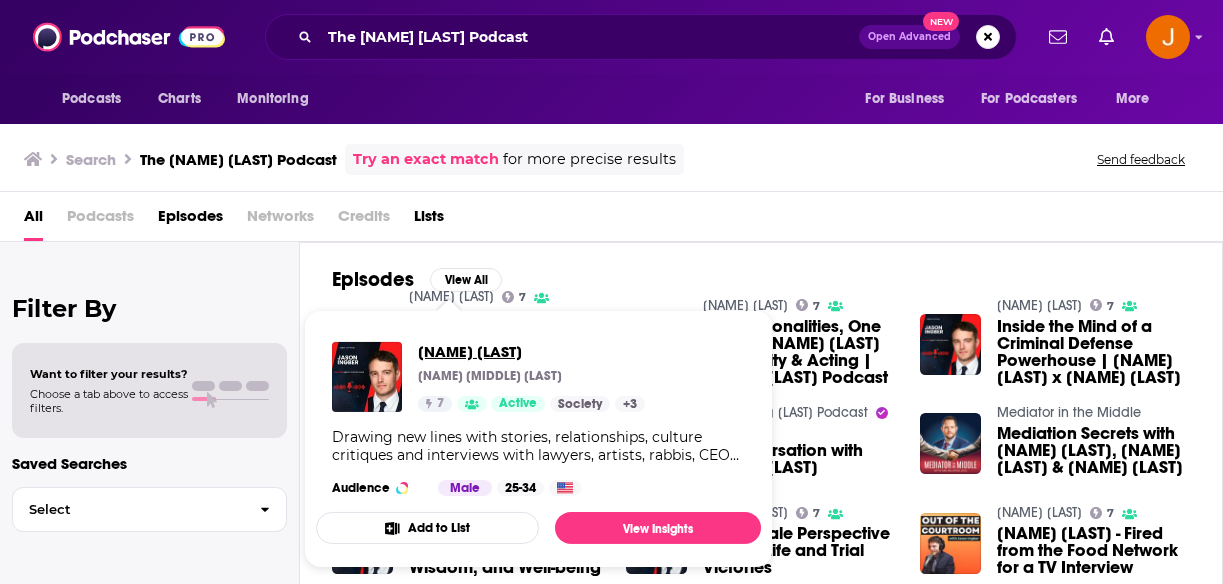 click on "Jason Ingber" at bounding box center [531, 351] 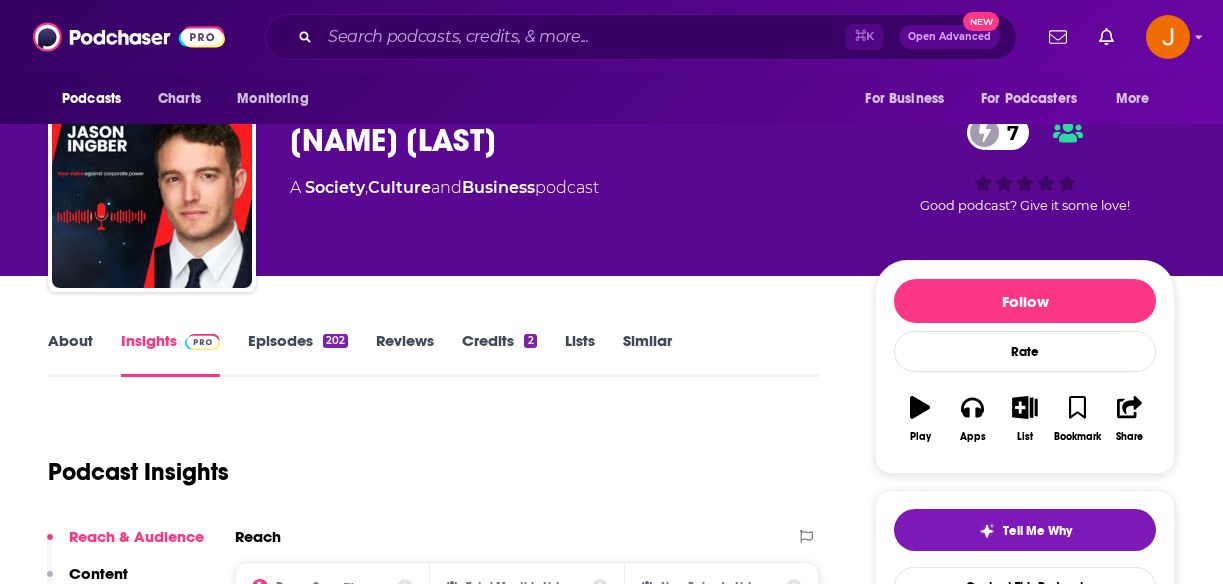scroll, scrollTop: 0, scrollLeft: 0, axis: both 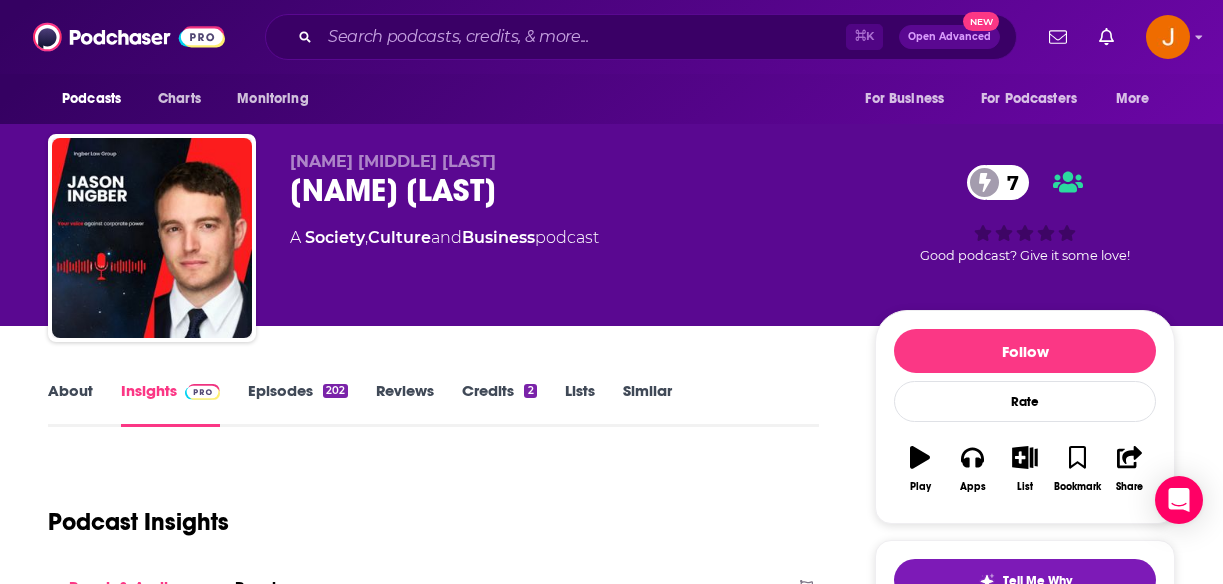drag, startPoint x: 630, startPoint y: 241, endPoint x: 279, endPoint y: 246, distance: 351.0356 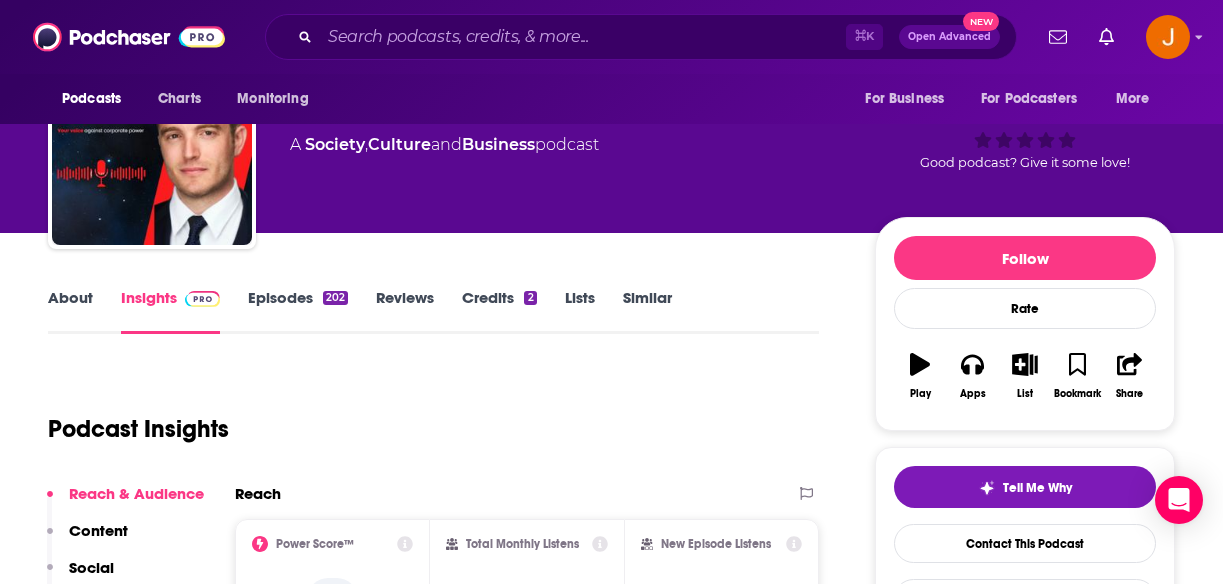scroll, scrollTop: 109, scrollLeft: 0, axis: vertical 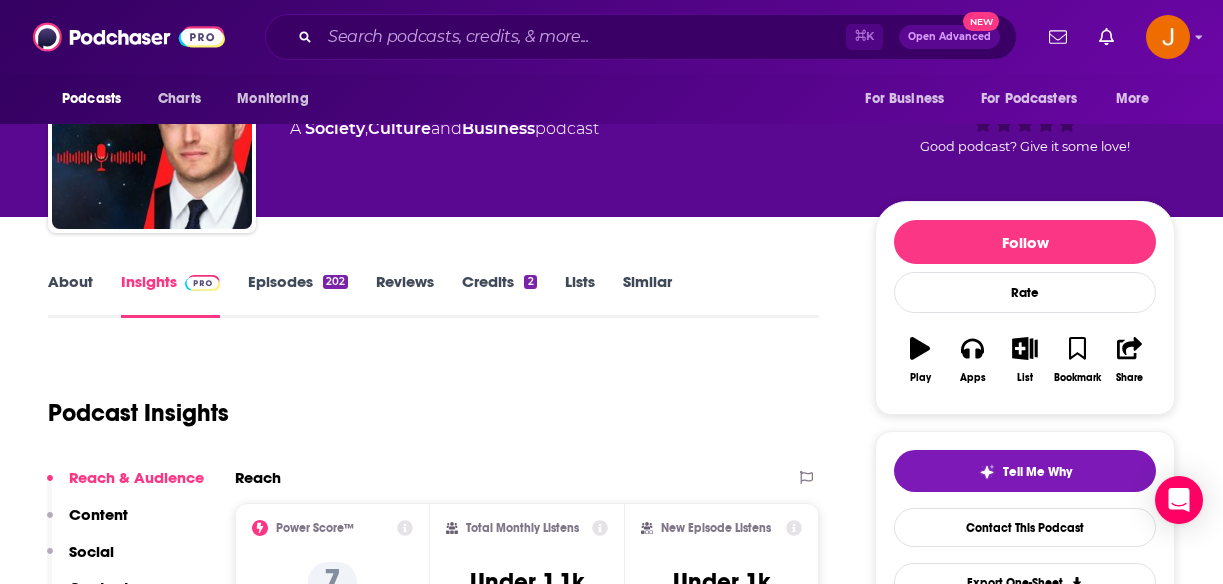 click on "About" at bounding box center (70, 295) 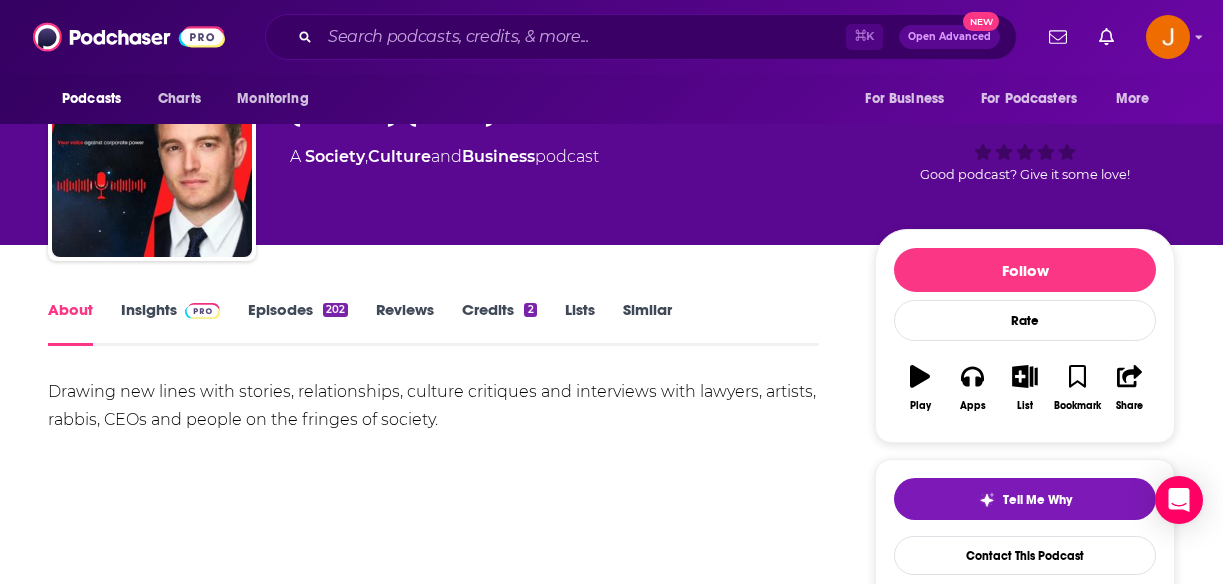scroll, scrollTop: 194, scrollLeft: 0, axis: vertical 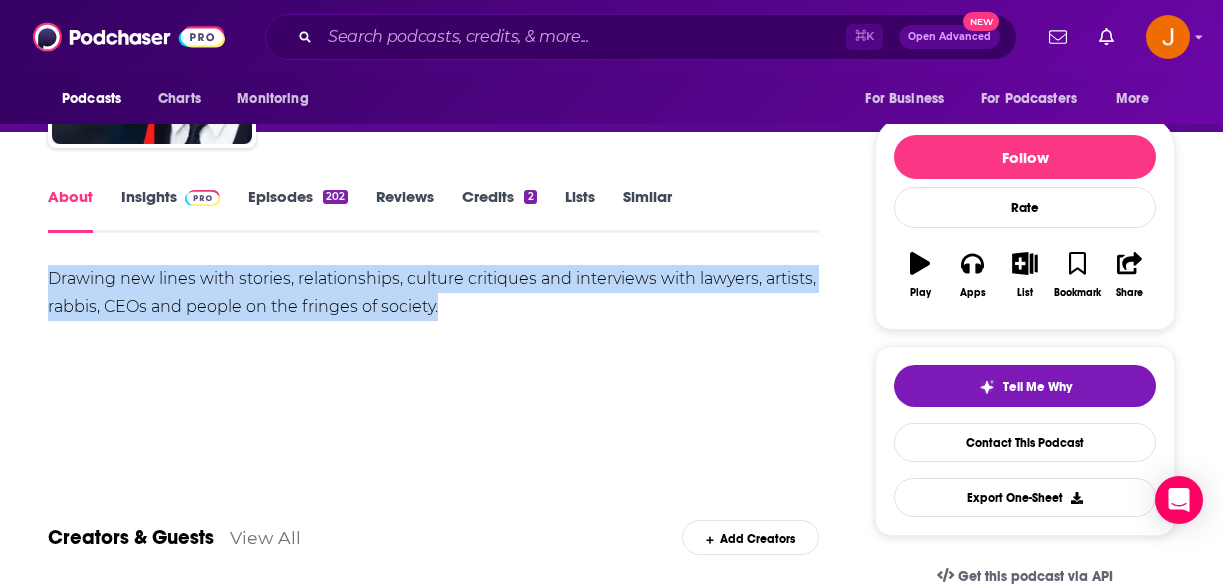 drag, startPoint x: 425, startPoint y: 327, endPoint x: 476, endPoint y: 317, distance: 51.971146 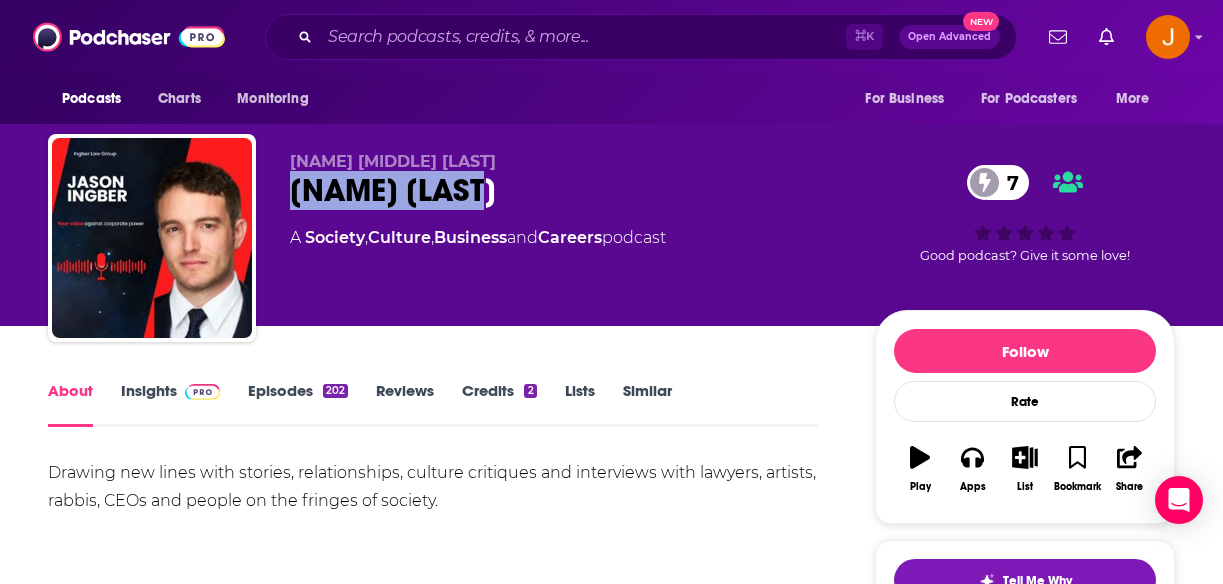 drag, startPoint x: 494, startPoint y: 199, endPoint x: 286, endPoint y: 196, distance: 208.02164 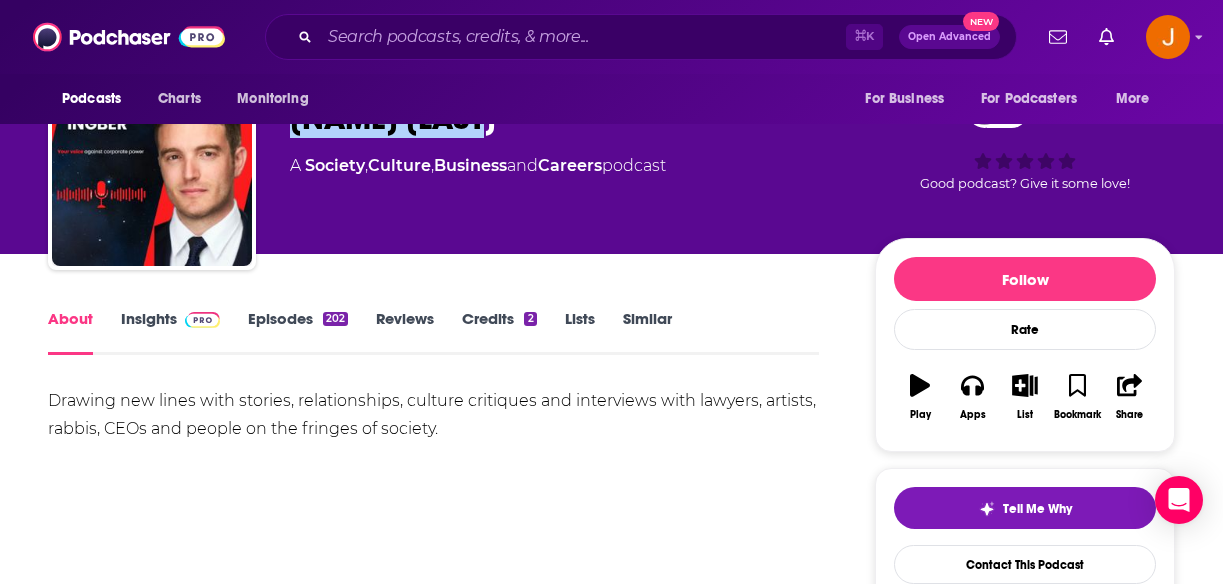 scroll, scrollTop: 0, scrollLeft: 0, axis: both 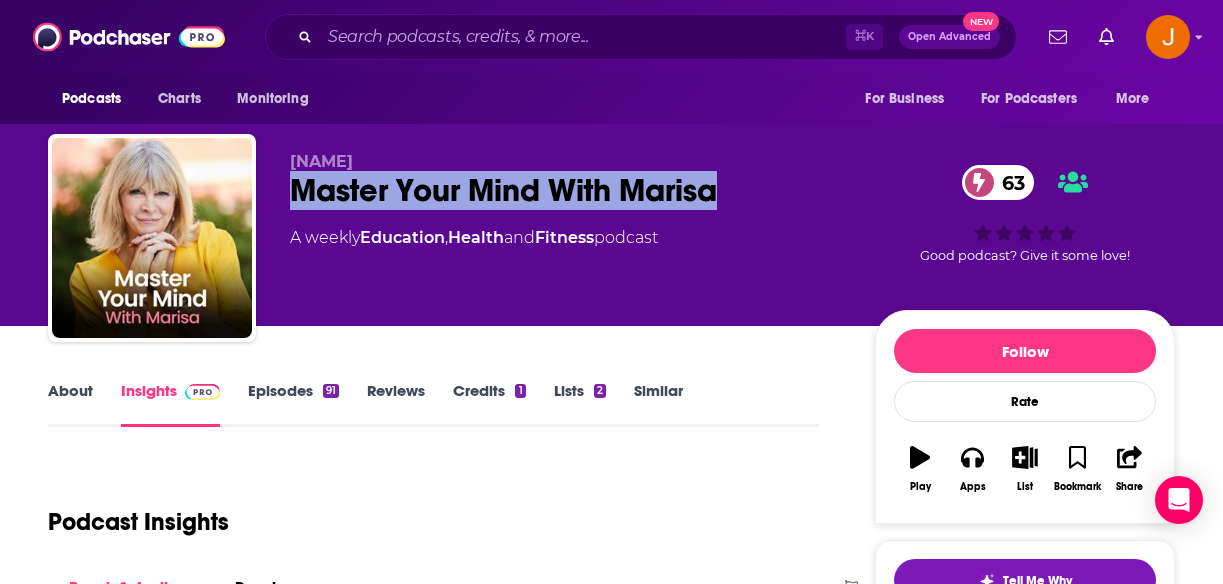 drag, startPoint x: 296, startPoint y: 196, endPoint x: 784, endPoint y: 198, distance: 488.0041 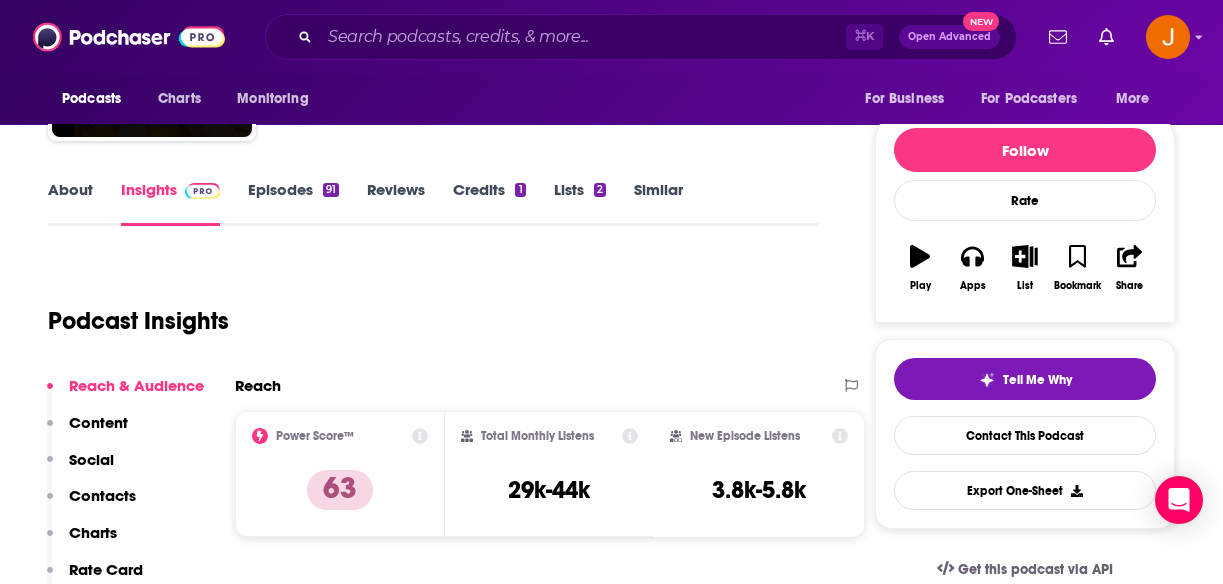 scroll, scrollTop: 235, scrollLeft: 0, axis: vertical 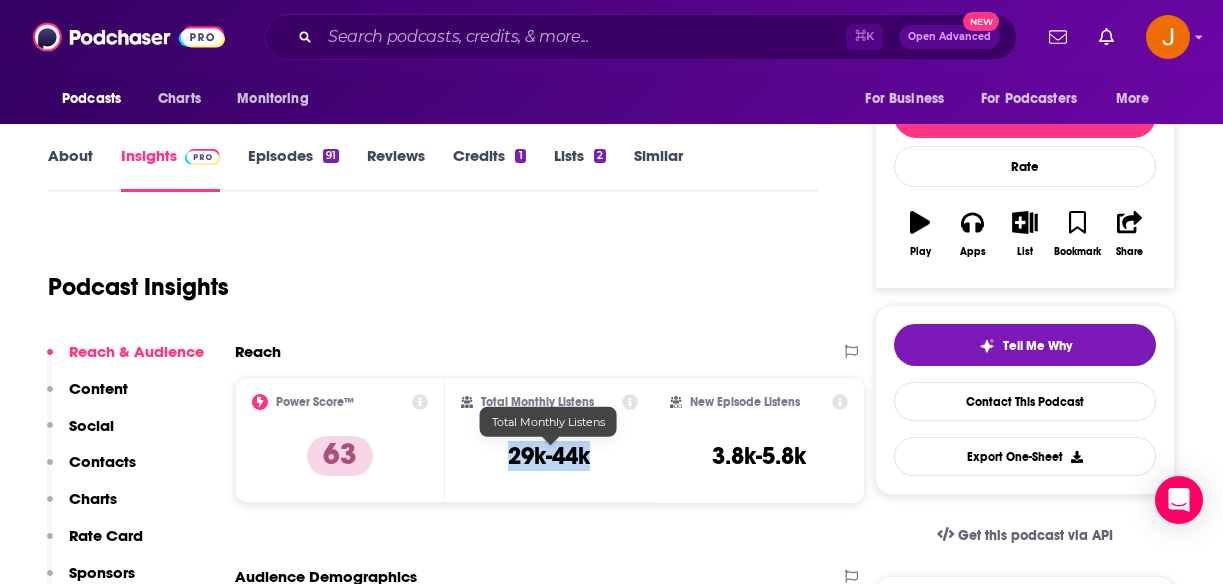 drag, startPoint x: 511, startPoint y: 457, endPoint x: 588, endPoint y: 460, distance: 77.05842 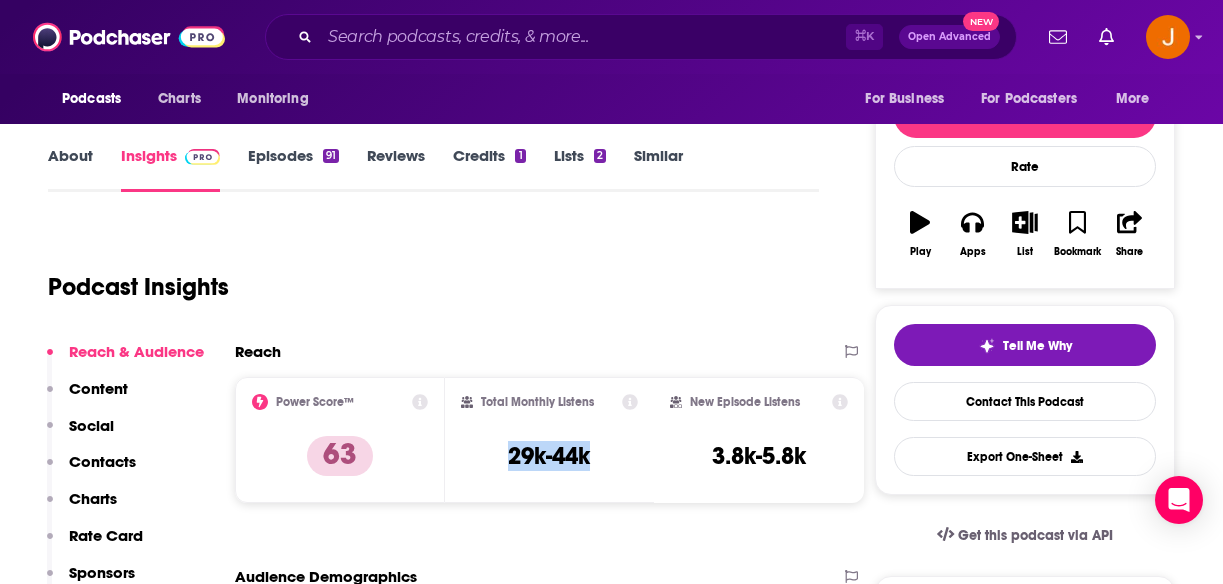 click on "Contacts" at bounding box center (102, 461) 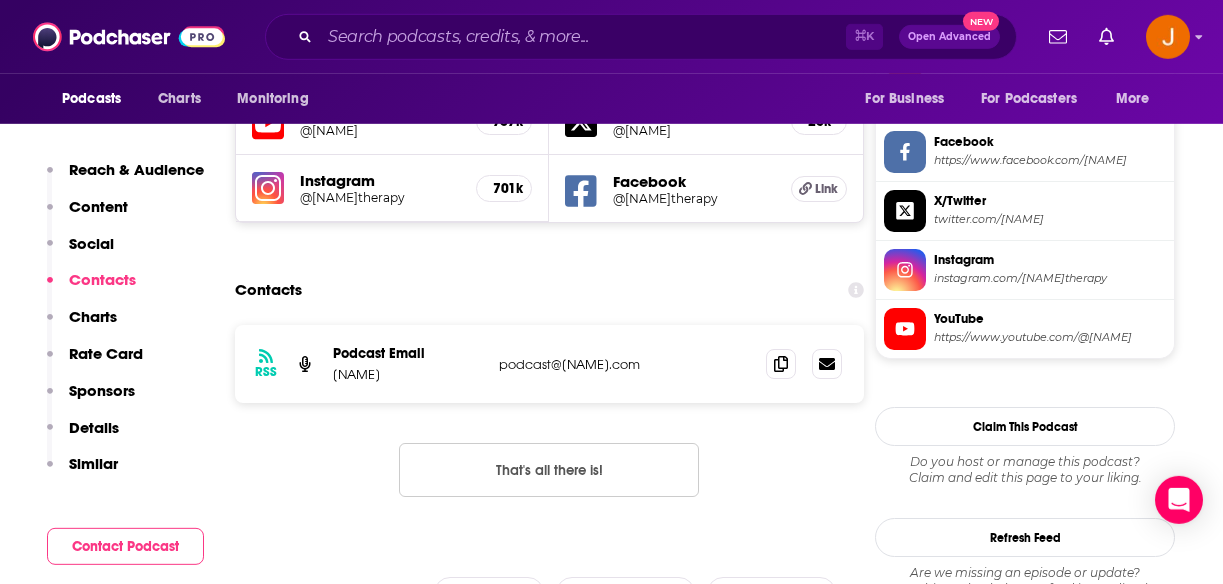 scroll, scrollTop: 1717, scrollLeft: 0, axis: vertical 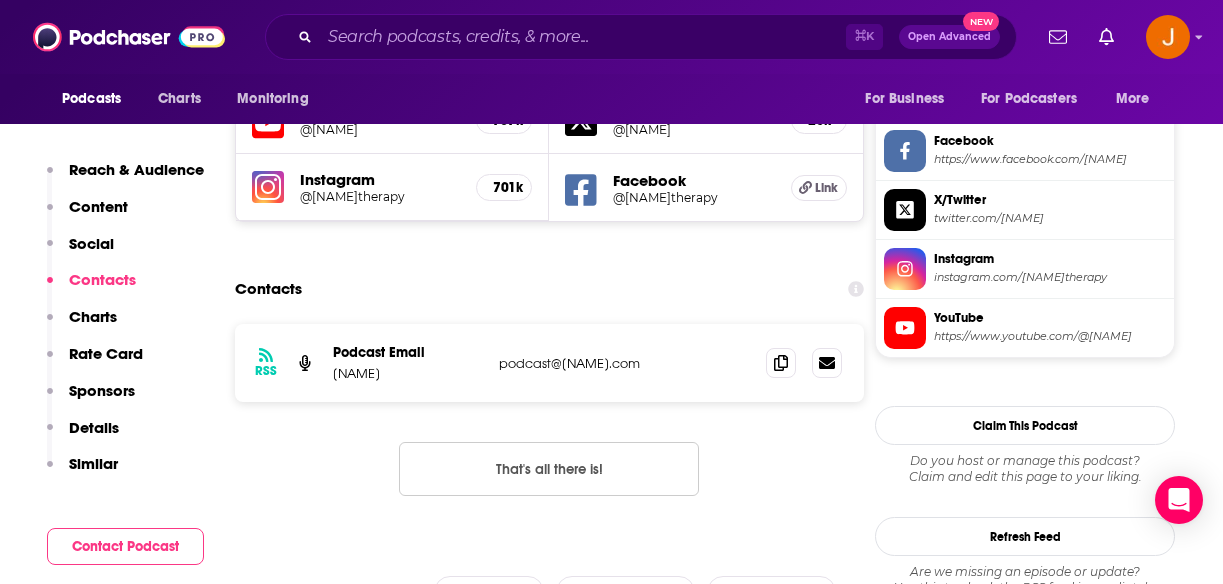 drag, startPoint x: 676, startPoint y: 375, endPoint x: 497, endPoint y: 375, distance: 179 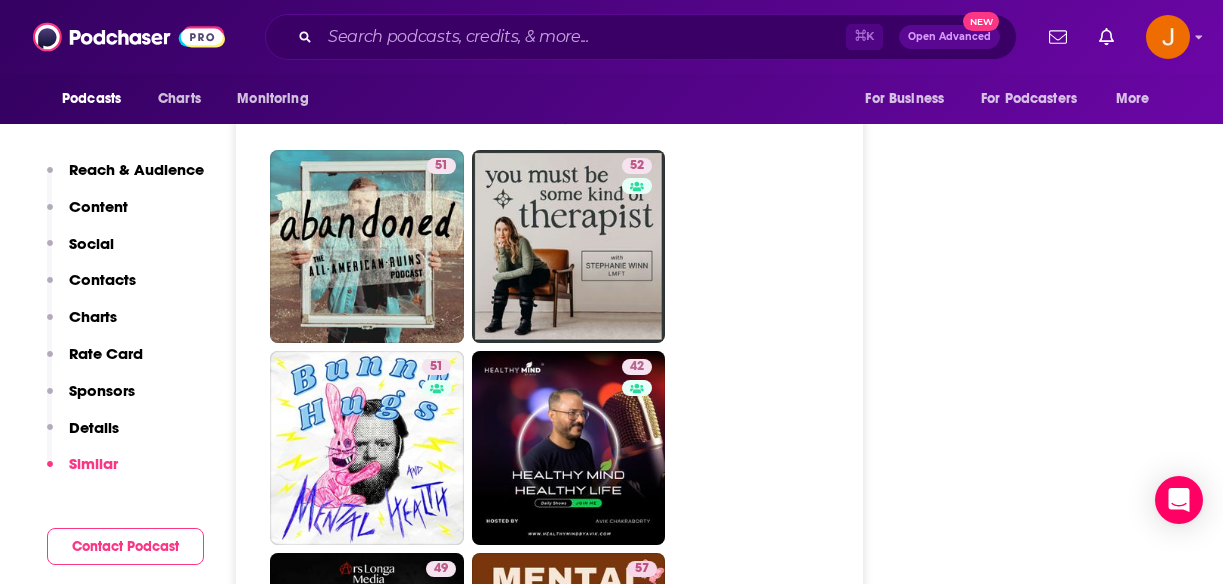 scroll, scrollTop: 3749, scrollLeft: 0, axis: vertical 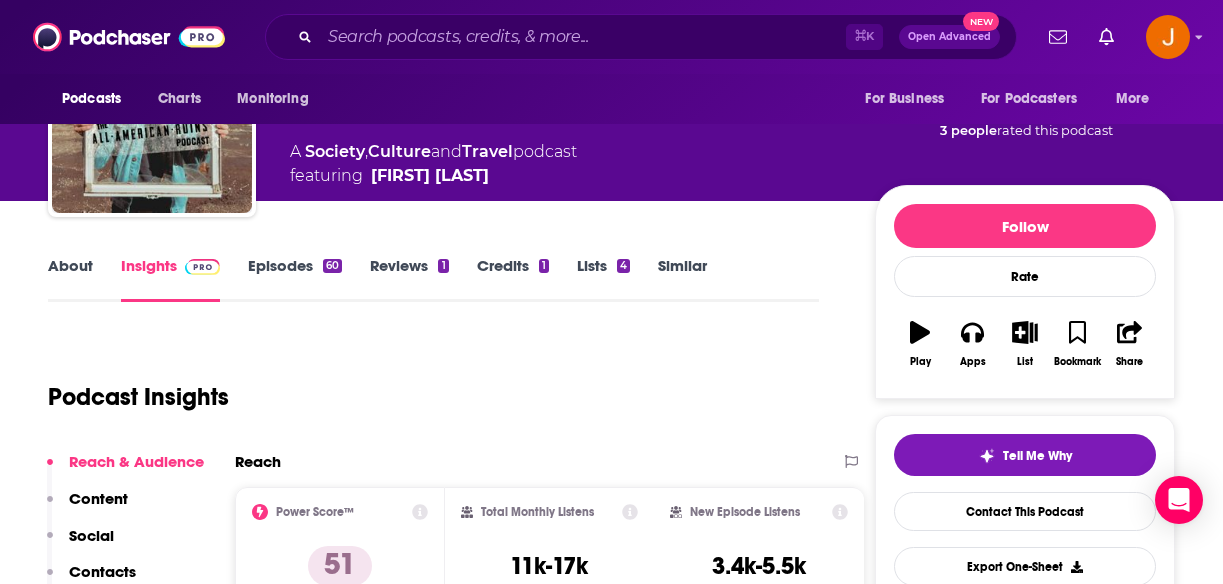 click on "About" at bounding box center [70, 279] 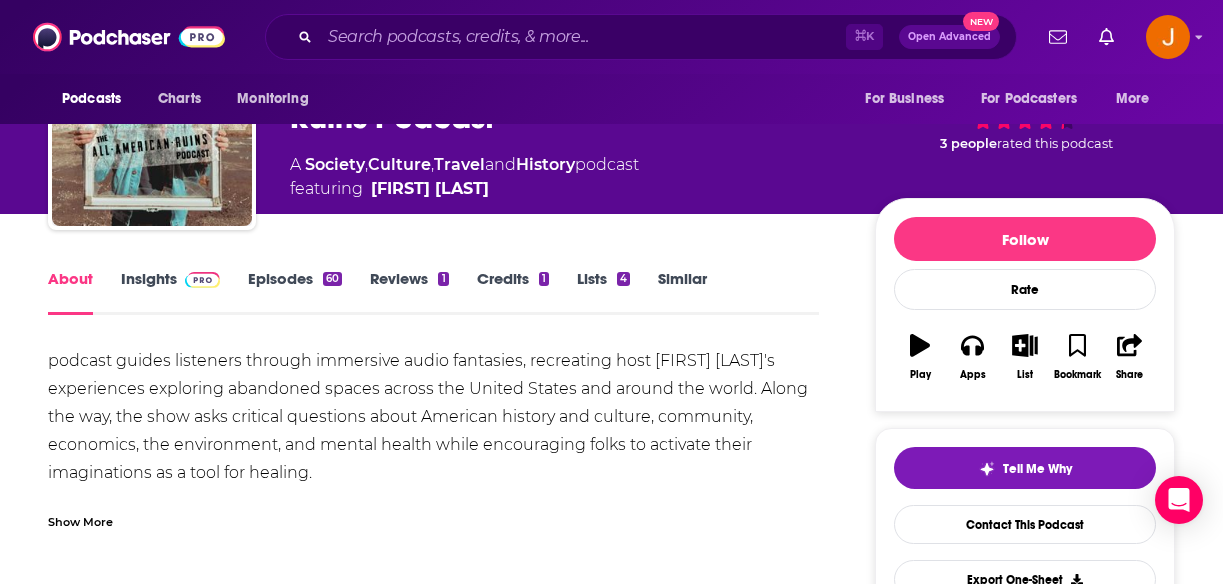 scroll, scrollTop: 242, scrollLeft: 0, axis: vertical 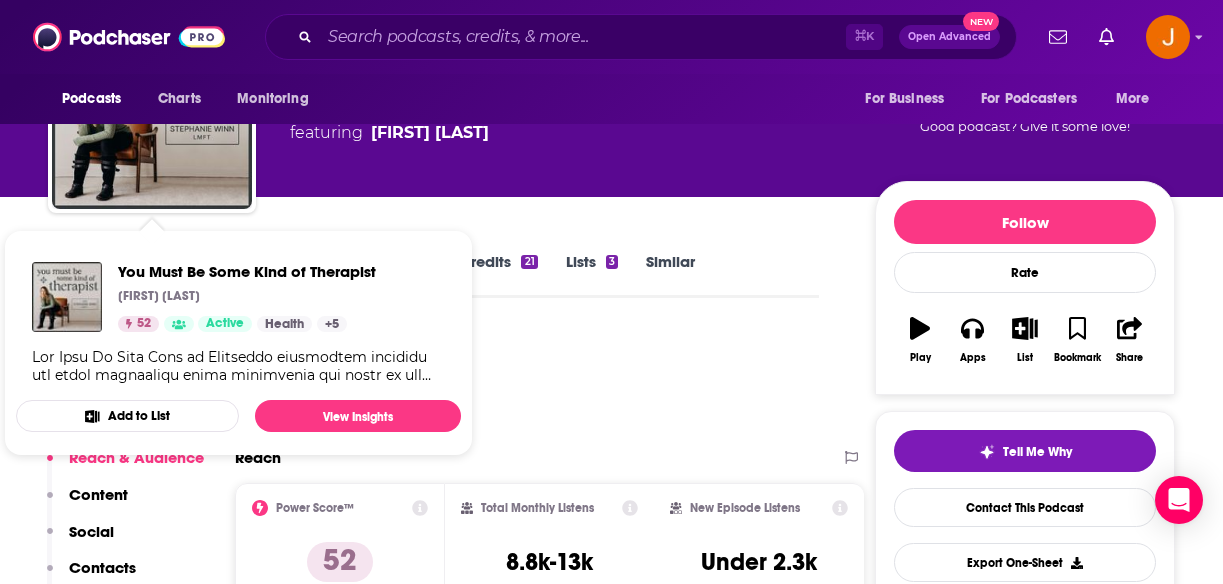 click on "Podcast Insights" at bounding box center (425, 381) 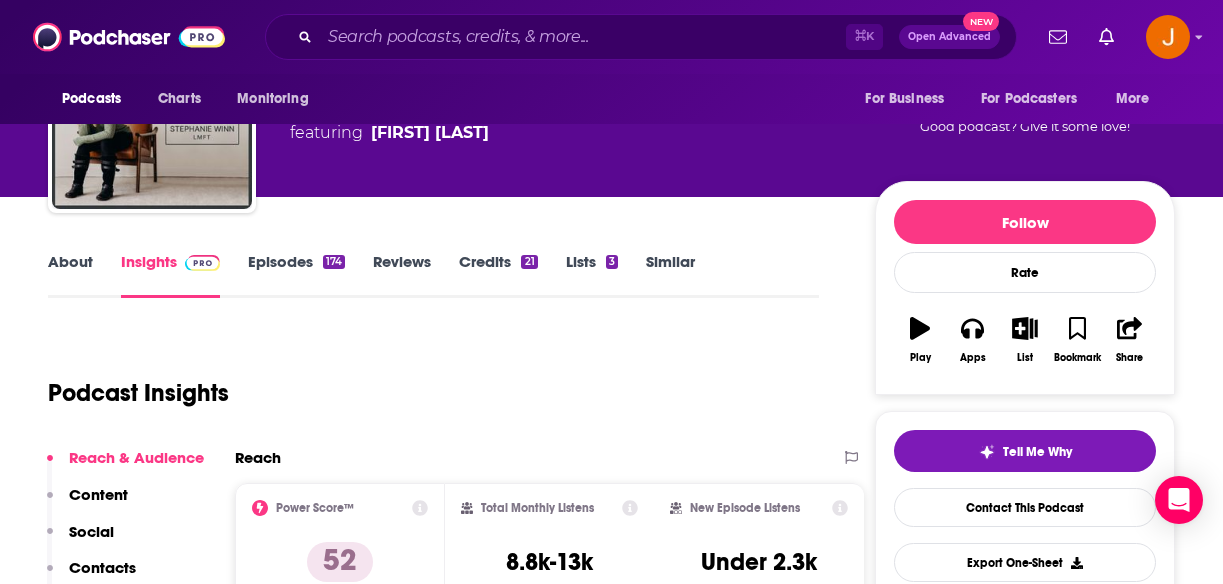 click on "About" at bounding box center (70, 275) 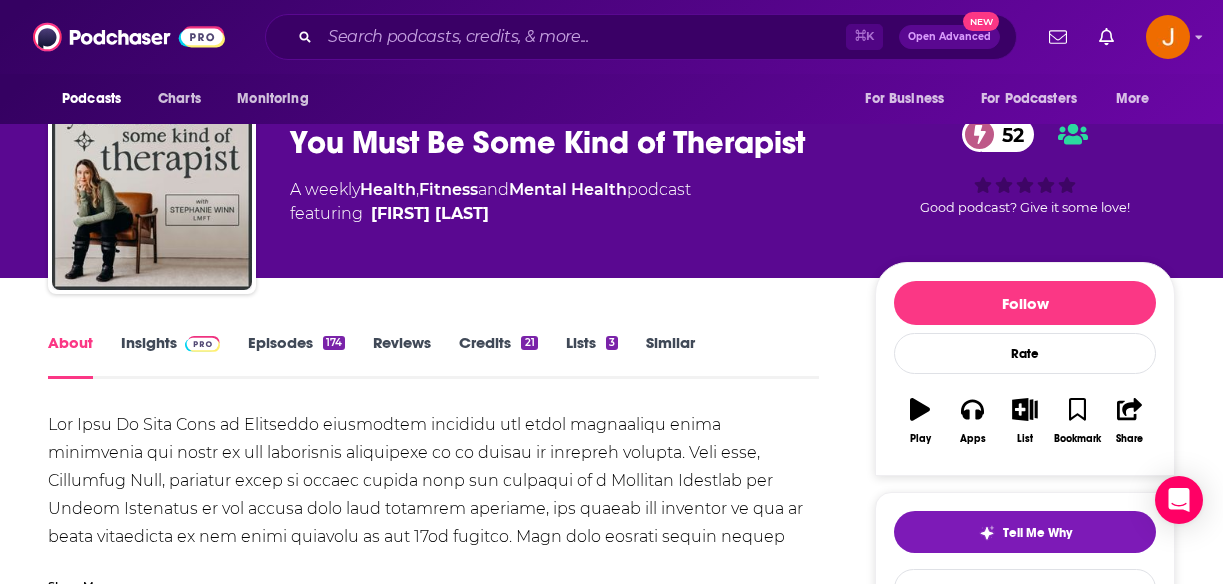 scroll, scrollTop: 188, scrollLeft: 0, axis: vertical 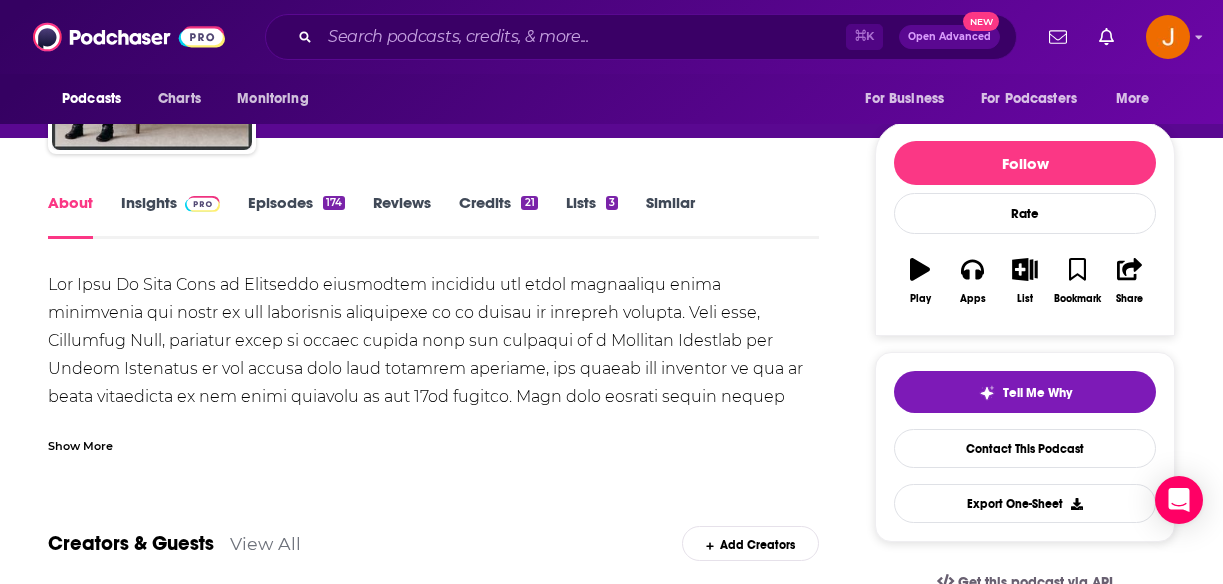 click on "Show More" at bounding box center [433, 438] 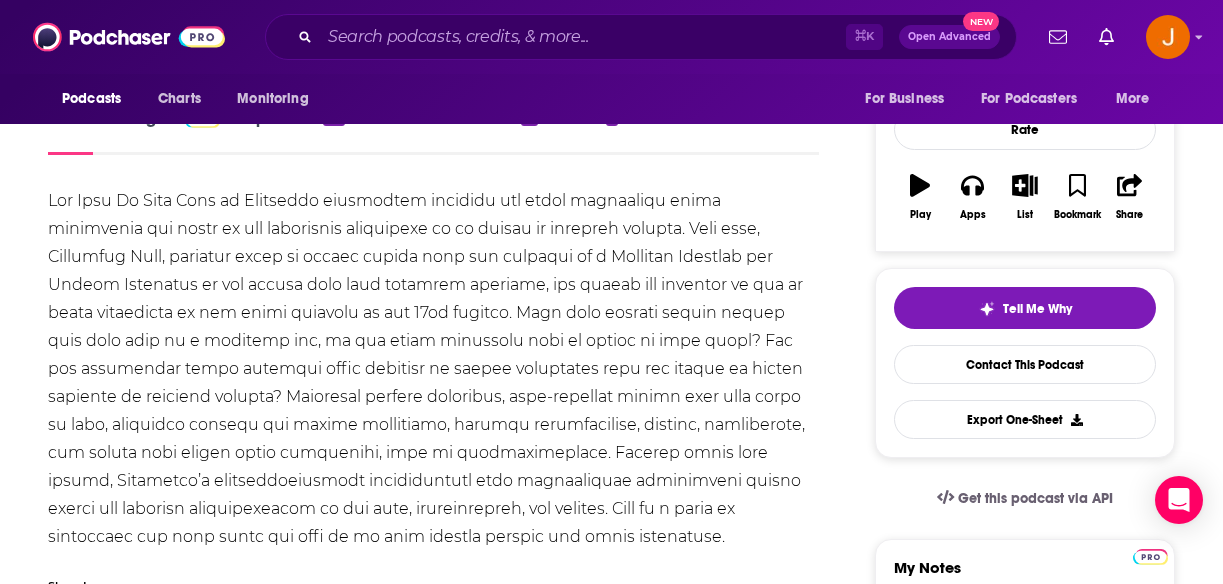 scroll, scrollTop: 262, scrollLeft: 0, axis: vertical 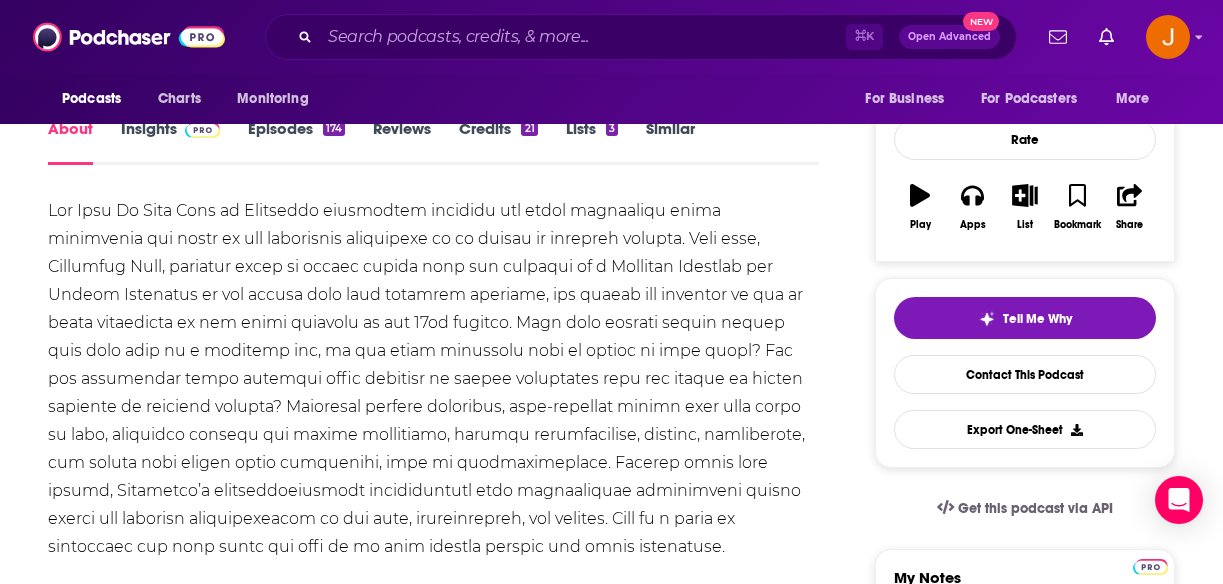 click on "Insights" at bounding box center [170, 142] 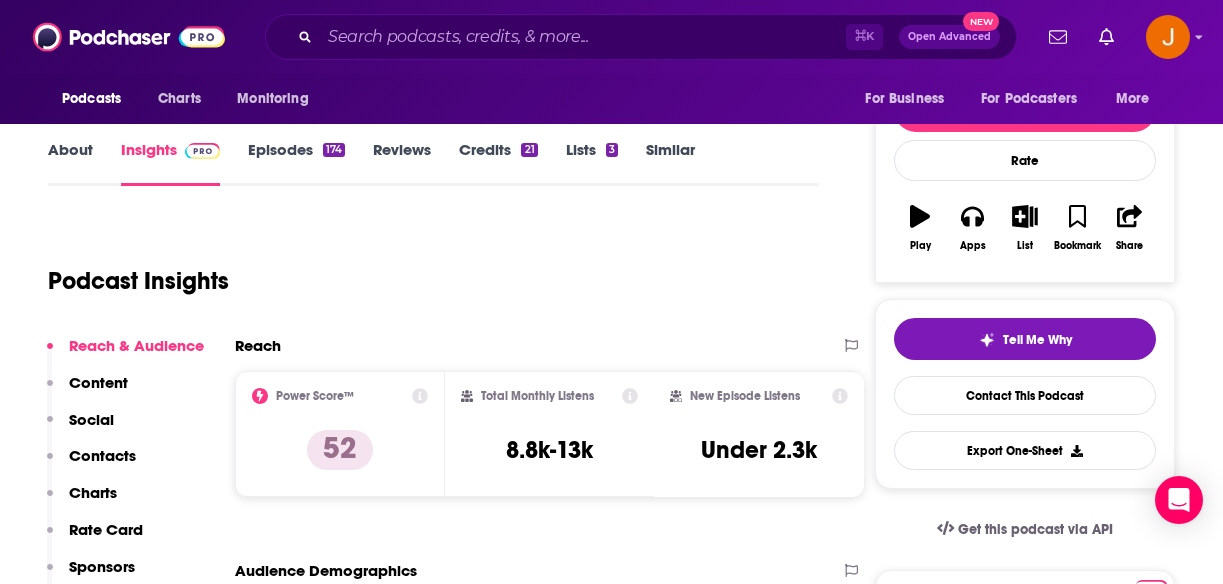 scroll, scrollTop: 265, scrollLeft: 0, axis: vertical 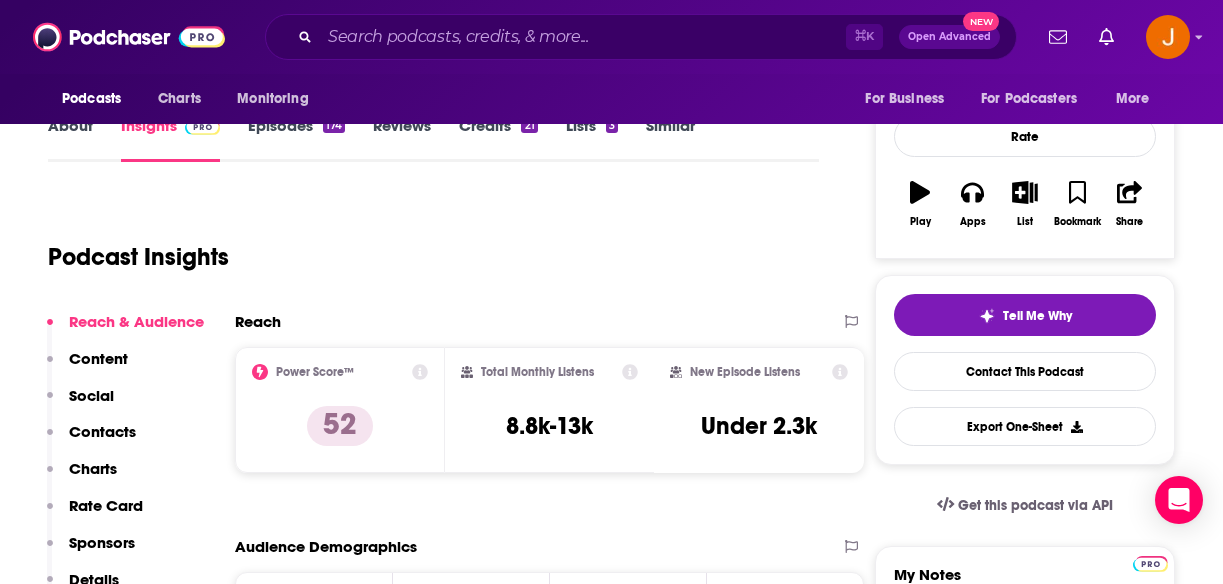 click on "Episodes 174" at bounding box center [296, 139] 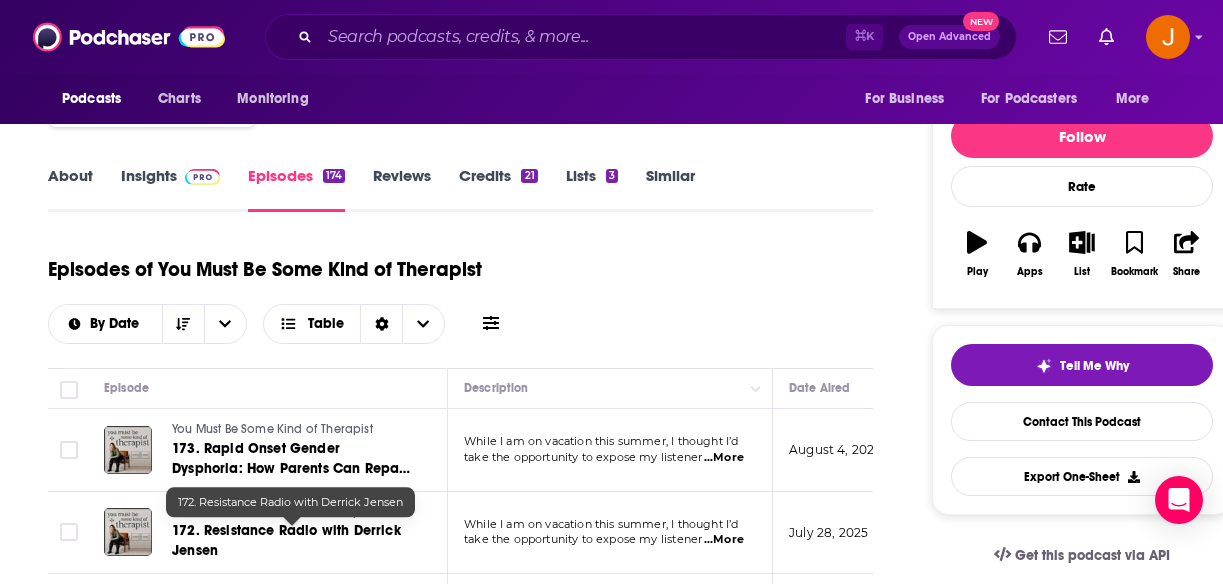 scroll, scrollTop: 0, scrollLeft: 0, axis: both 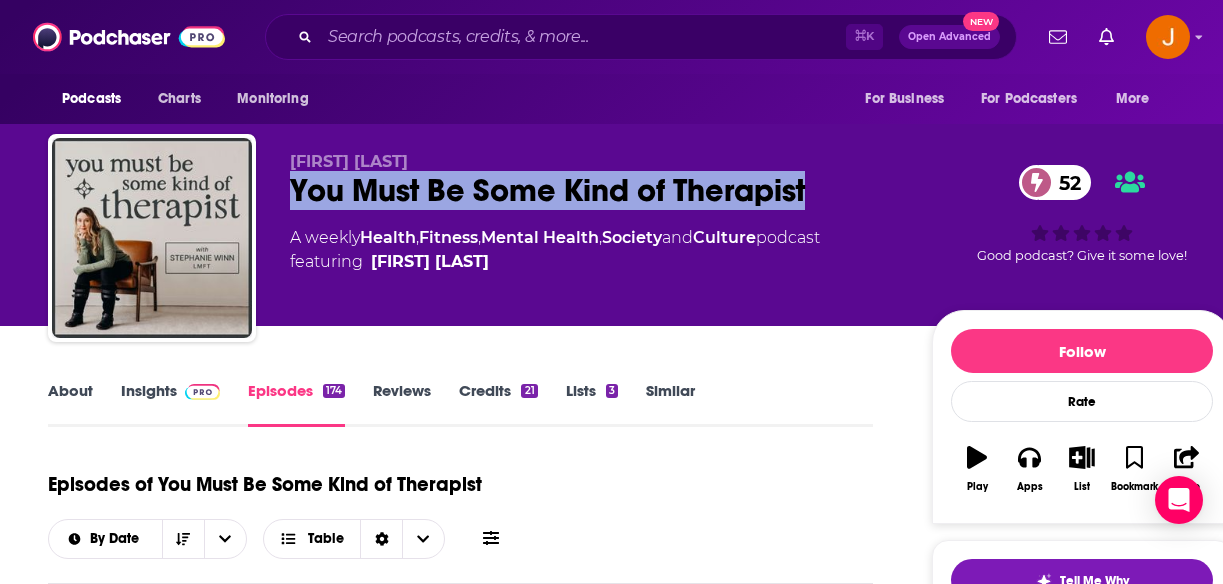 drag, startPoint x: 289, startPoint y: 198, endPoint x: 839, endPoint y: 209, distance: 550.11 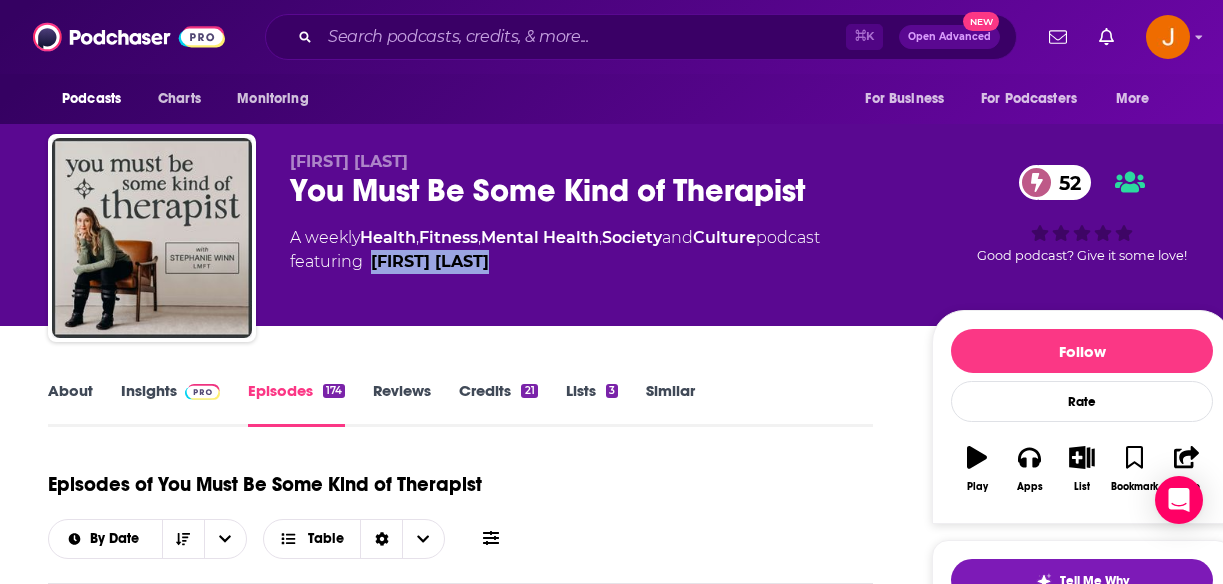 drag, startPoint x: 547, startPoint y: 279, endPoint x: 368, endPoint y: 269, distance: 179.27911 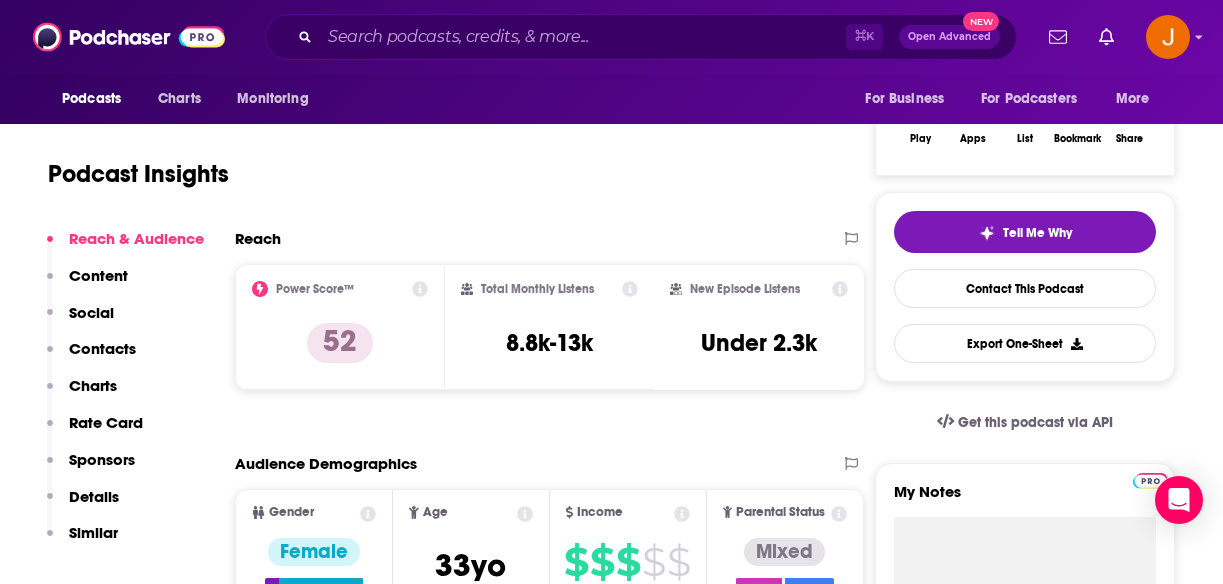 scroll, scrollTop: 360, scrollLeft: 0, axis: vertical 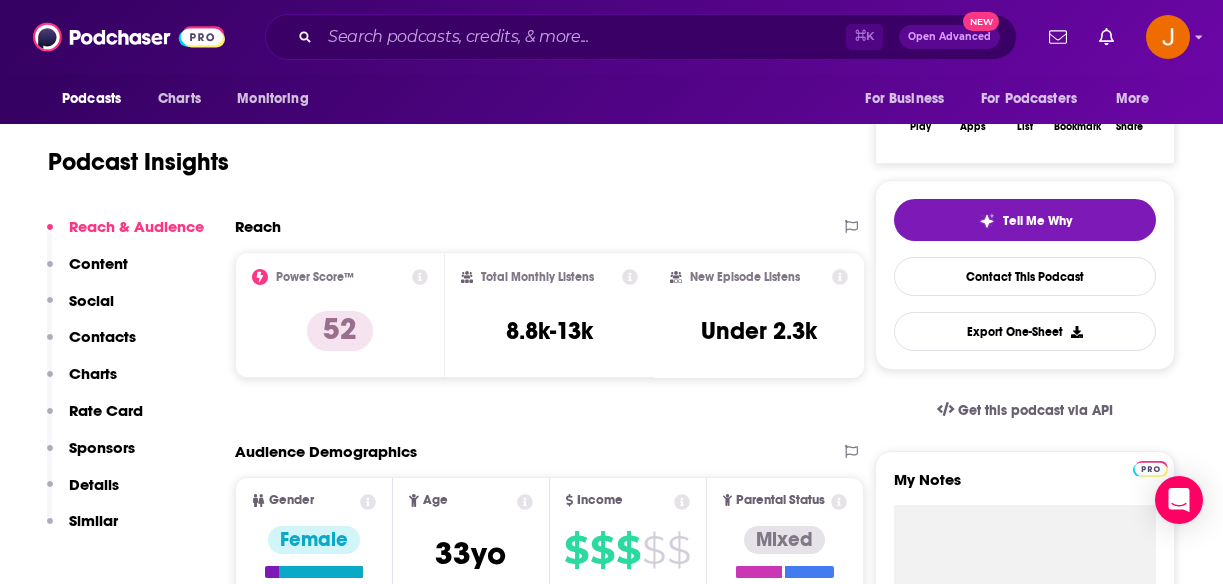 click on "Contacts" at bounding box center [102, 336] 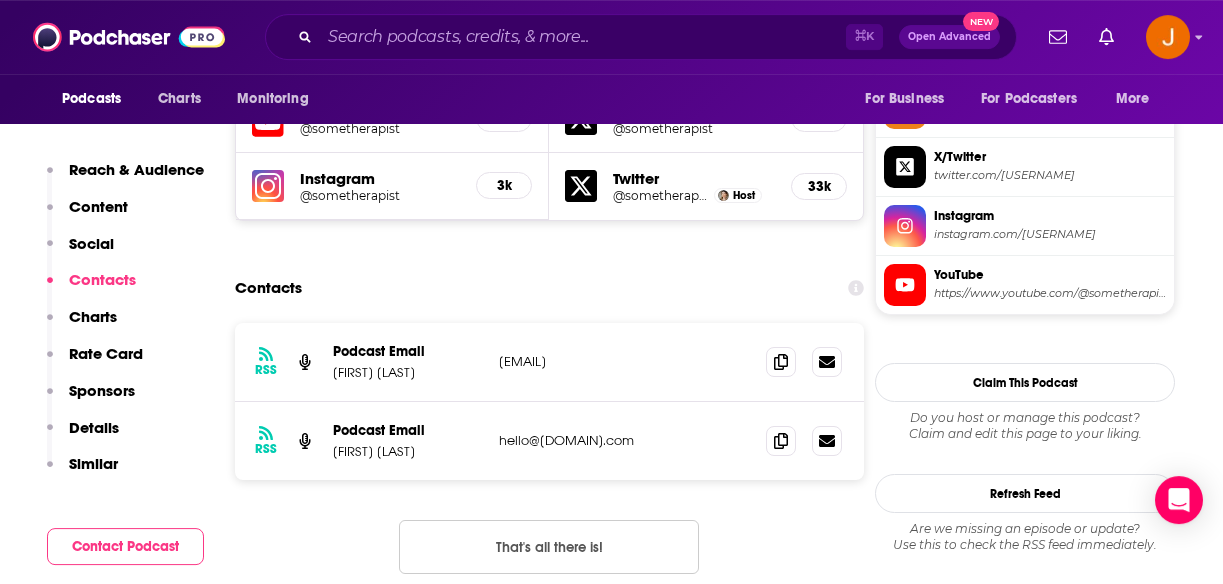 scroll, scrollTop: 1702, scrollLeft: 0, axis: vertical 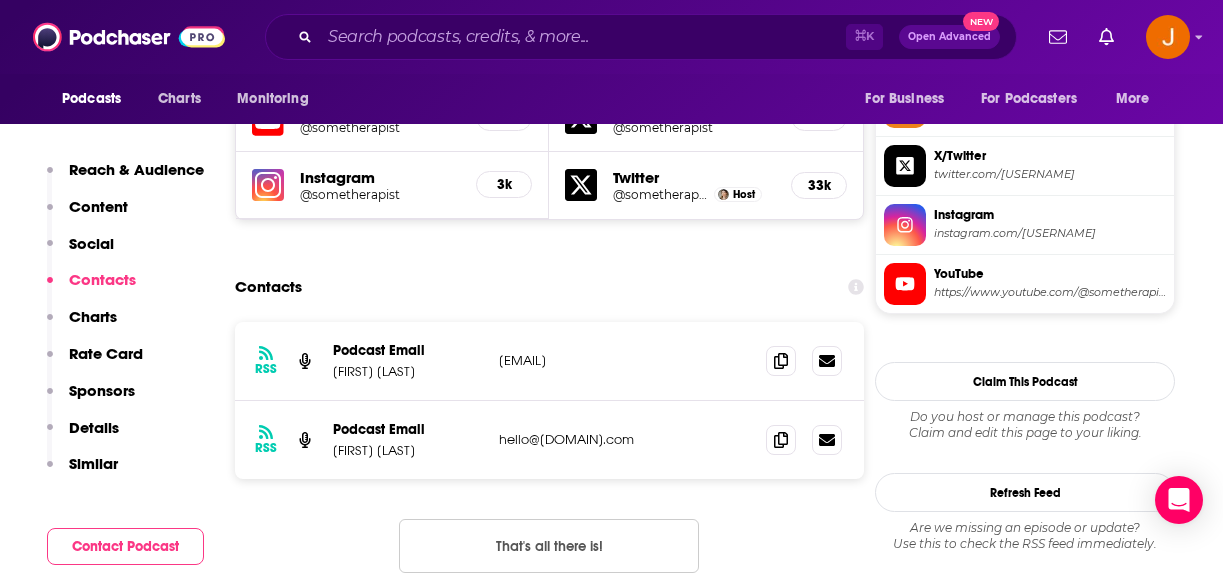 drag, startPoint x: 678, startPoint y: 369, endPoint x: 490, endPoint y: 369, distance: 188 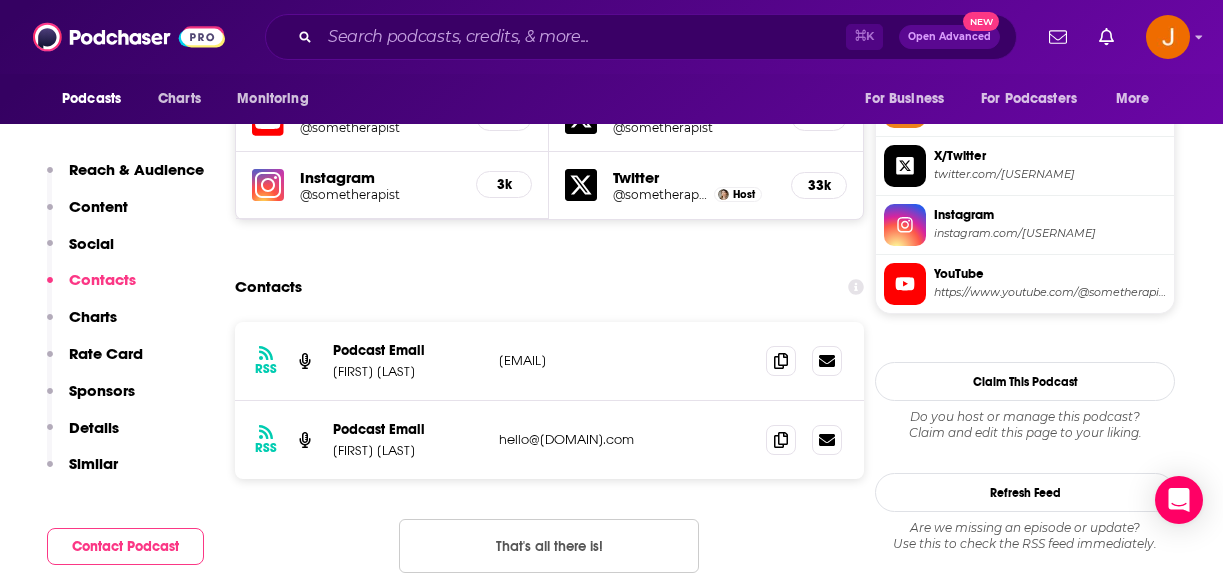 drag, startPoint x: 660, startPoint y: 452, endPoint x: 499, endPoint y: 453, distance: 161.00311 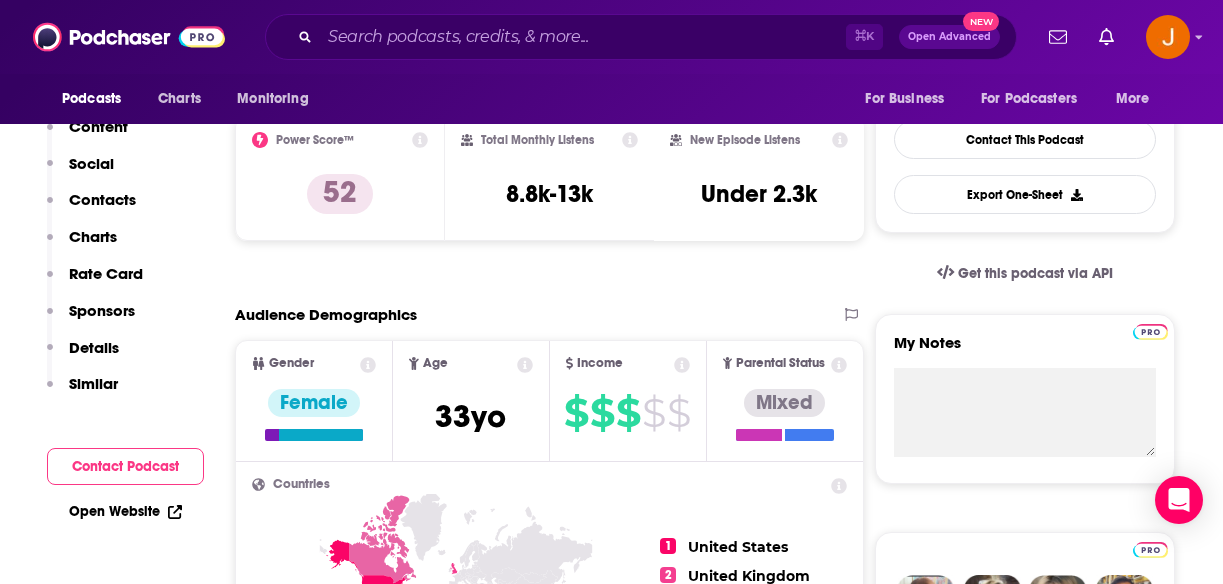 scroll, scrollTop: 0, scrollLeft: 0, axis: both 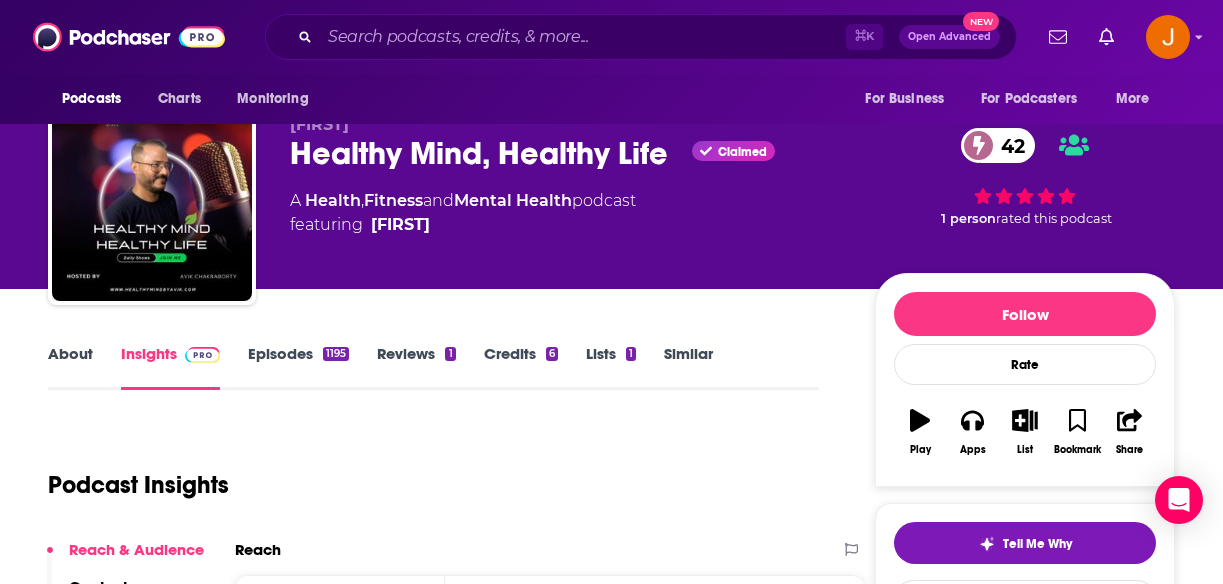 click on "Episodes 1195" at bounding box center [298, 367] 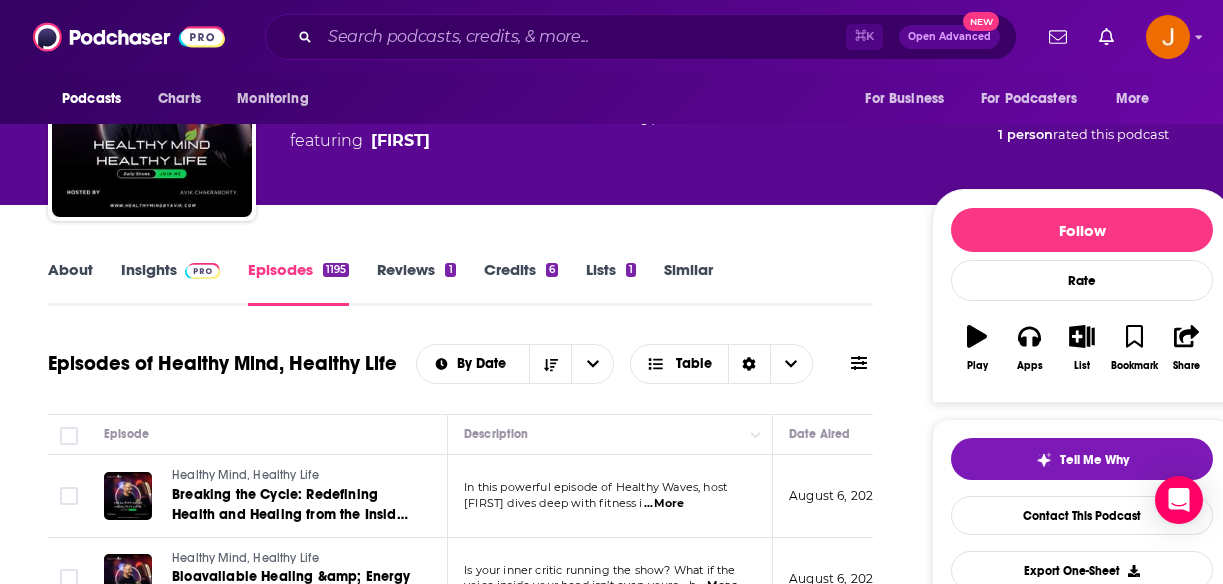 scroll, scrollTop: 0, scrollLeft: 0, axis: both 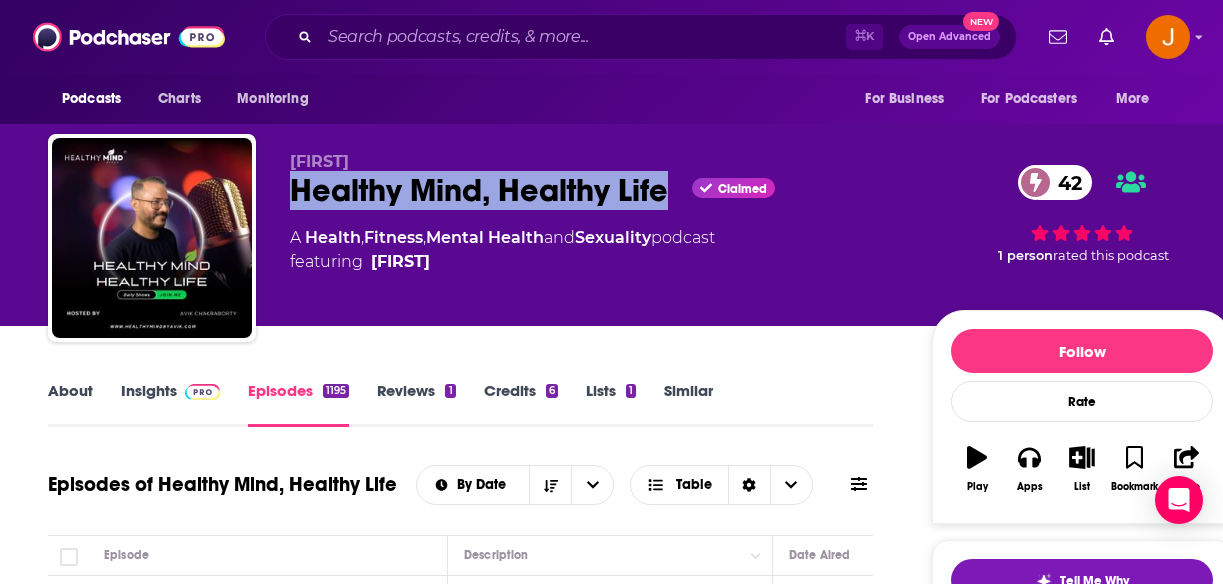 drag, startPoint x: 290, startPoint y: 195, endPoint x: 672, endPoint y: 200, distance: 382.0327 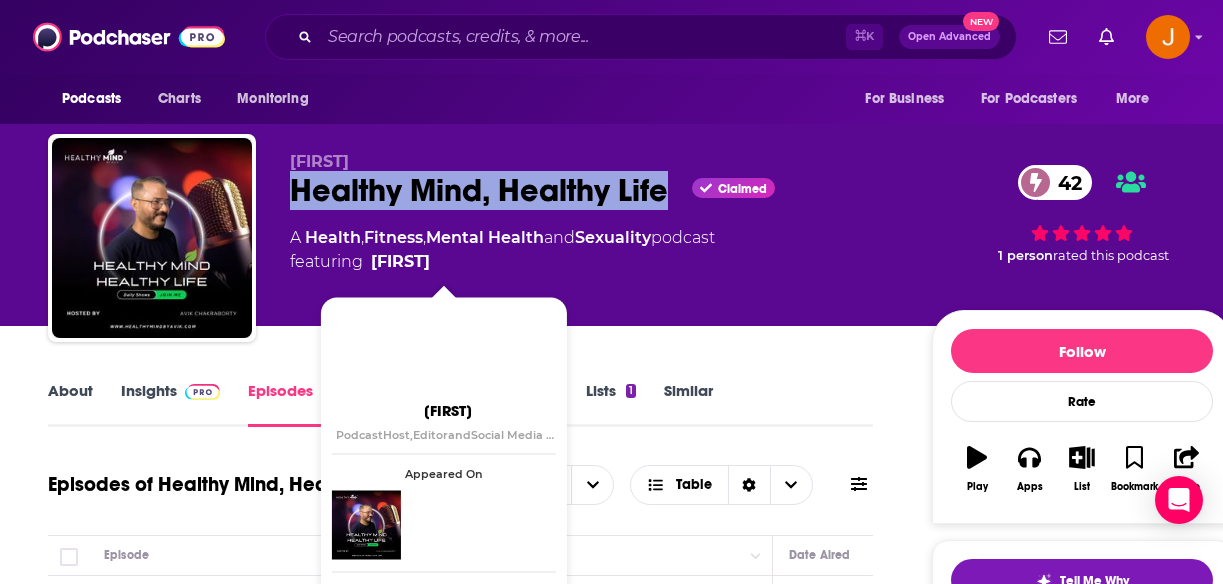 drag, startPoint x: 558, startPoint y: 272, endPoint x: 375, endPoint y: 271, distance: 183.00273 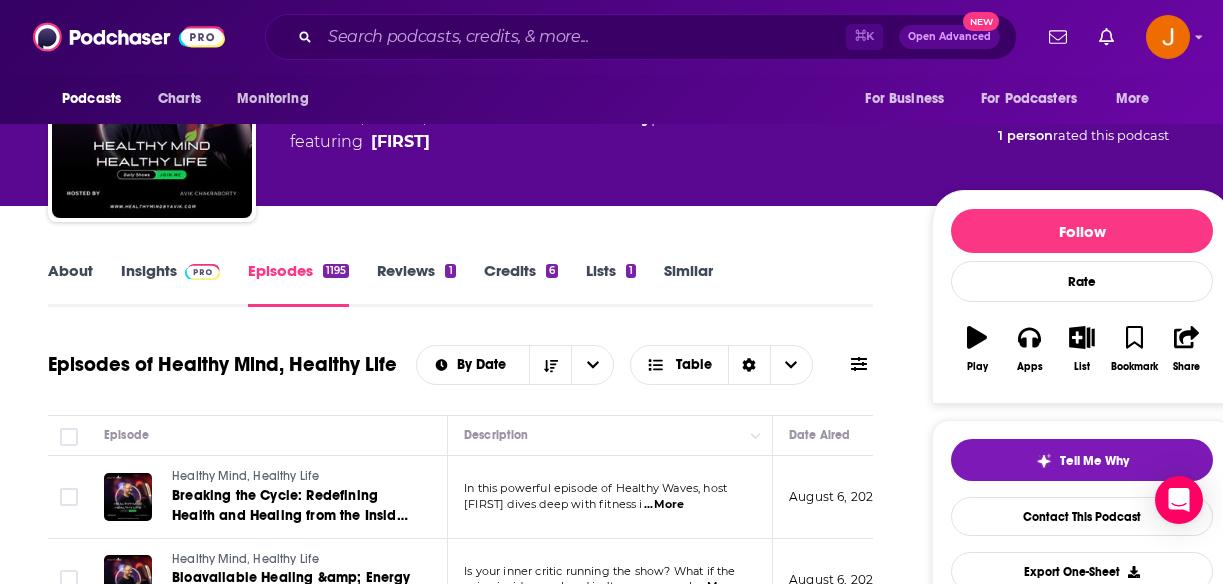 scroll, scrollTop: 162, scrollLeft: 0, axis: vertical 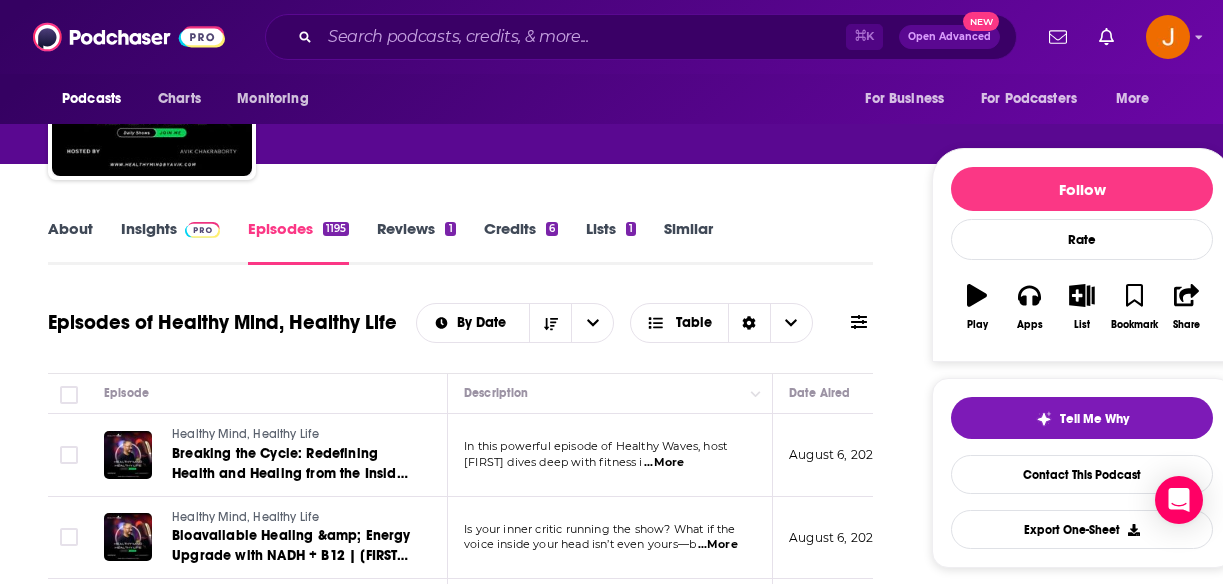 click on "Insights" at bounding box center (170, 242) 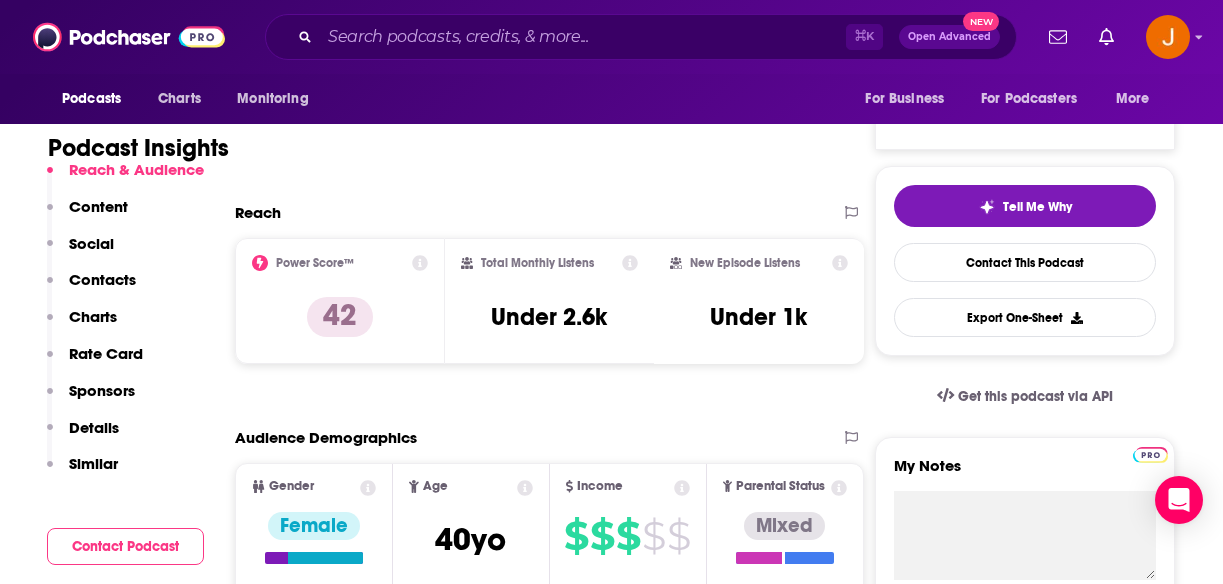 click on "Contacts" at bounding box center [102, 279] 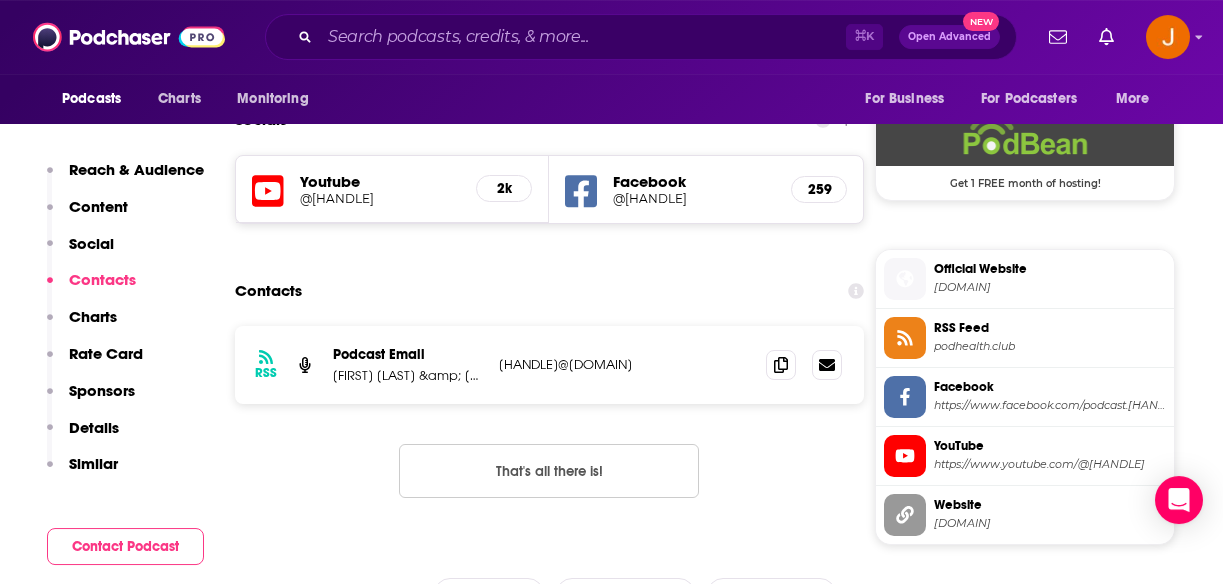 scroll, scrollTop: 1632, scrollLeft: 0, axis: vertical 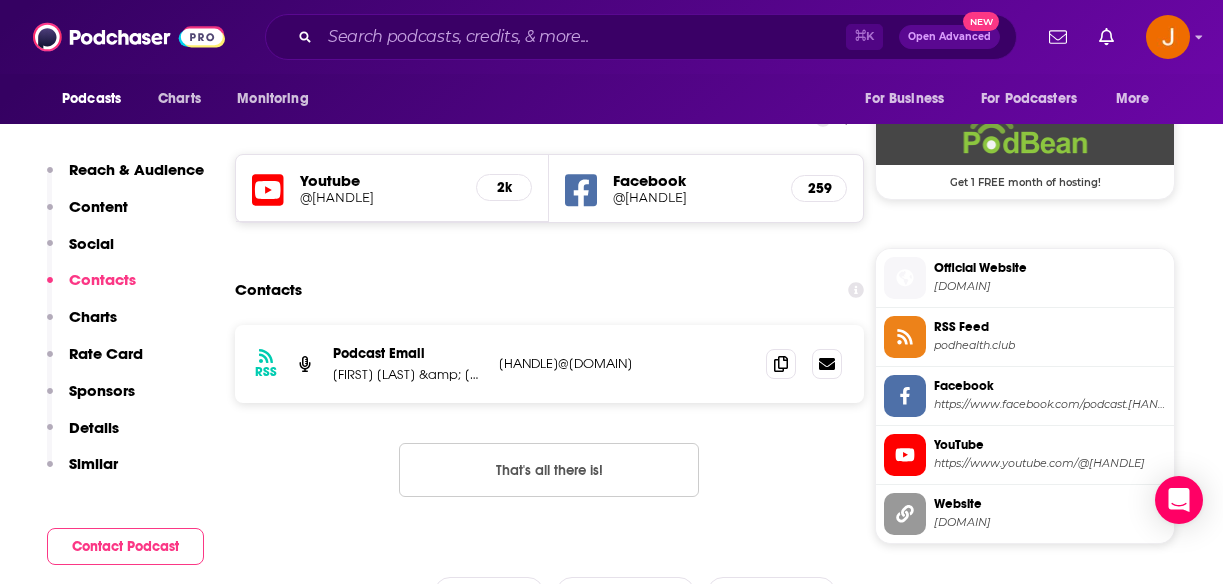drag, startPoint x: 665, startPoint y: 379, endPoint x: 496, endPoint y: 379, distance: 169 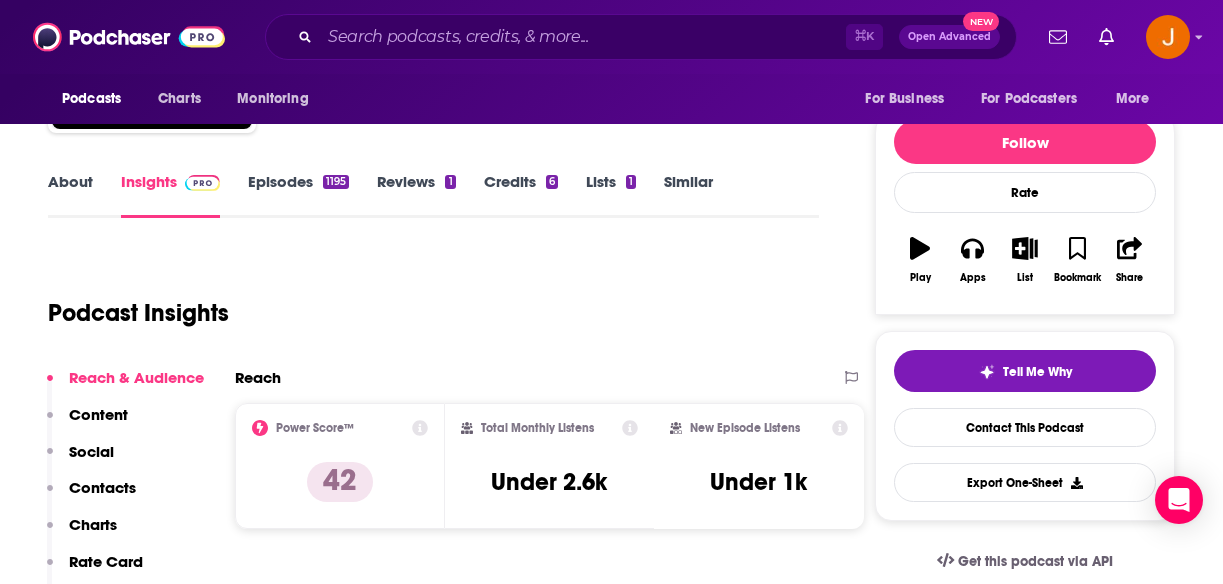 scroll, scrollTop: 324, scrollLeft: 0, axis: vertical 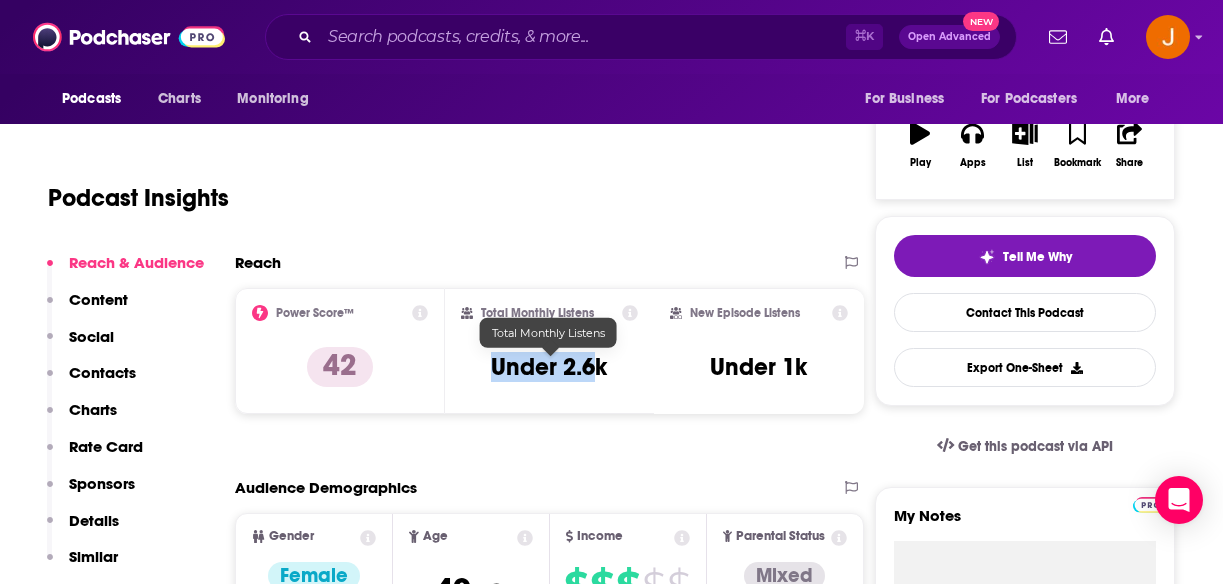 drag, startPoint x: 498, startPoint y: 381, endPoint x: 602, endPoint y: 372, distance: 104.388695 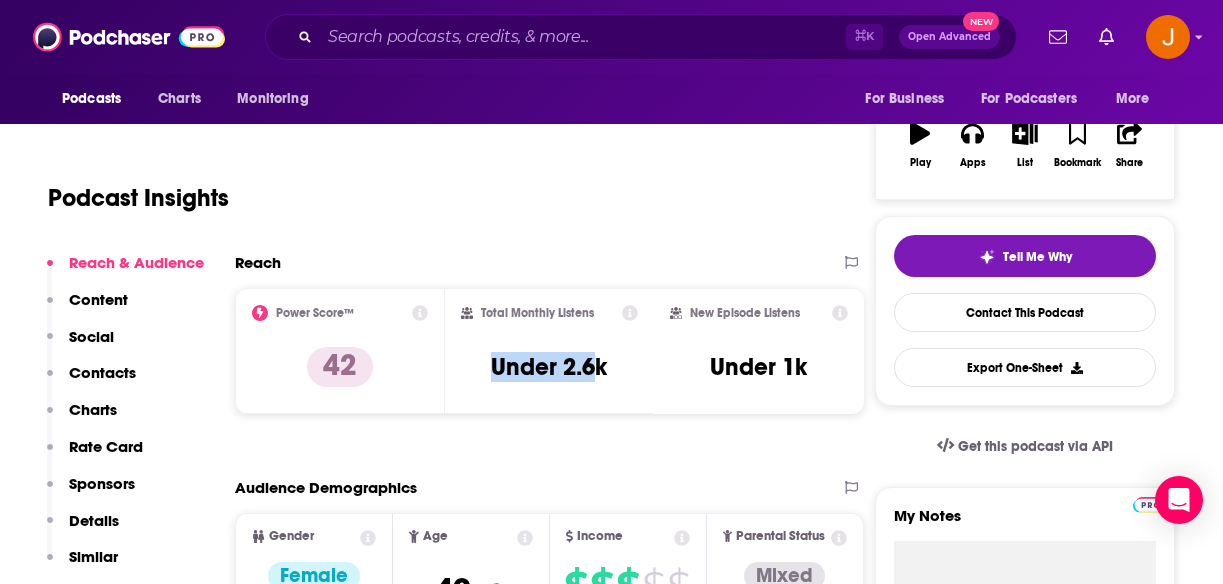 scroll, scrollTop: 0, scrollLeft: 0, axis: both 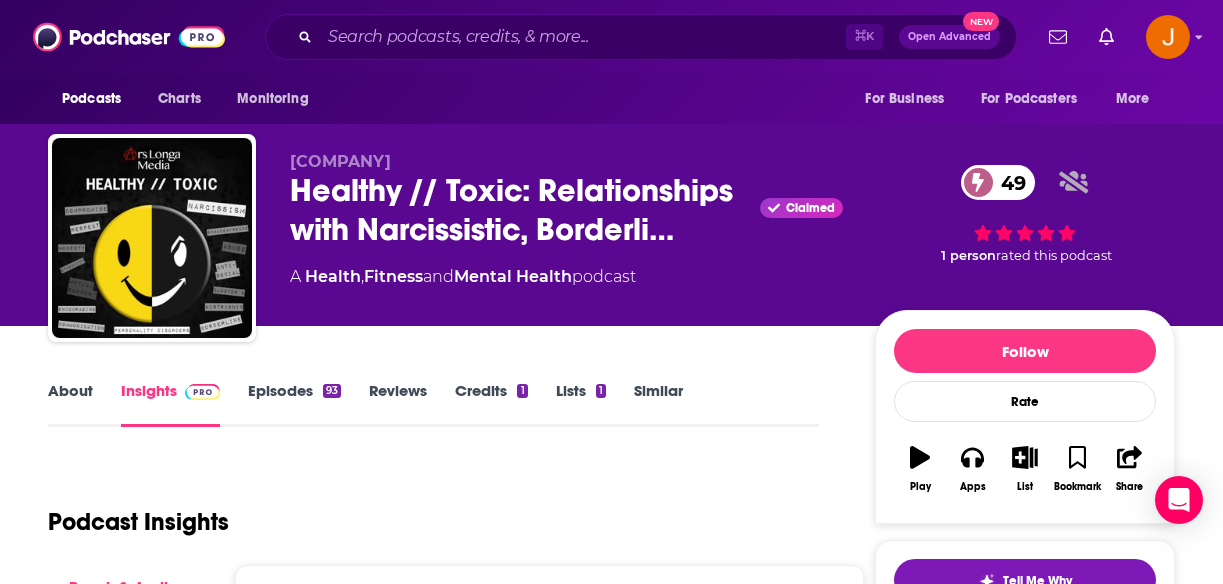 click on "Episodes 93" at bounding box center [294, 404] 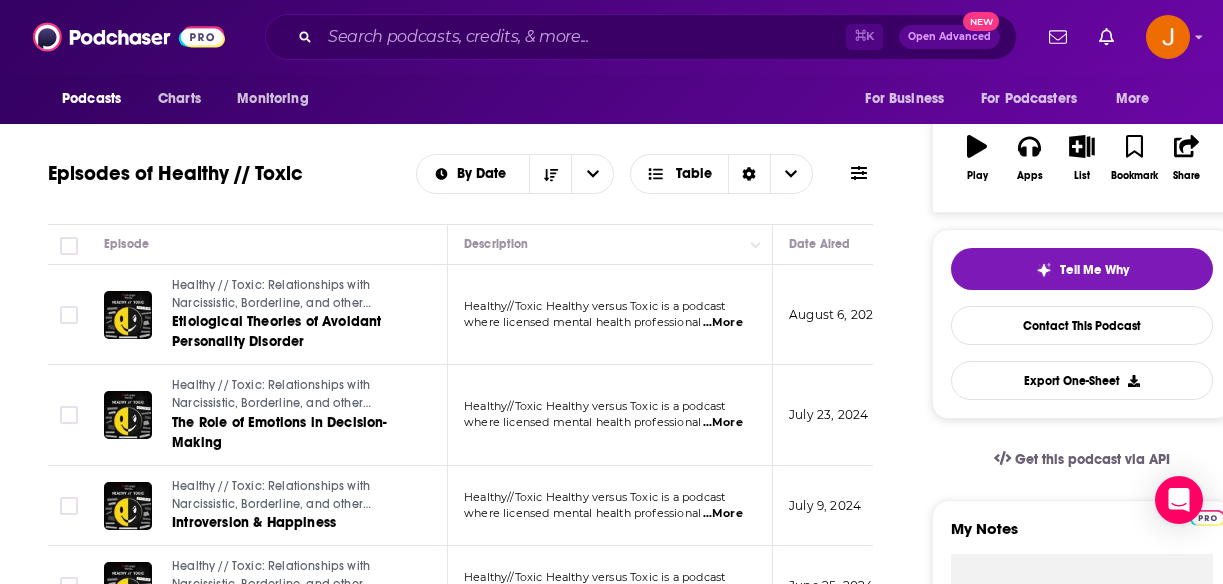 scroll, scrollTop: 318, scrollLeft: 0, axis: vertical 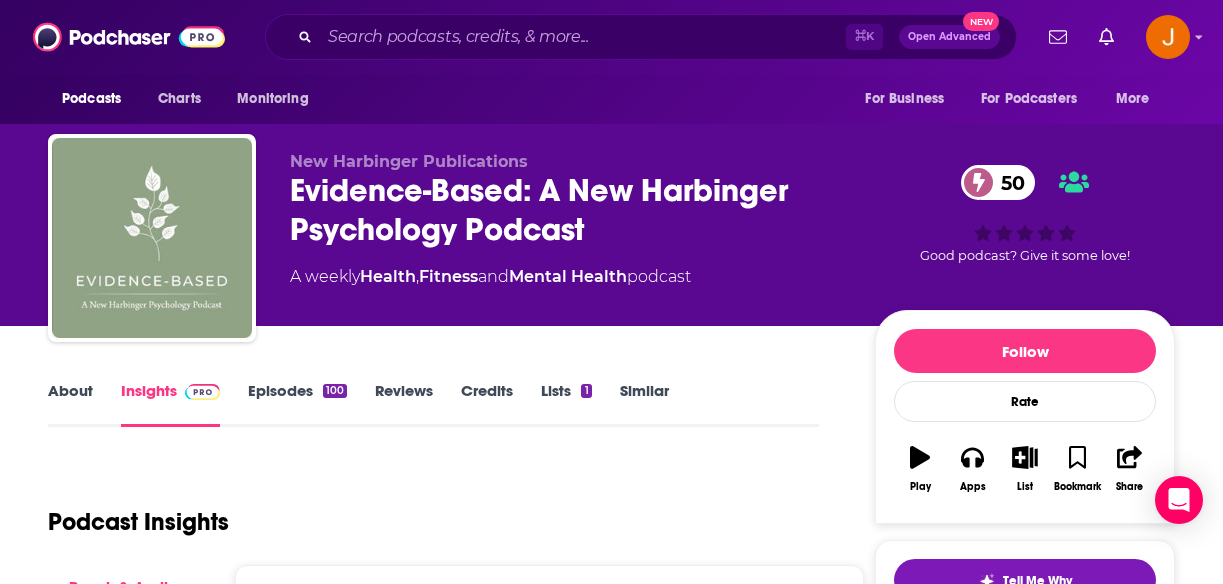 click on "Episodes 100" at bounding box center [297, 404] 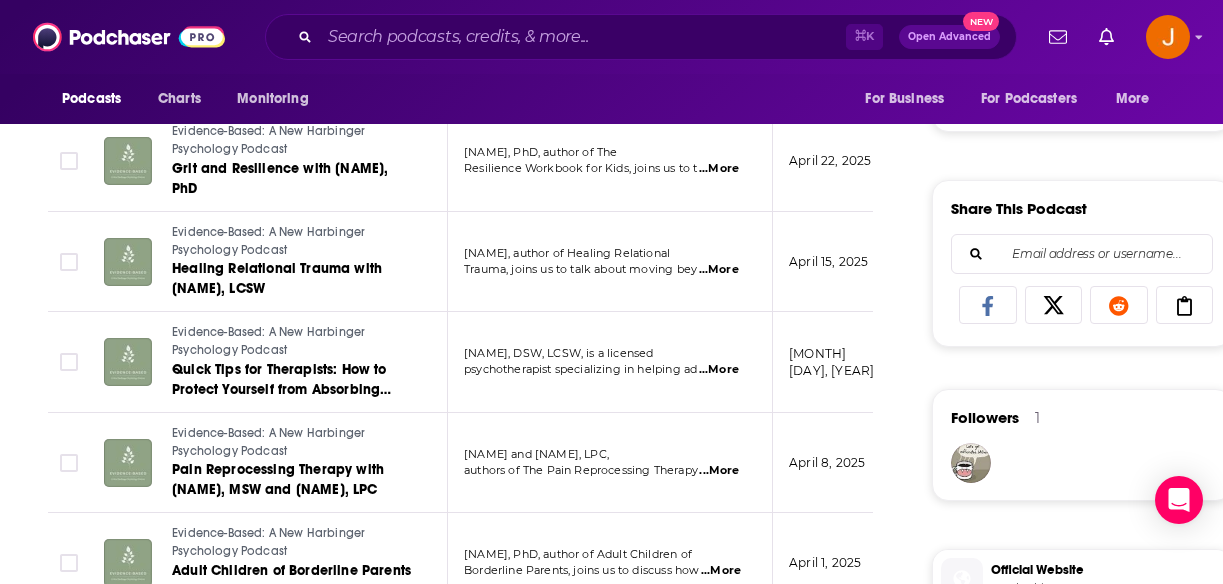 scroll, scrollTop: 0, scrollLeft: 0, axis: both 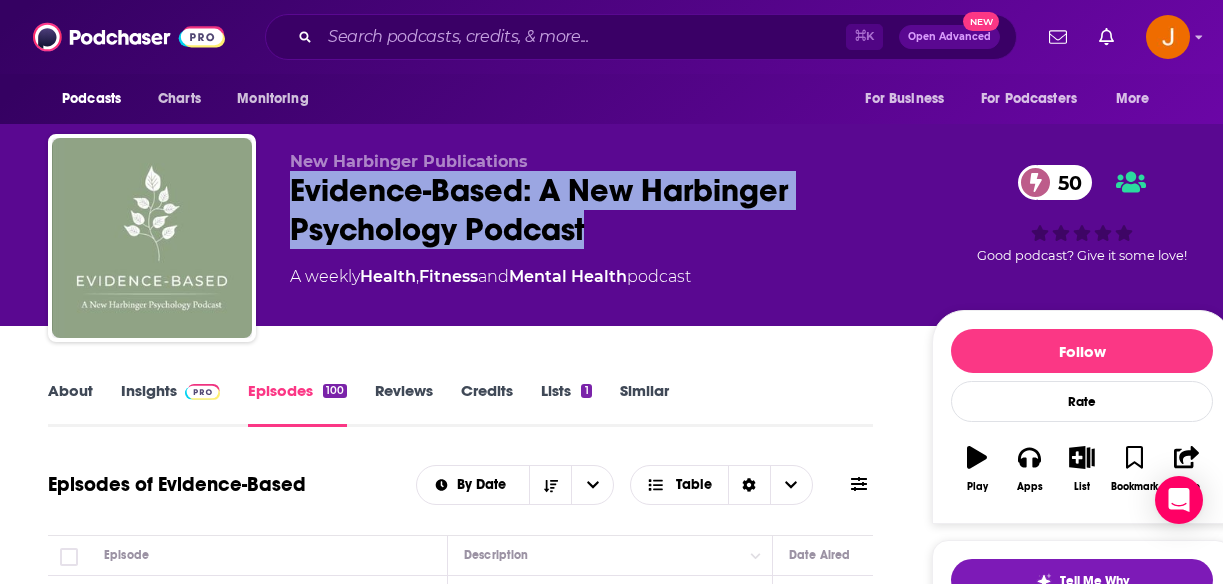 drag, startPoint x: 290, startPoint y: 195, endPoint x: 590, endPoint y: 235, distance: 302.6549 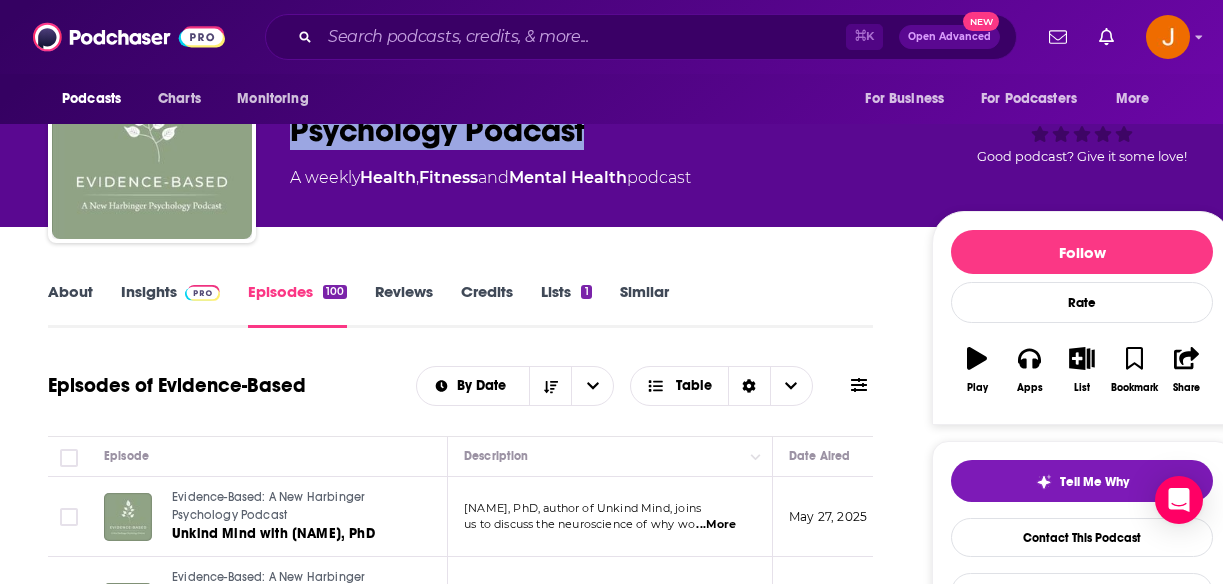 scroll, scrollTop: 126, scrollLeft: 0, axis: vertical 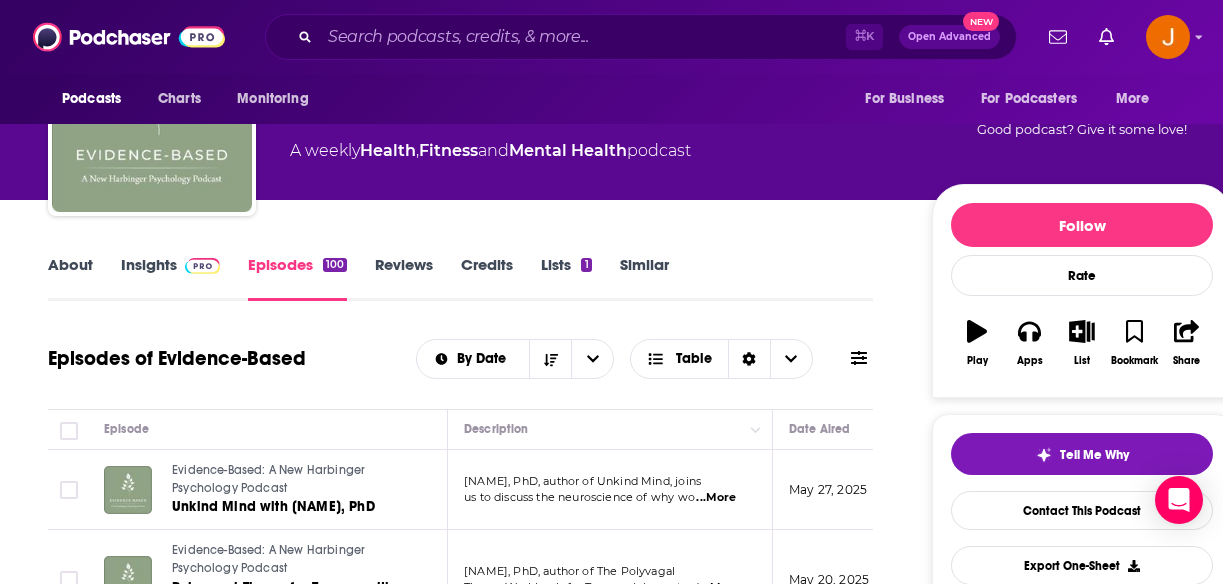 click on "Insights" at bounding box center (170, 278) 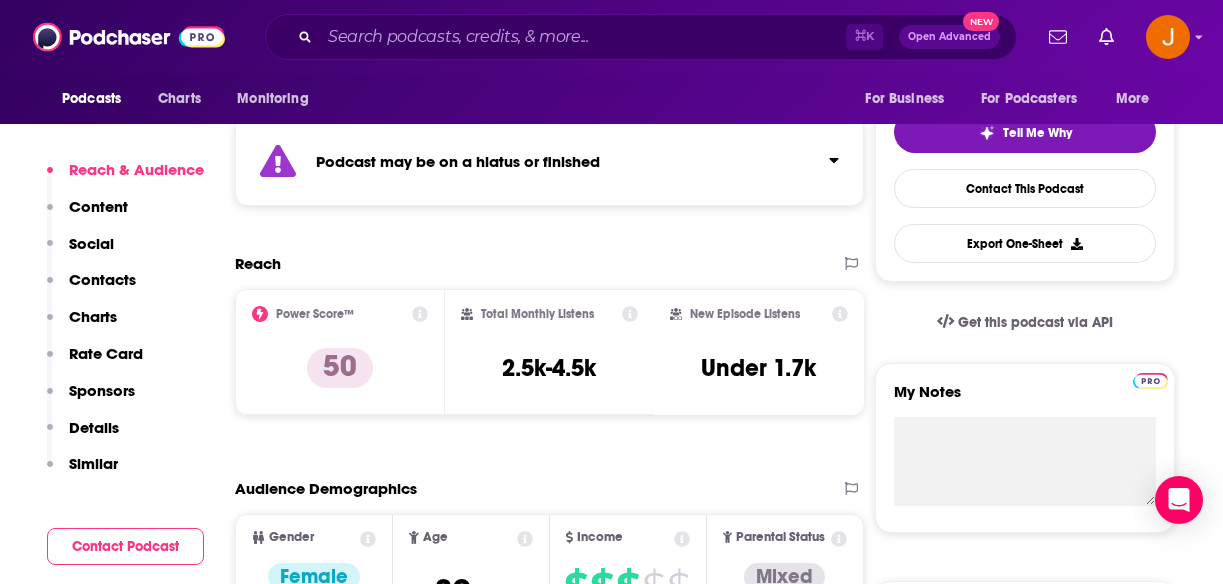 click on "Contacts" at bounding box center [102, 279] 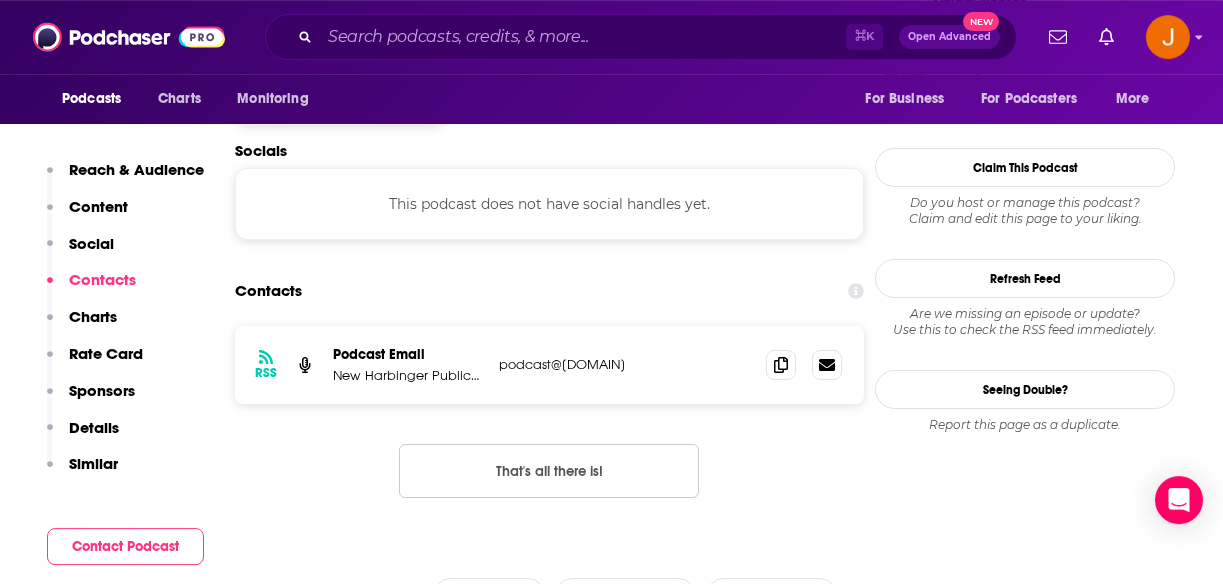 scroll, scrollTop: 1717, scrollLeft: 0, axis: vertical 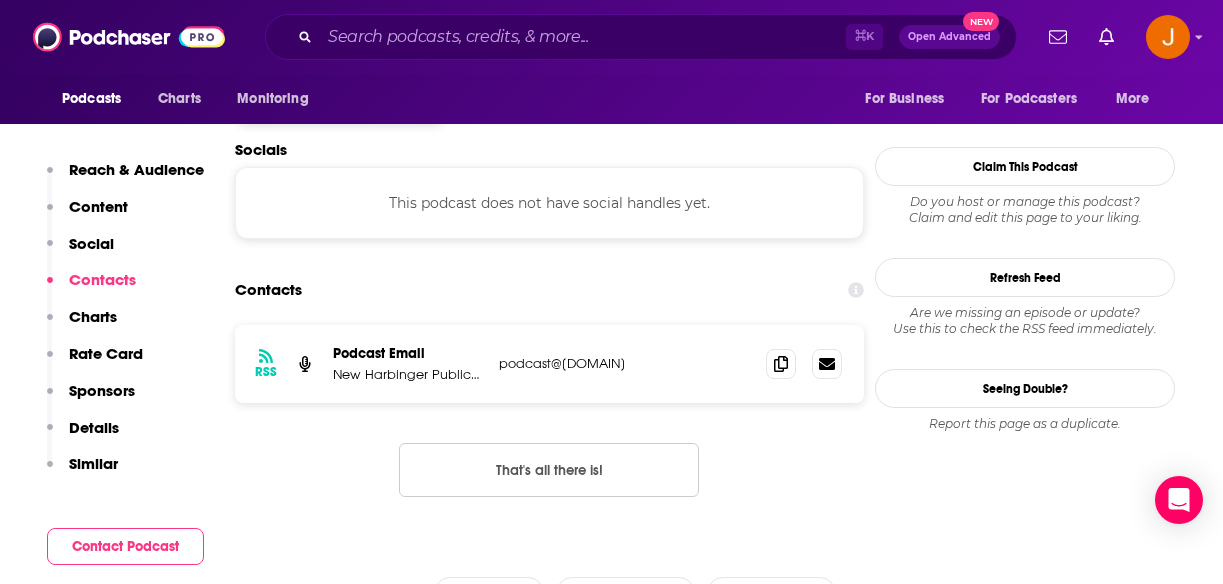 drag, startPoint x: 690, startPoint y: 379, endPoint x: 497, endPoint y: 372, distance: 193.1269 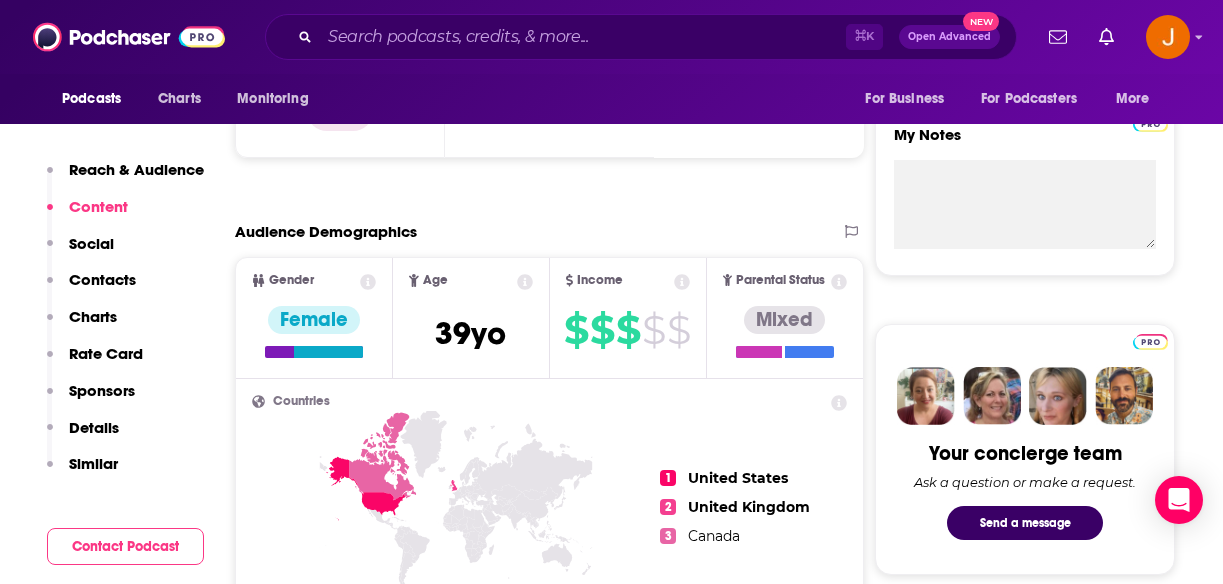 scroll, scrollTop: 409, scrollLeft: 0, axis: vertical 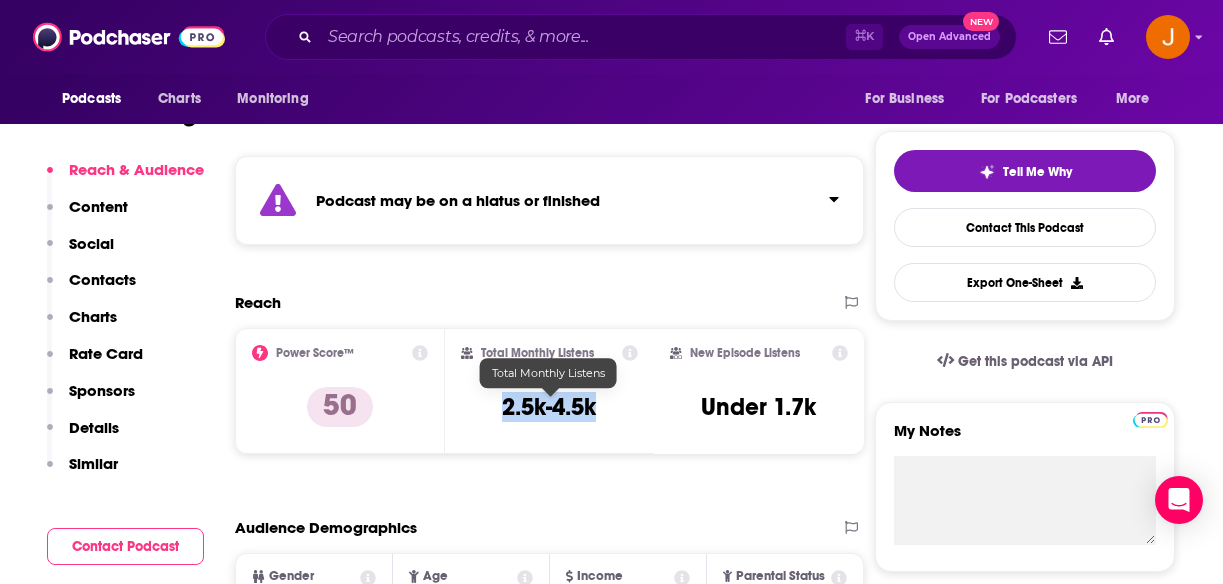 drag, startPoint x: 502, startPoint y: 407, endPoint x: 595, endPoint y: 411, distance: 93.08598 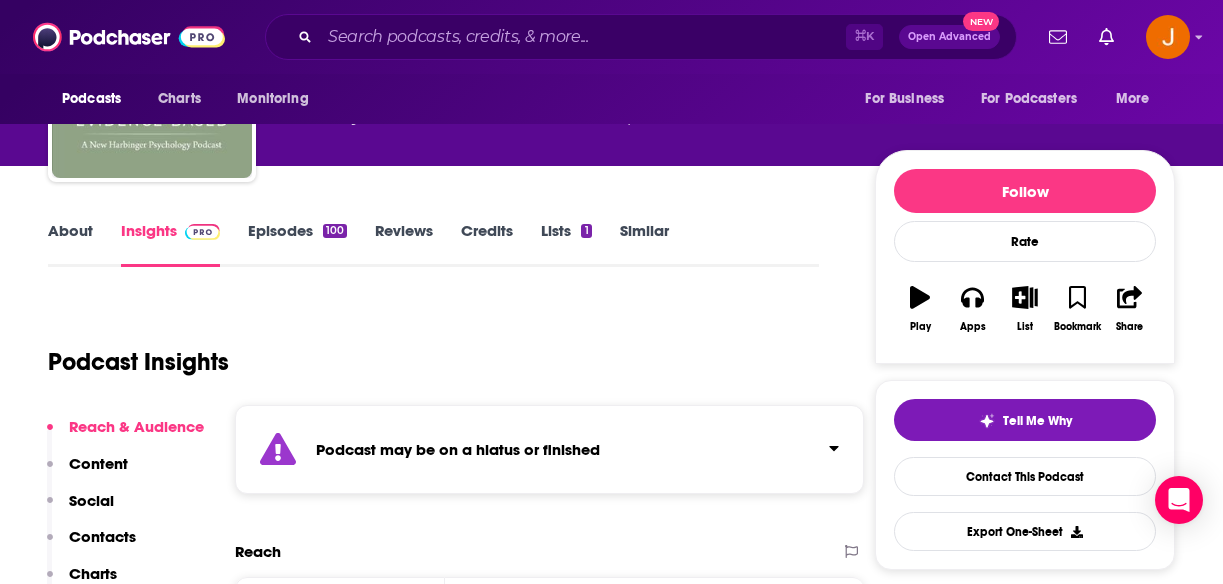 scroll, scrollTop: 0, scrollLeft: 0, axis: both 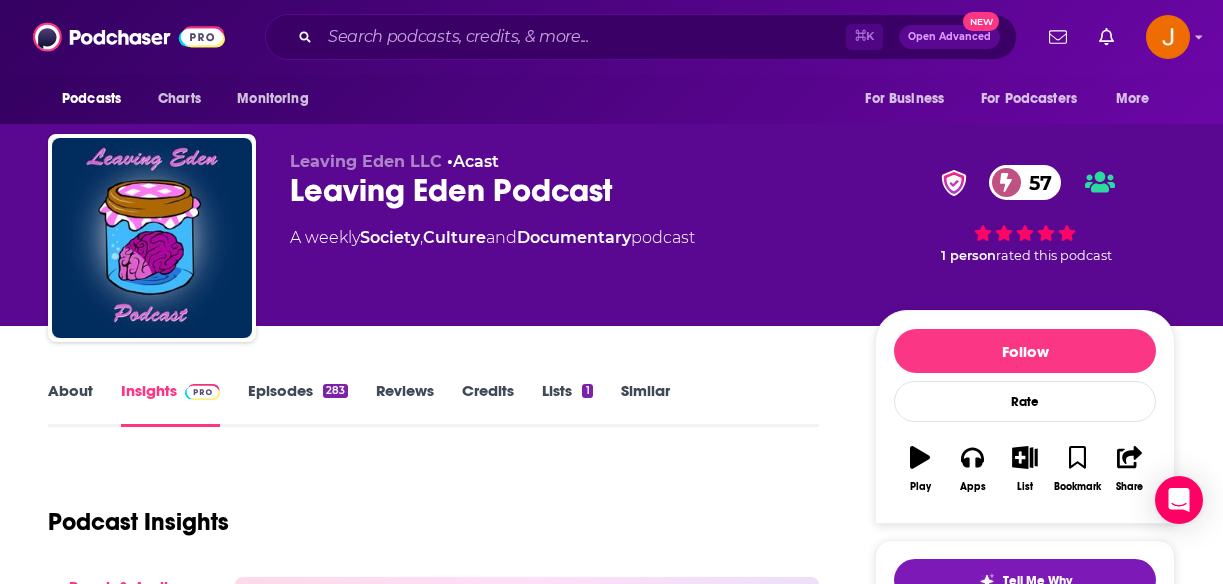 click on "Episodes 283" at bounding box center [298, 404] 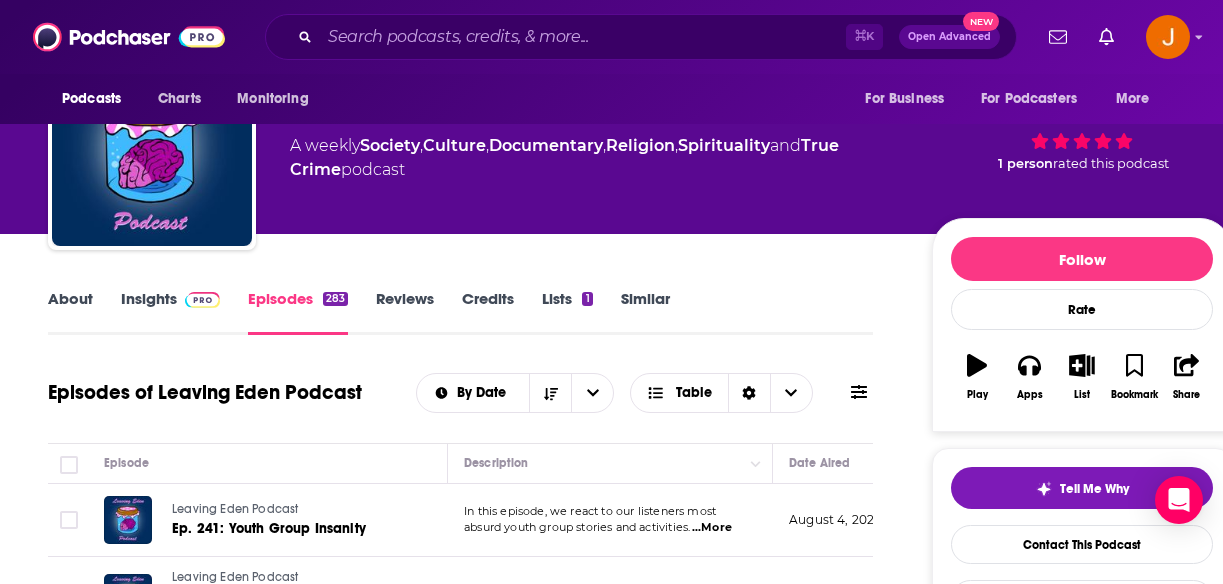 scroll, scrollTop: 0, scrollLeft: 0, axis: both 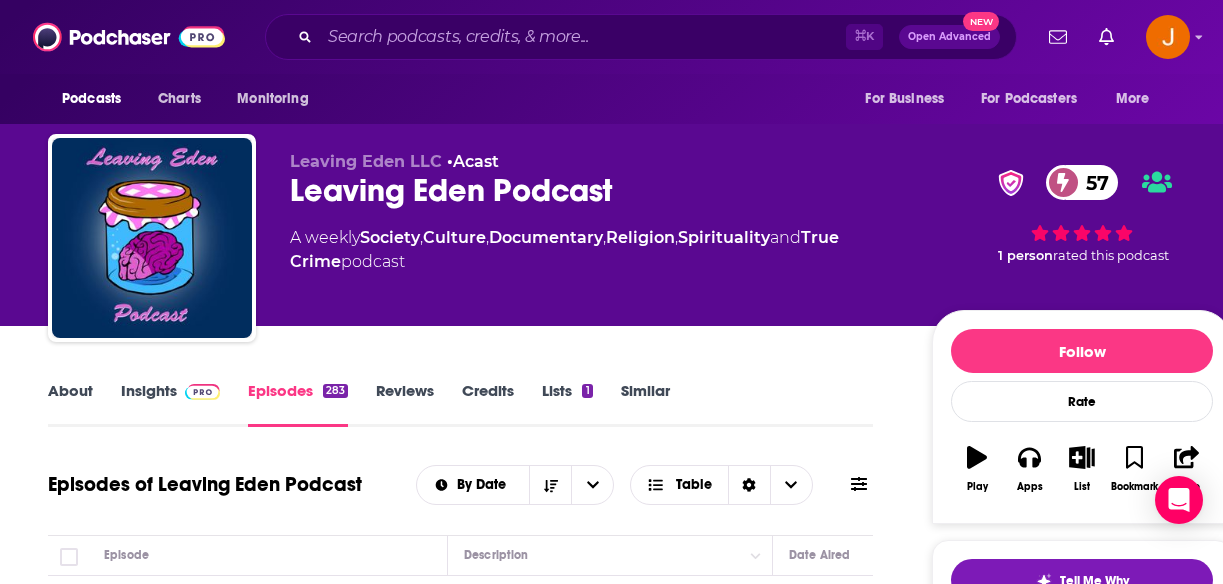 click on "About" at bounding box center [70, 404] 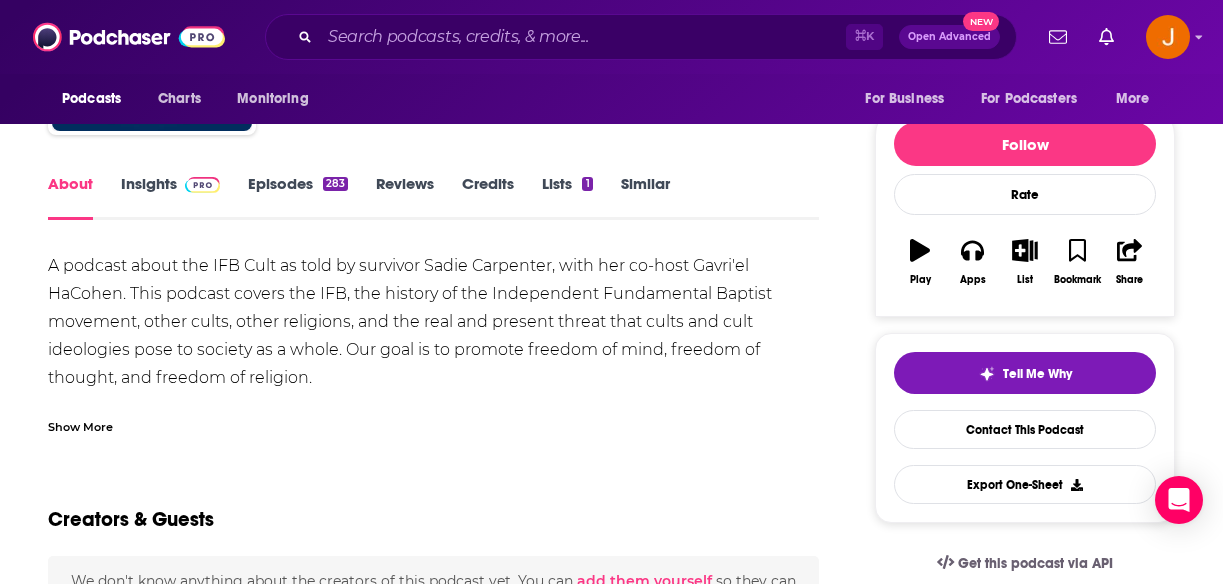 scroll, scrollTop: 273, scrollLeft: 0, axis: vertical 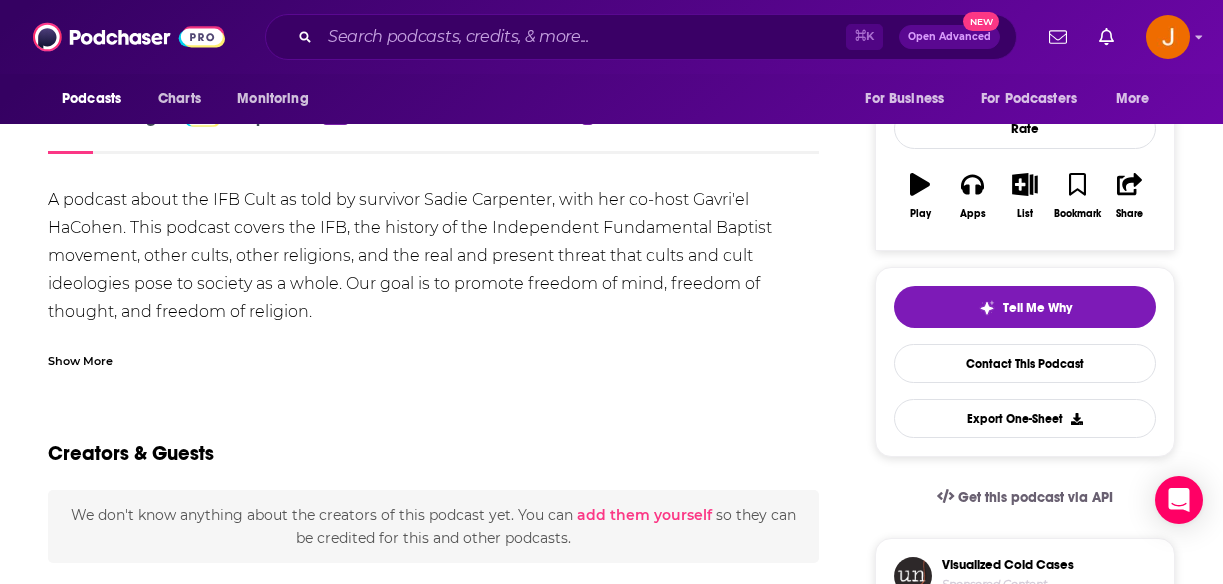click on "Show More" at bounding box center (80, 359) 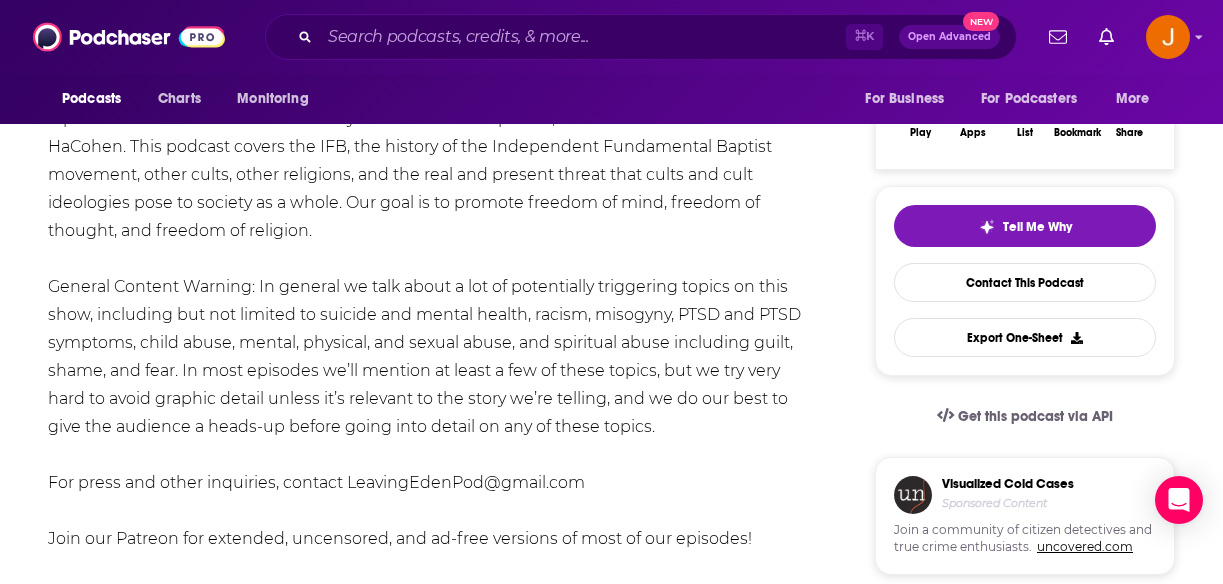 scroll, scrollTop: 0, scrollLeft: 0, axis: both 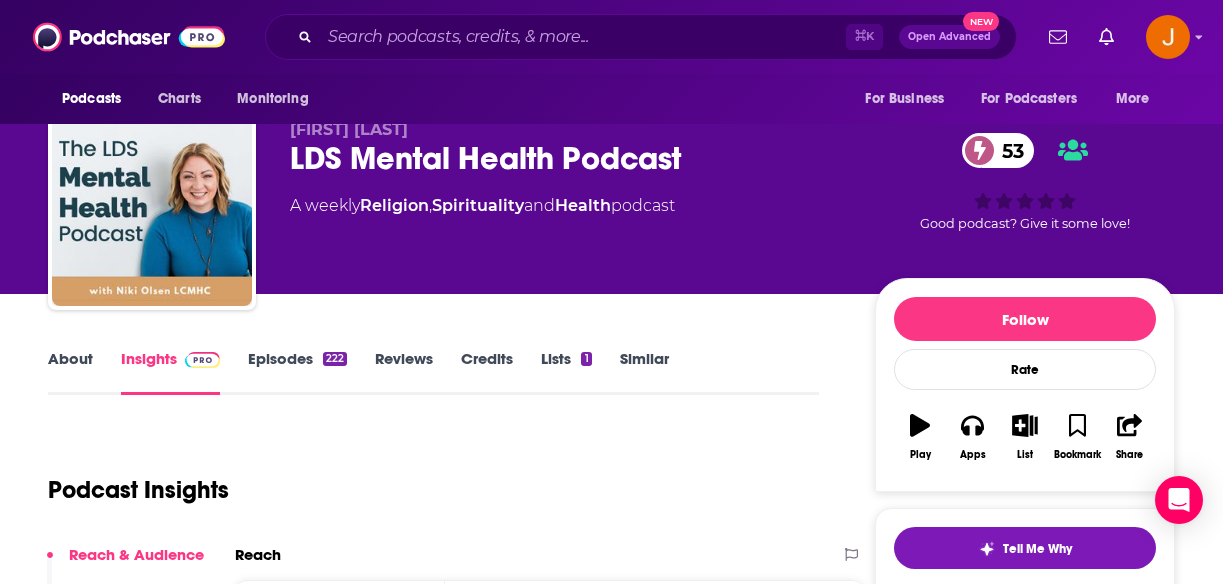 click on "Episodes 222" at bounding box center [297, 372] 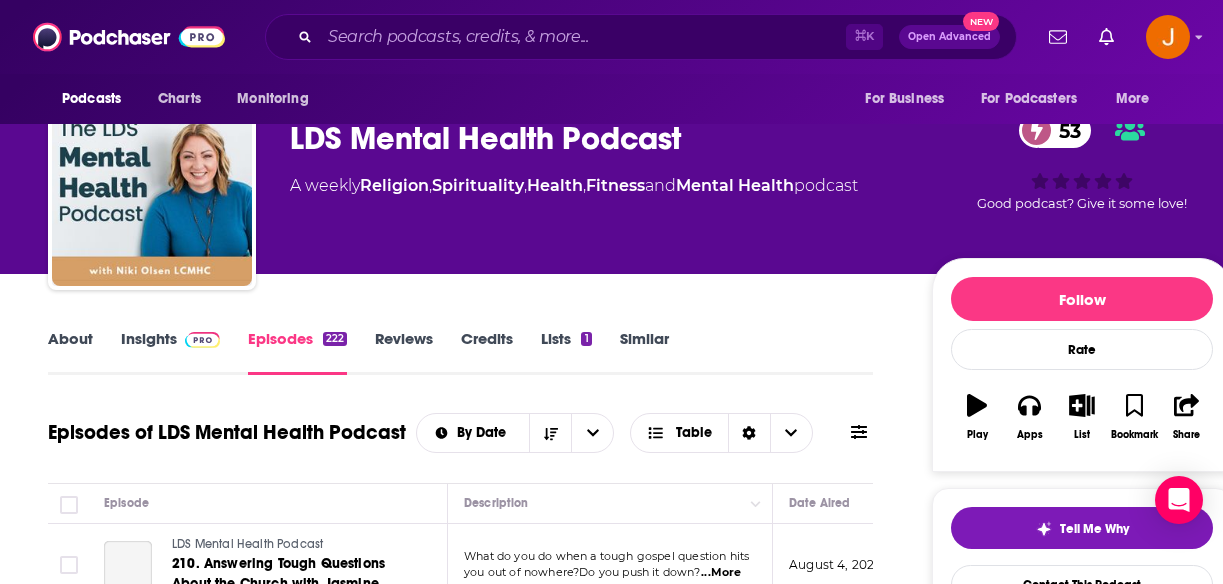 scroll, scrollTop: 227, scrollLeft: 0, axis: vertical 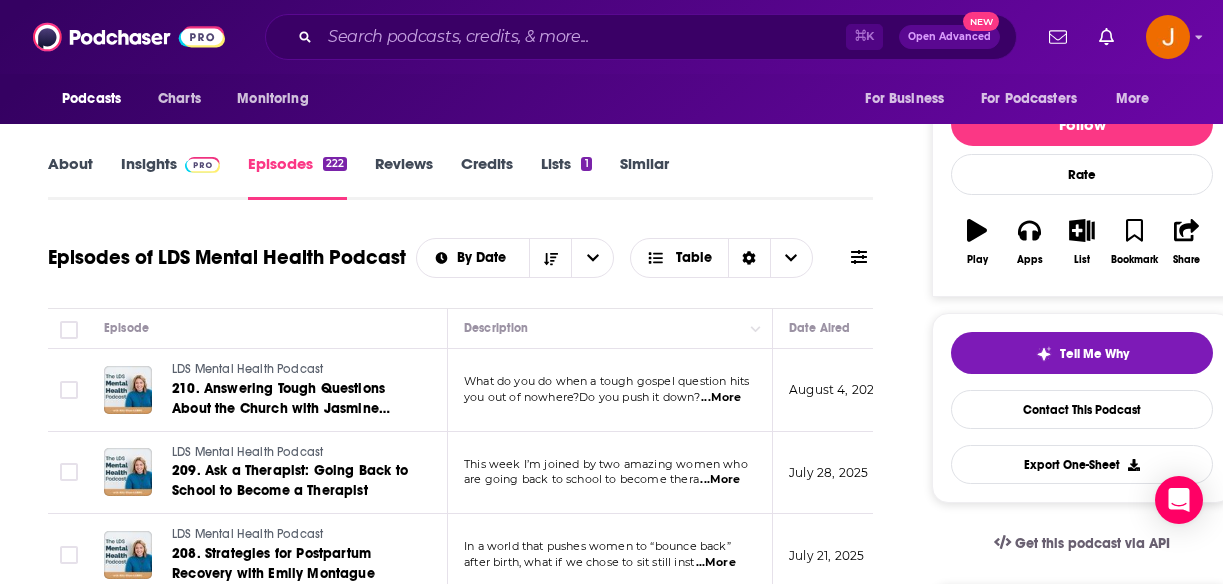 click on "About" at bounding box center [70, 177] 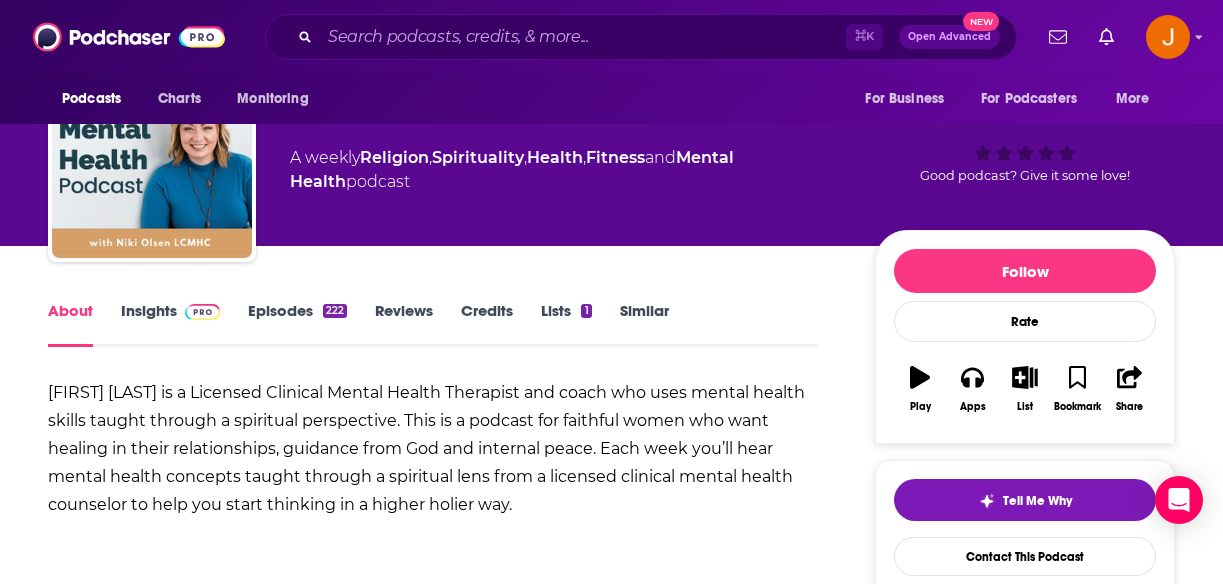 scroll, scrollTop: 185, scrollLeft: 0, axis: vertical 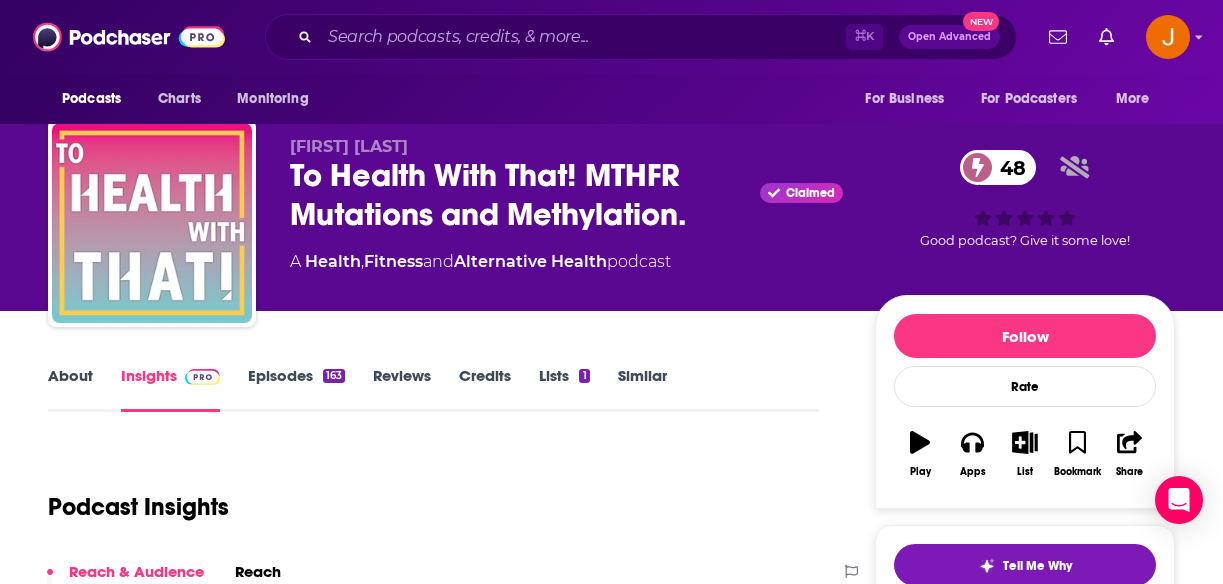 click on "About" at bounding box center (70, 389) 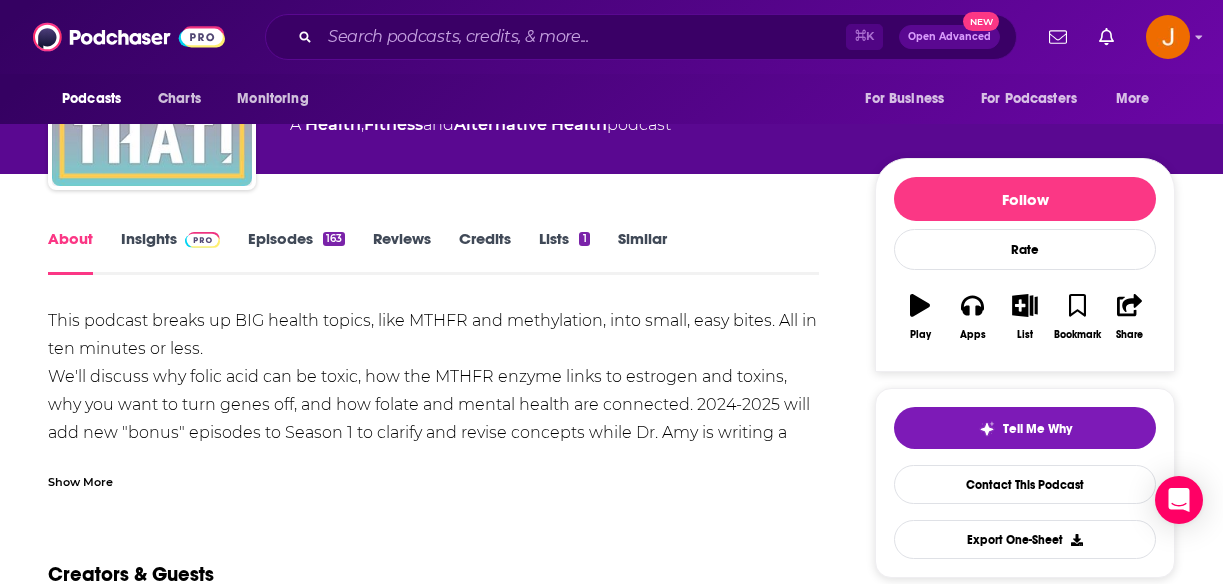 scroll, scrollTop: 213, scrollLeft: 0, axis: vertical 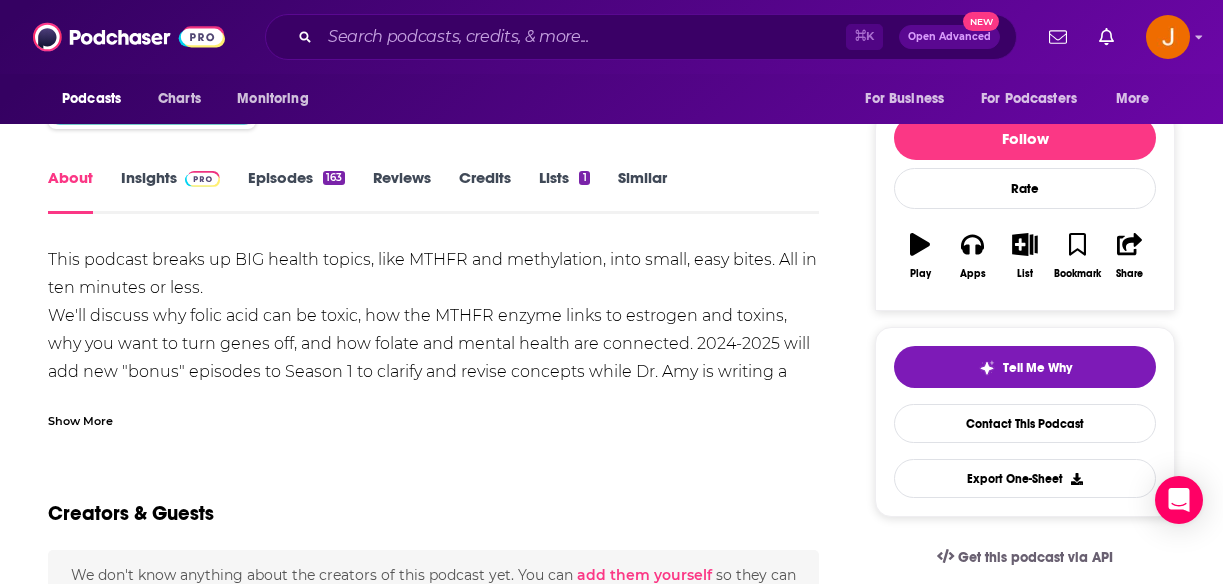 click on "Show More" at bounding box center (80, 419) 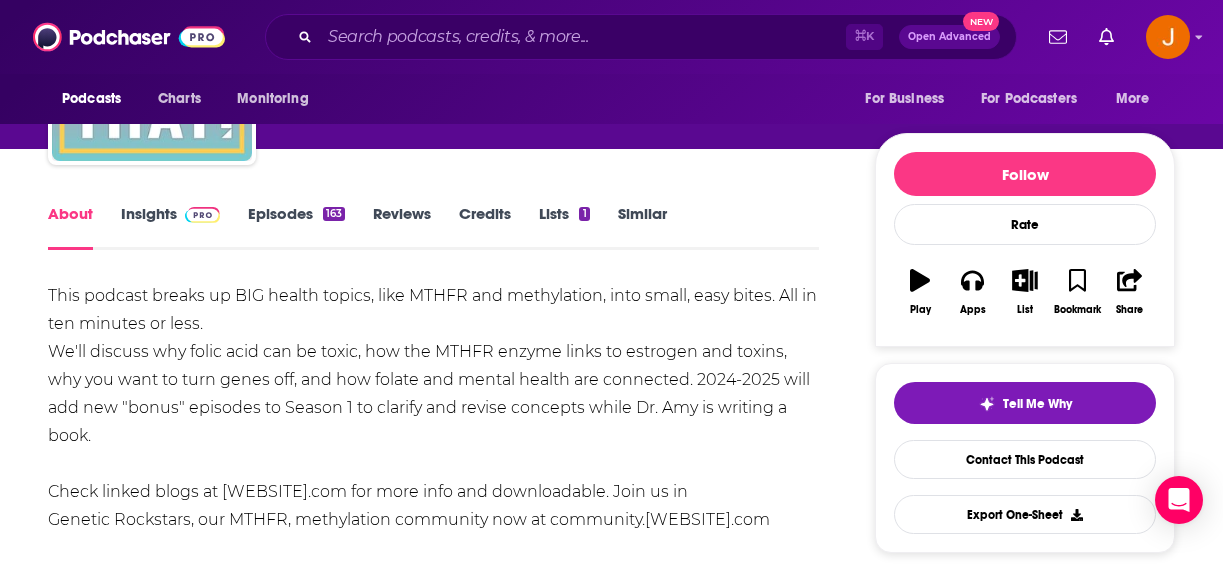 scroll, scrollTop: 0, scrollLeft: 0, axis: both 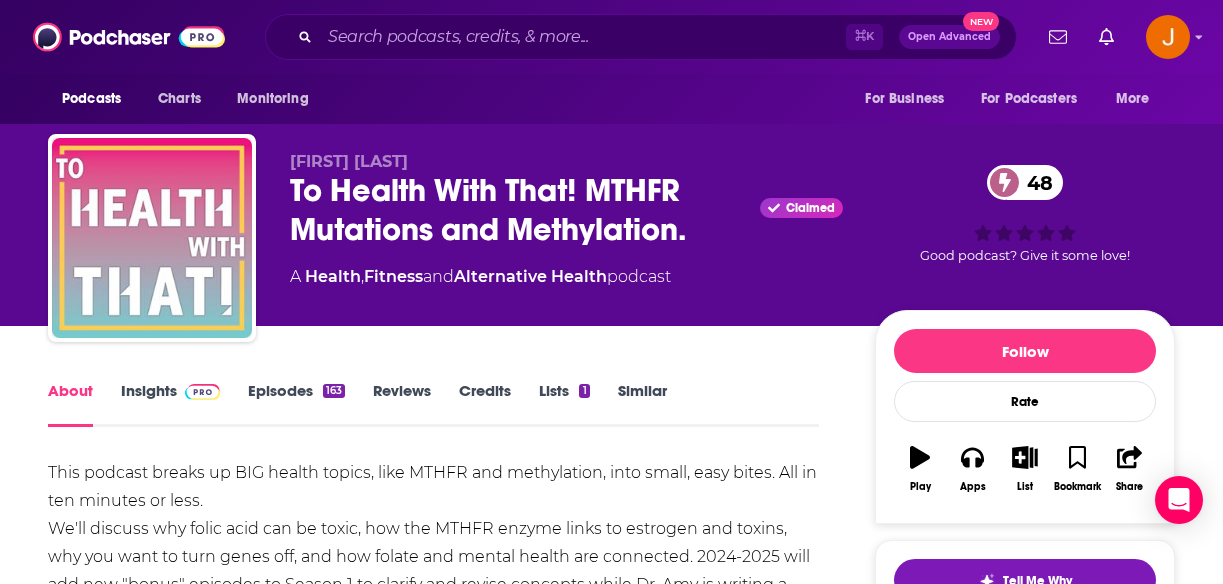 click on "Episodes 163" at bounding box center (296, 404) 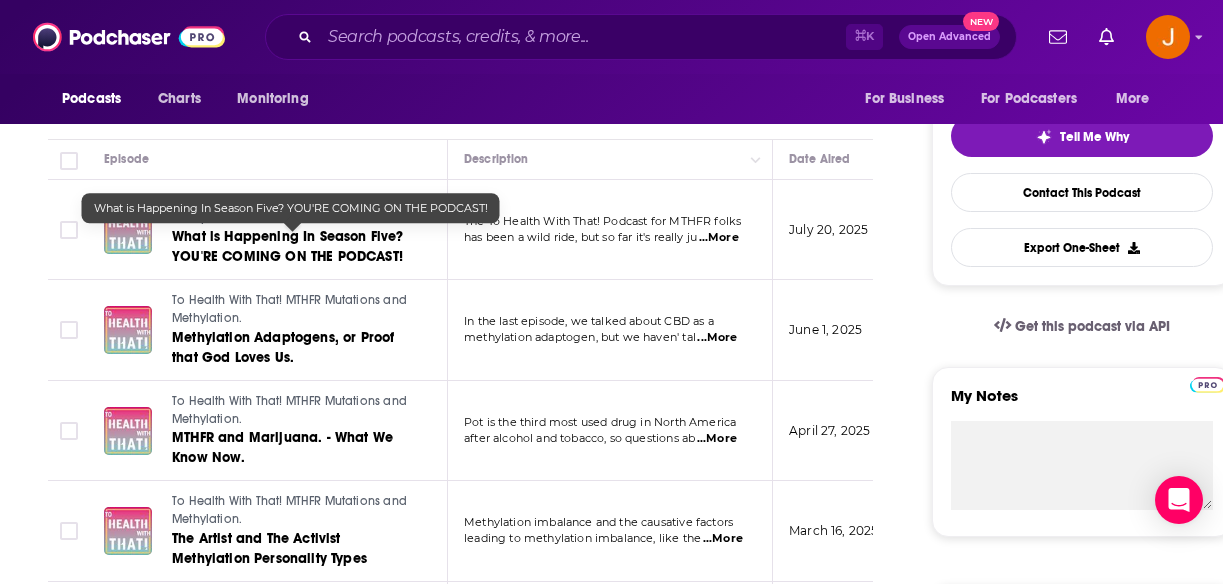 scroll, scrollTop: 0, scrollLeft: 0, axis: both 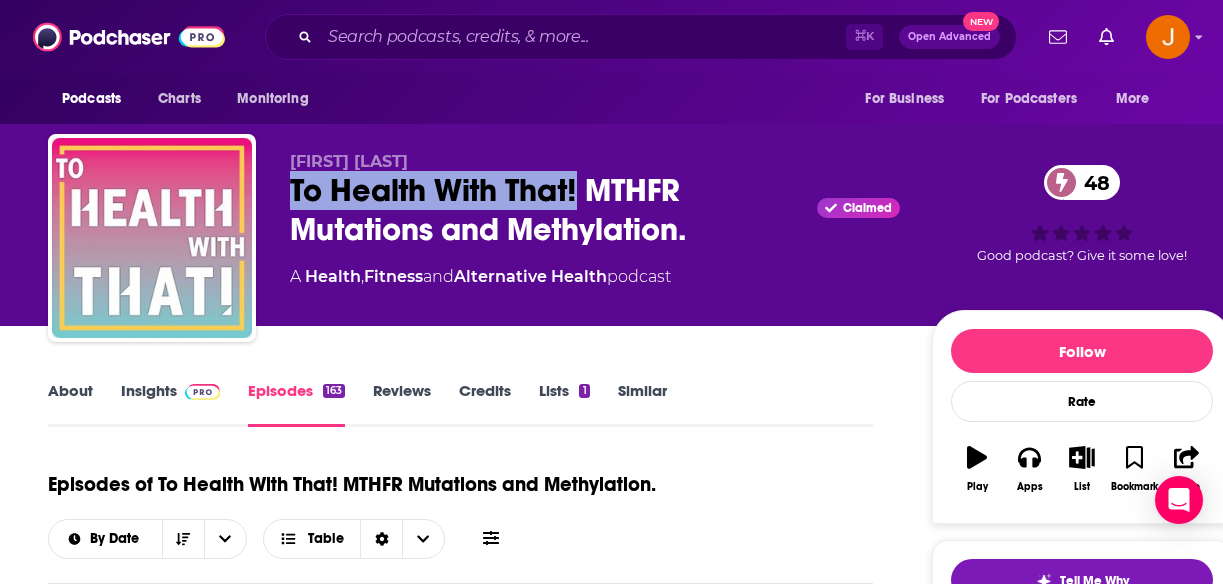 drag, startPoint x: 284, startPoint y: 195, endPoint x: 581, endPoint y: 199, distance: 297.02695 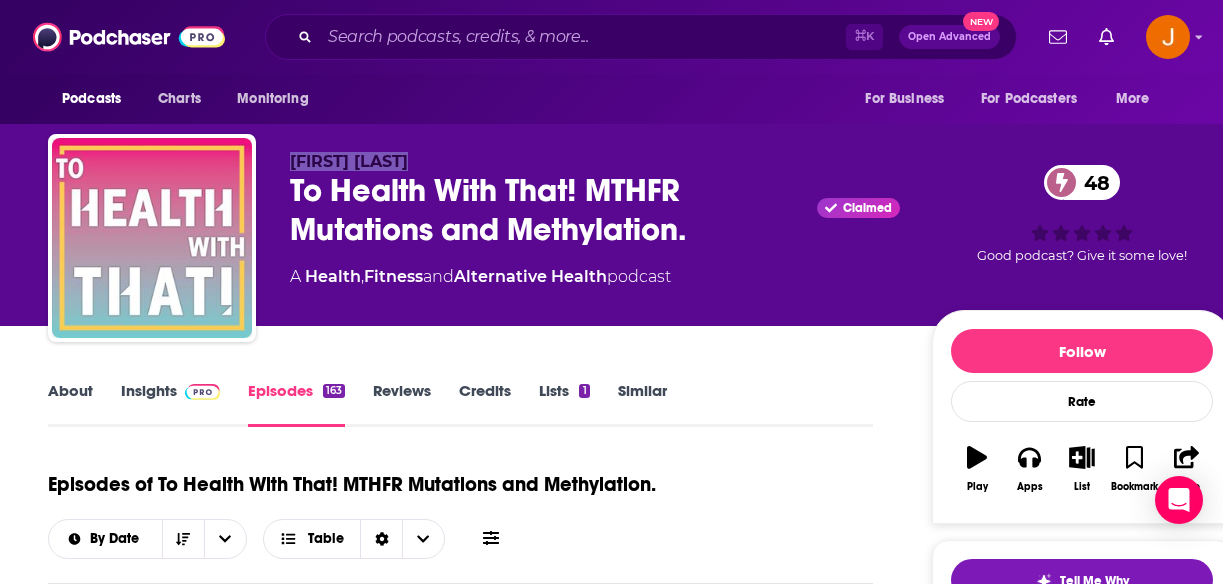 drag, startPoint x: 288, startPoint y: 164, endPoint x: 432, endPoint y: 159, distance: 144.08678 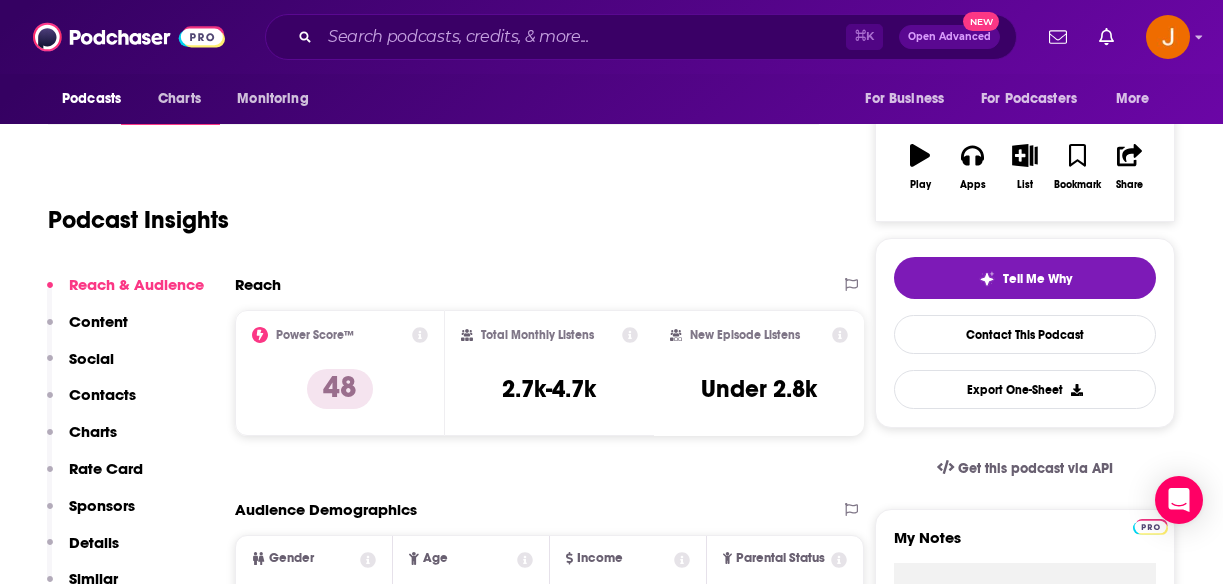 click on "Contacts" at bounding box center (102, 394) 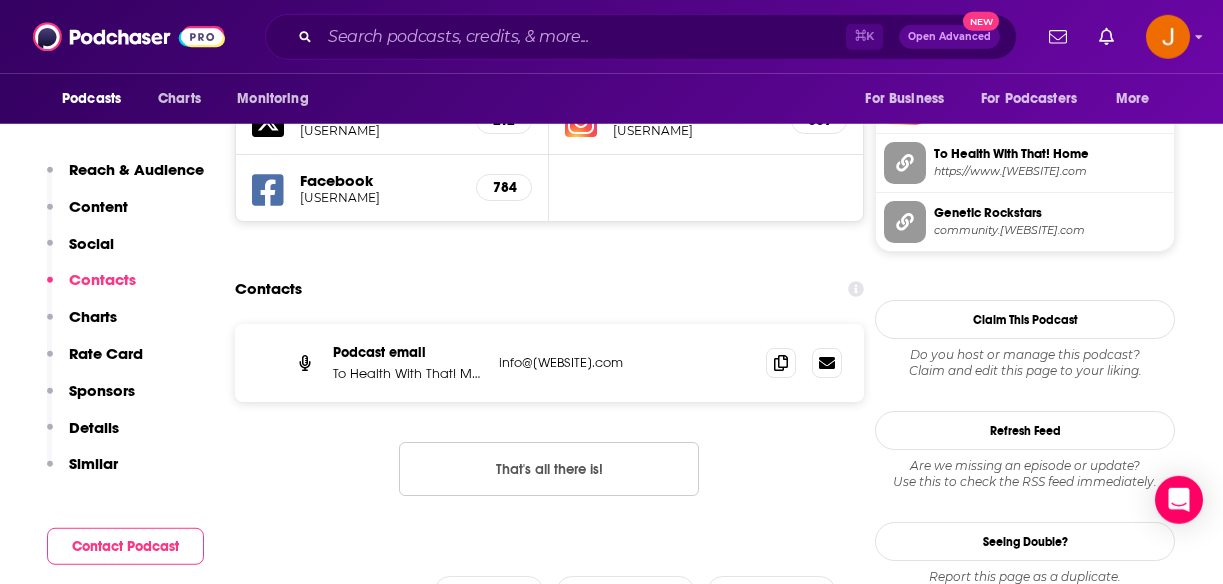 scroll, scrollTop: 1700, scrollLeft: 0, axis: vertical 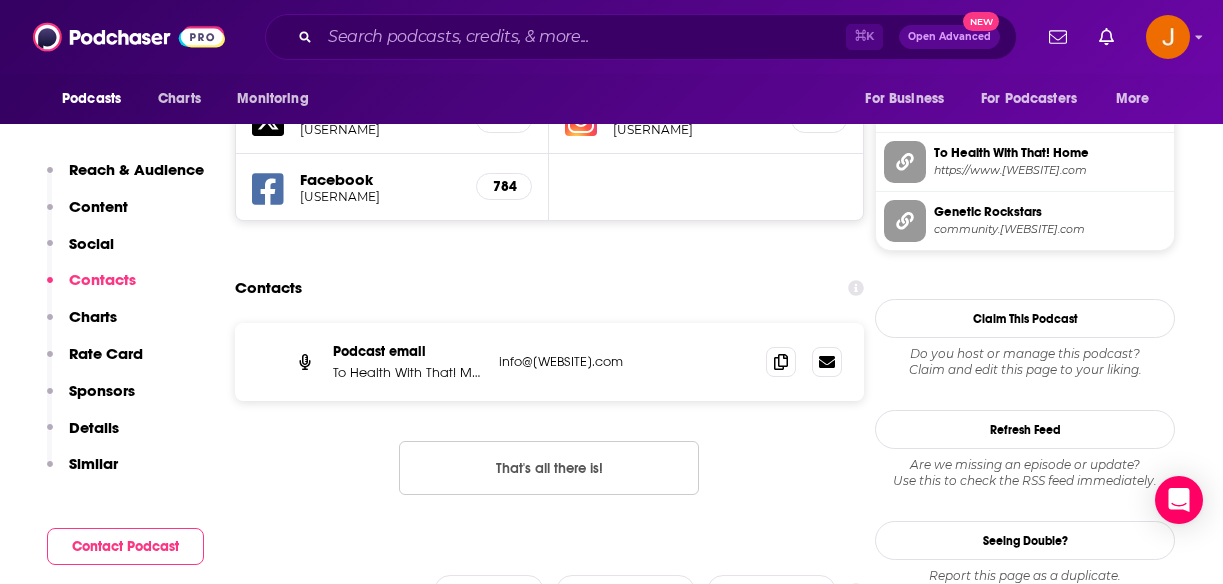 drag, startPoint x: 704, startPoint y: 379, endPoint x: 497, endPoint y: 380, distance: 207.00241 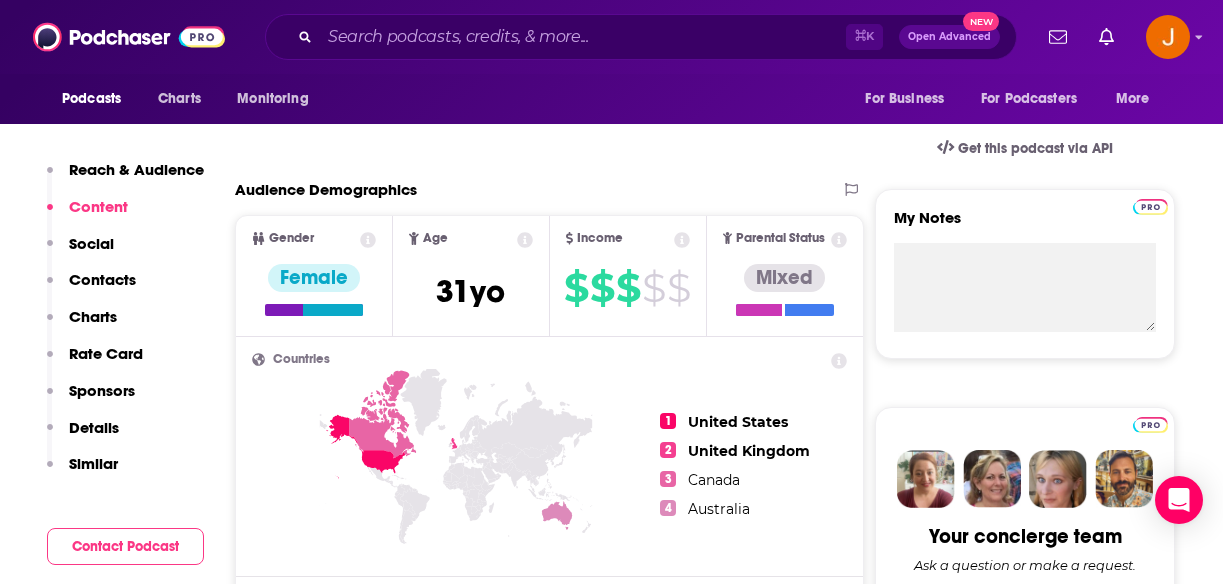scroll, scrollTop: 456, scrollLeft: 0, axis: vertical 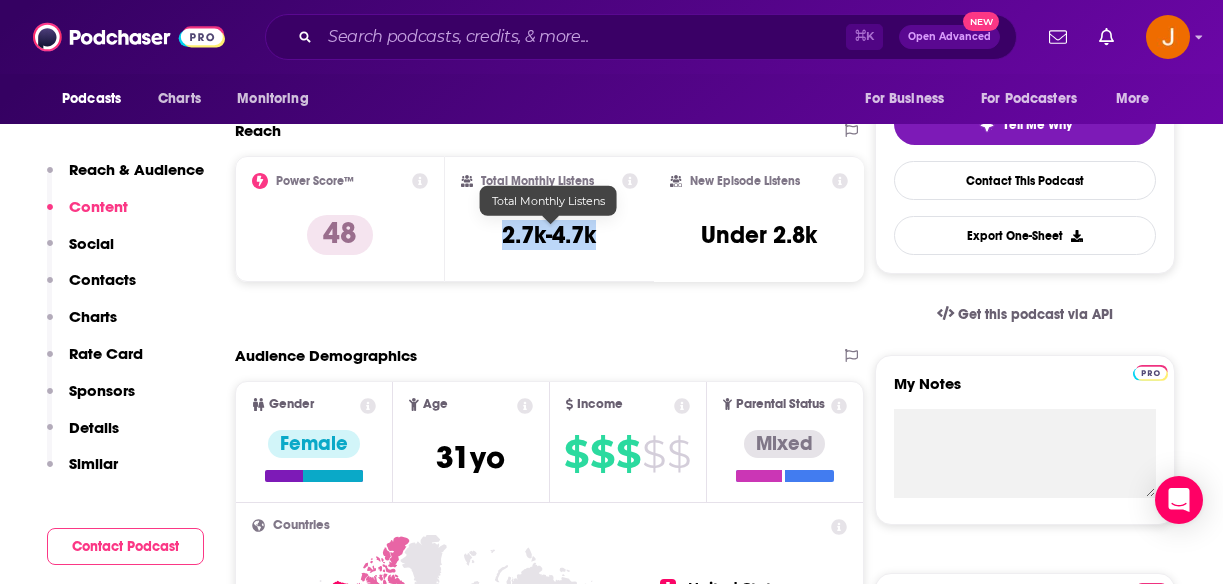 drag, startPoint x: 499, startPoint y: 235, endPoint x: 595, endPoint y: 242, distance: 96.25487 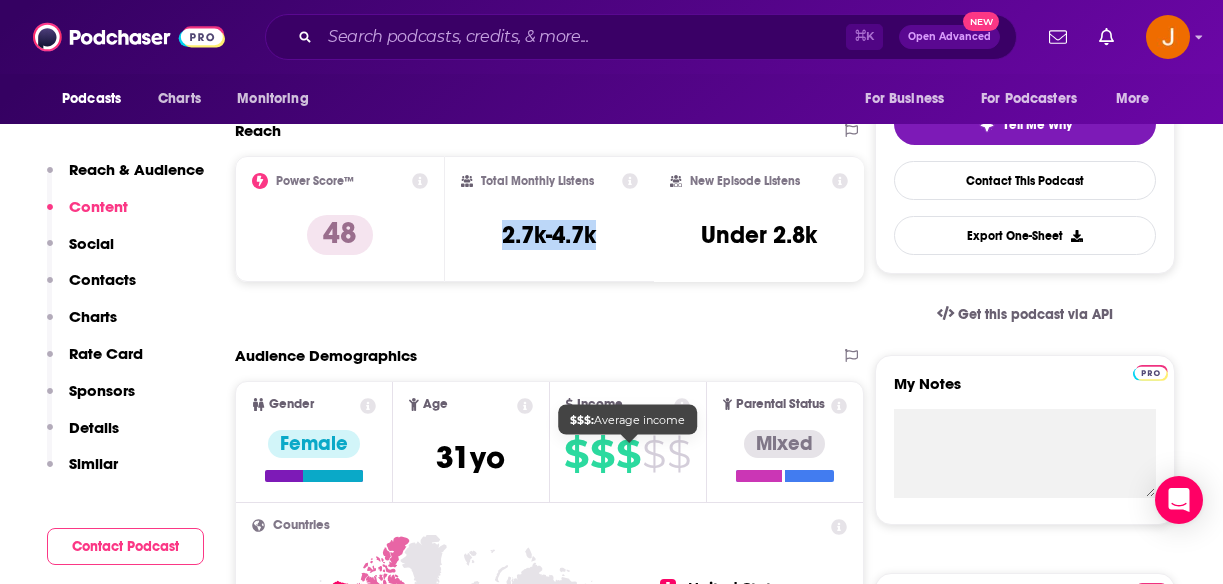 copy on "2.7k-4.7k" 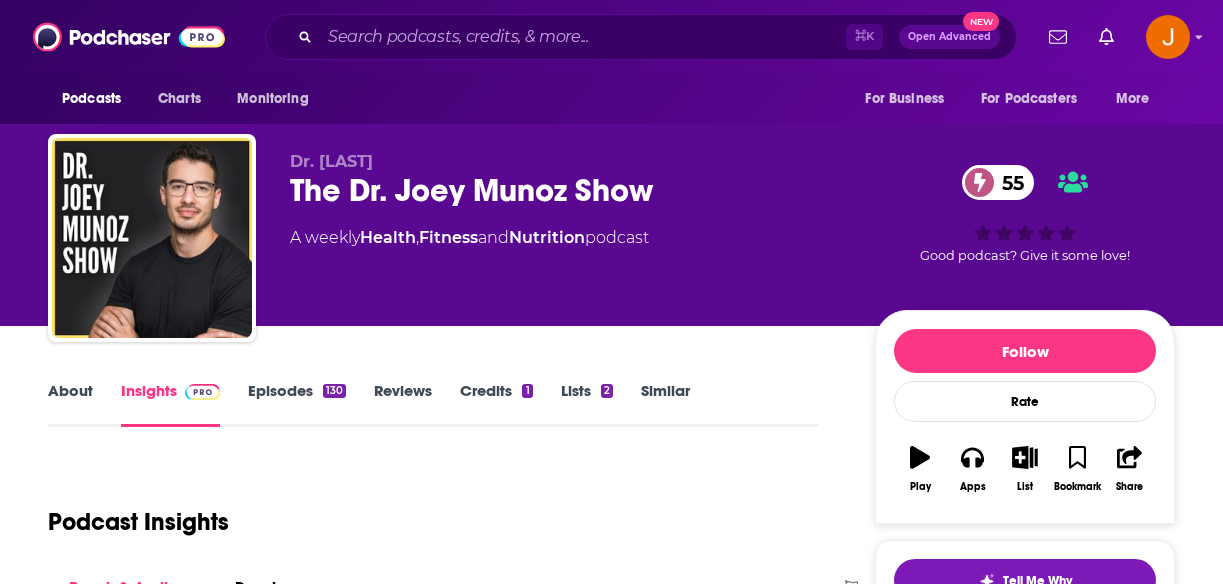 scroll, scrollTop: 0, scrollLeft: 0, axis: both 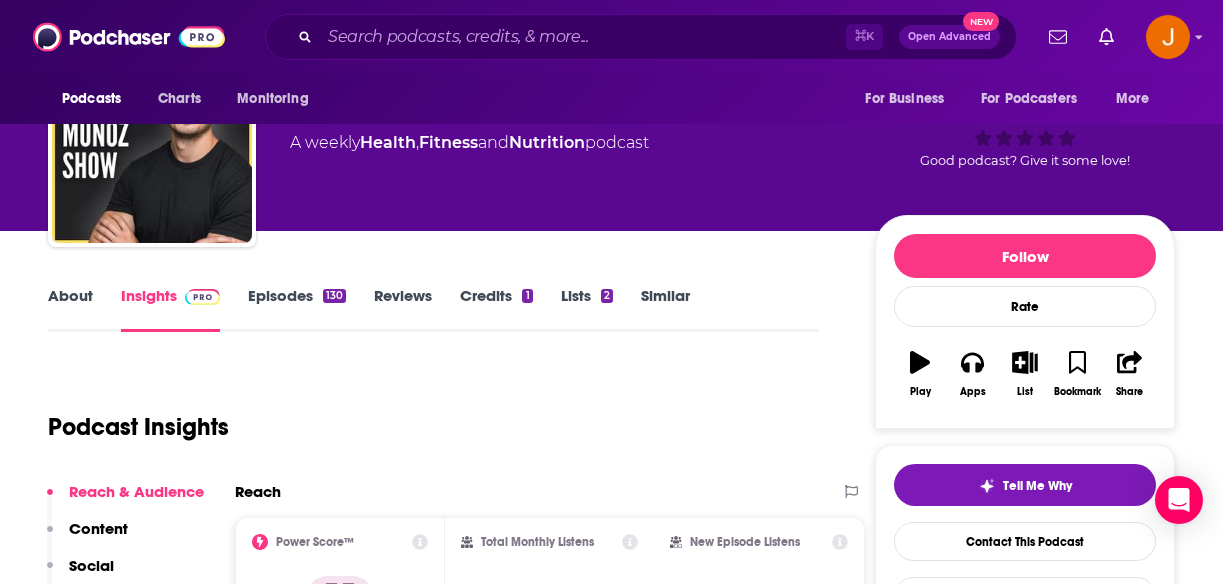 click on "Episodes 130" at bounding box center (297, 309) 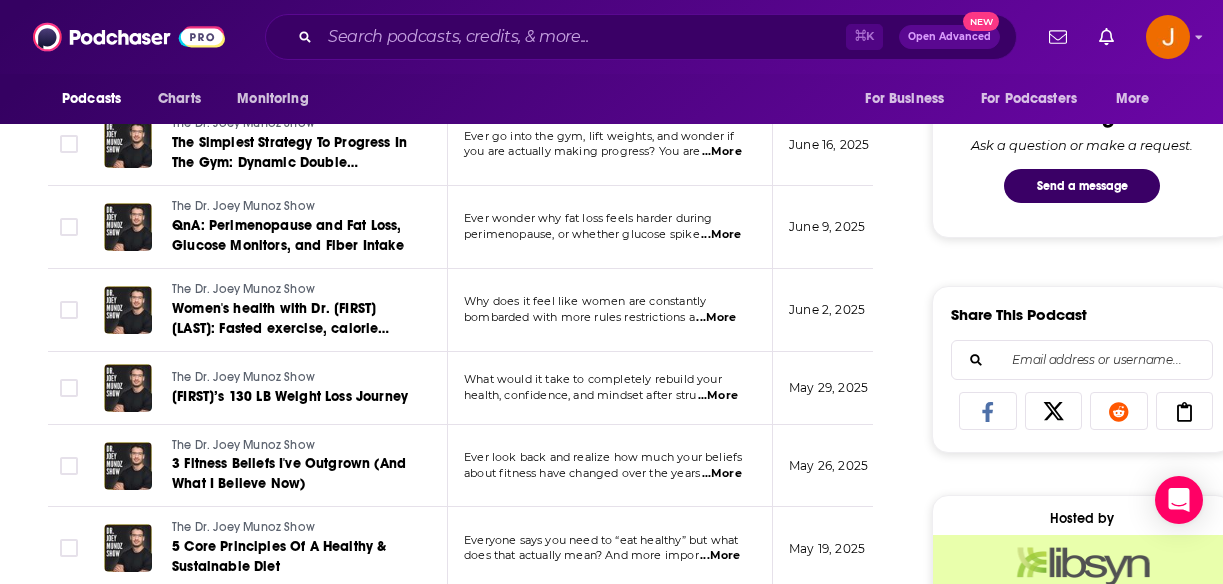 scroll, scrollTop: 221, scrollLeft: 0, axis: vertical 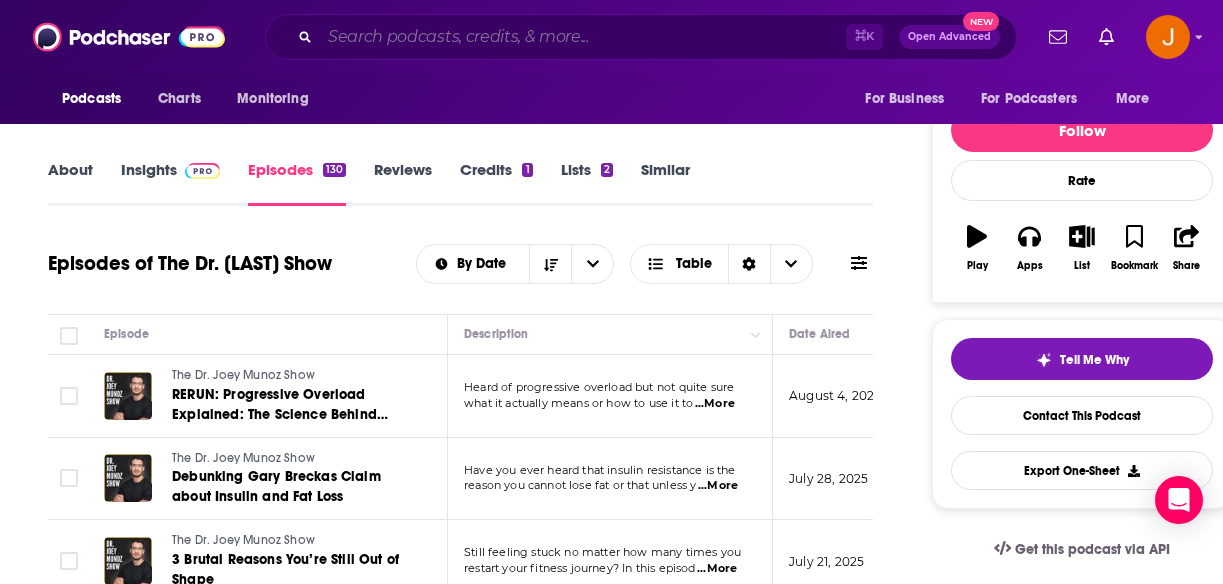 click at bounding box center (583, 37) 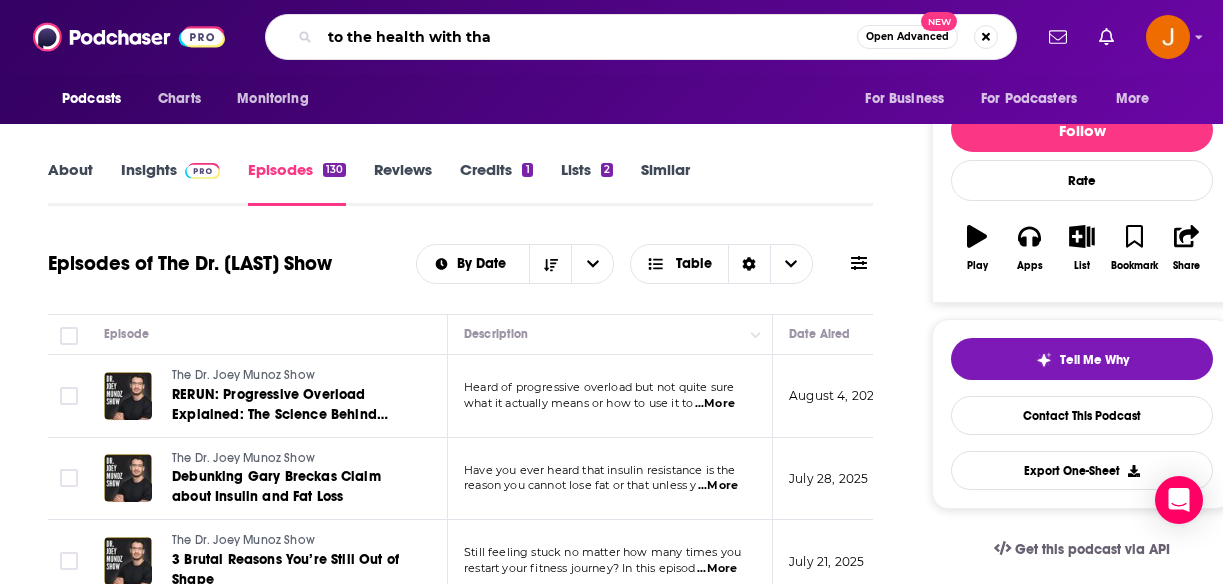 type on "to the health with that" 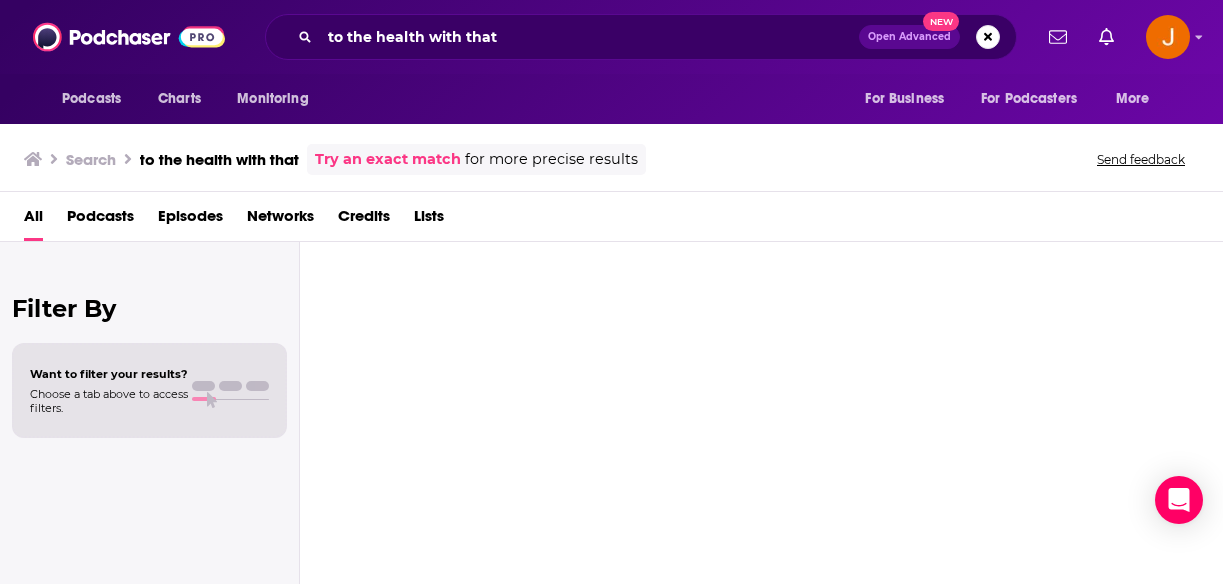 scroll, scrollTop: 0, scrollLeft: 0, axis: both 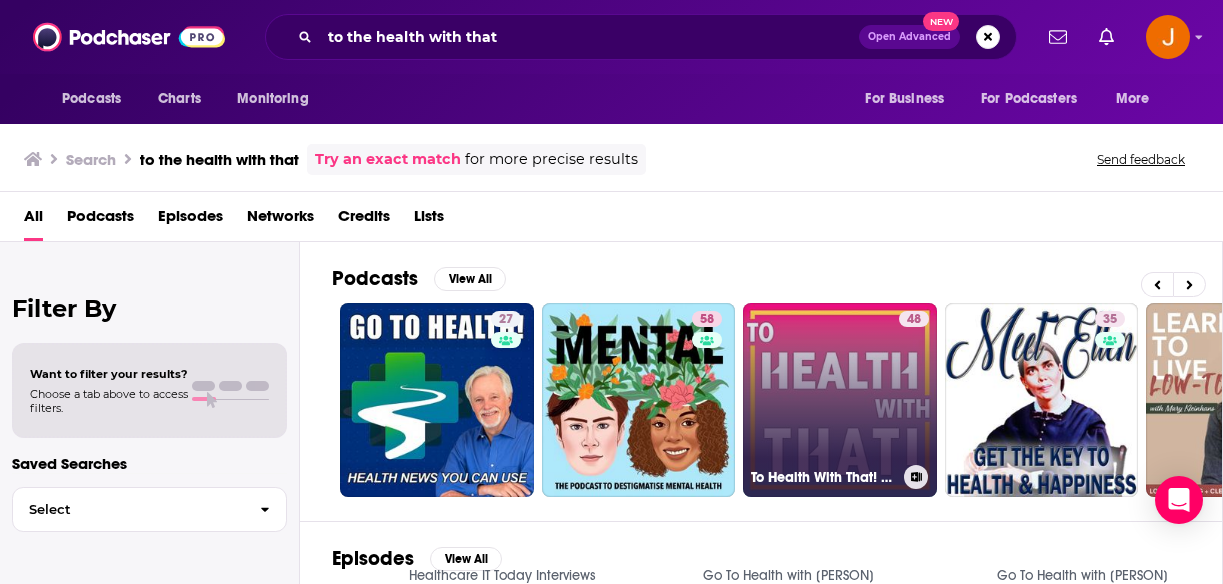 click on "48 To Health With That! MTHFR Mutations and Methylation." at bounding box center [840, 400] 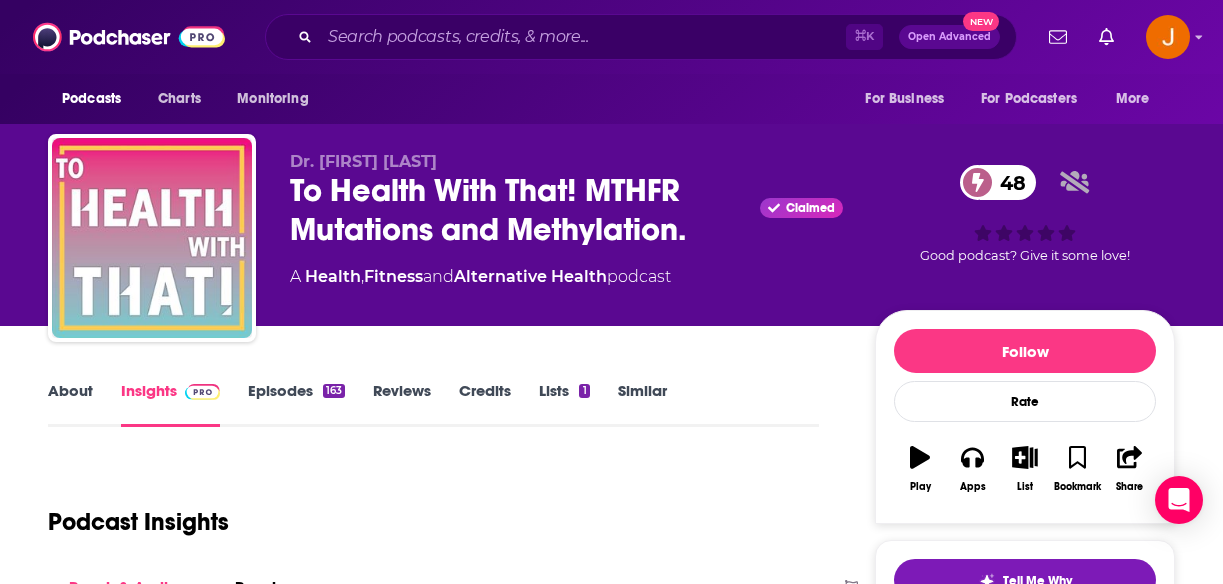 scroll, scrollTop: 67, scrollLeft: 0, axis: vertical 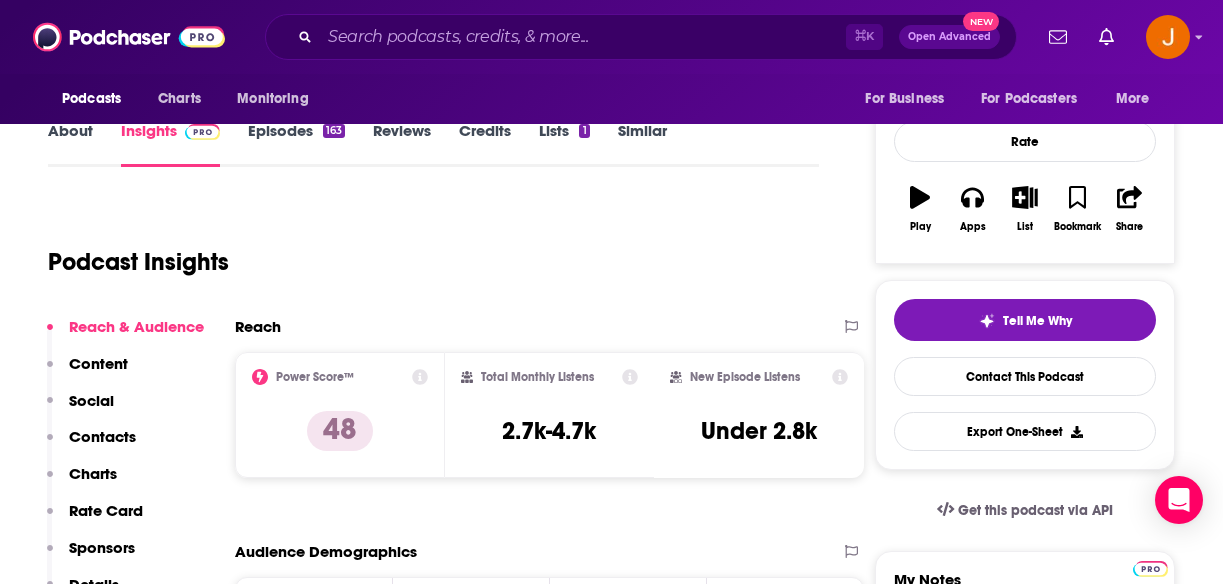 click on "Contacts" at bounding box center [102, 436] 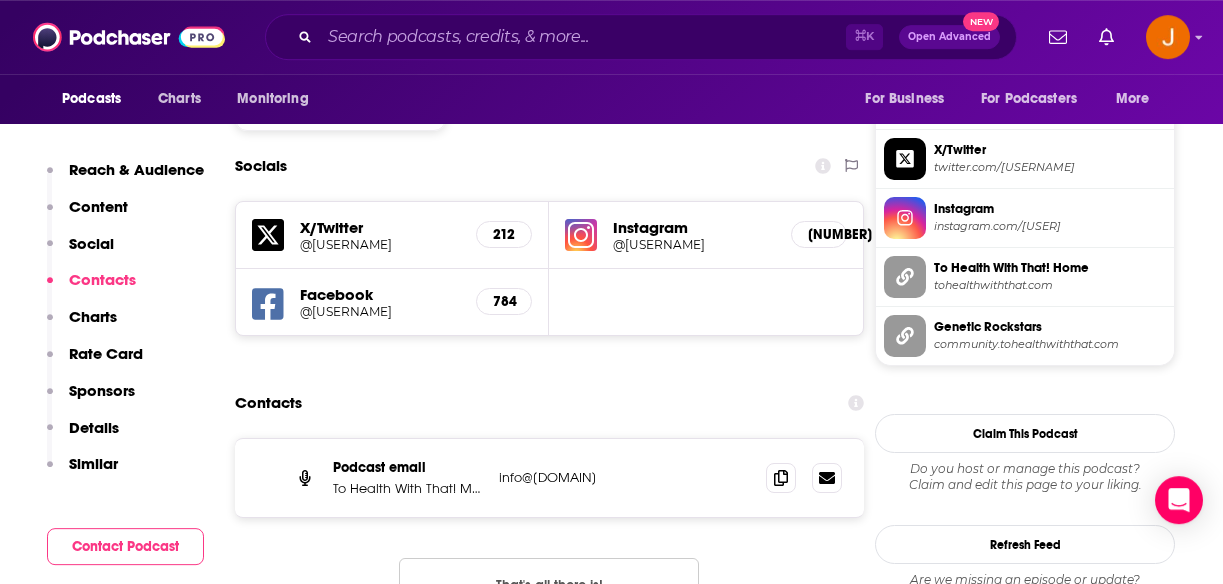 scroll, scrollTop: 1586, scrollLeft: 0, axis: vertical 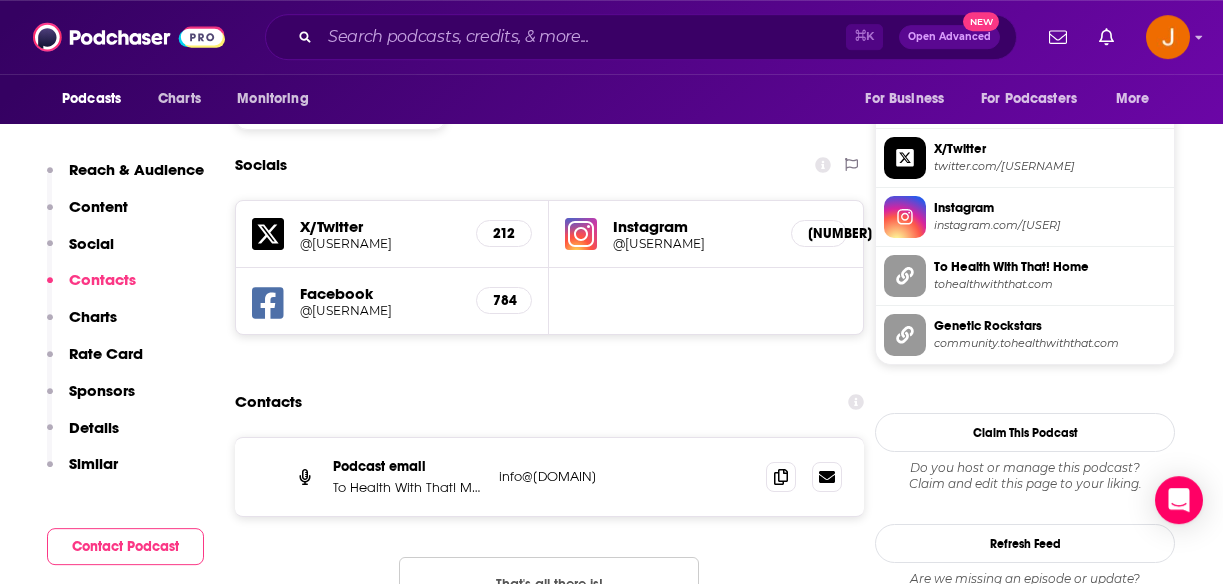 click 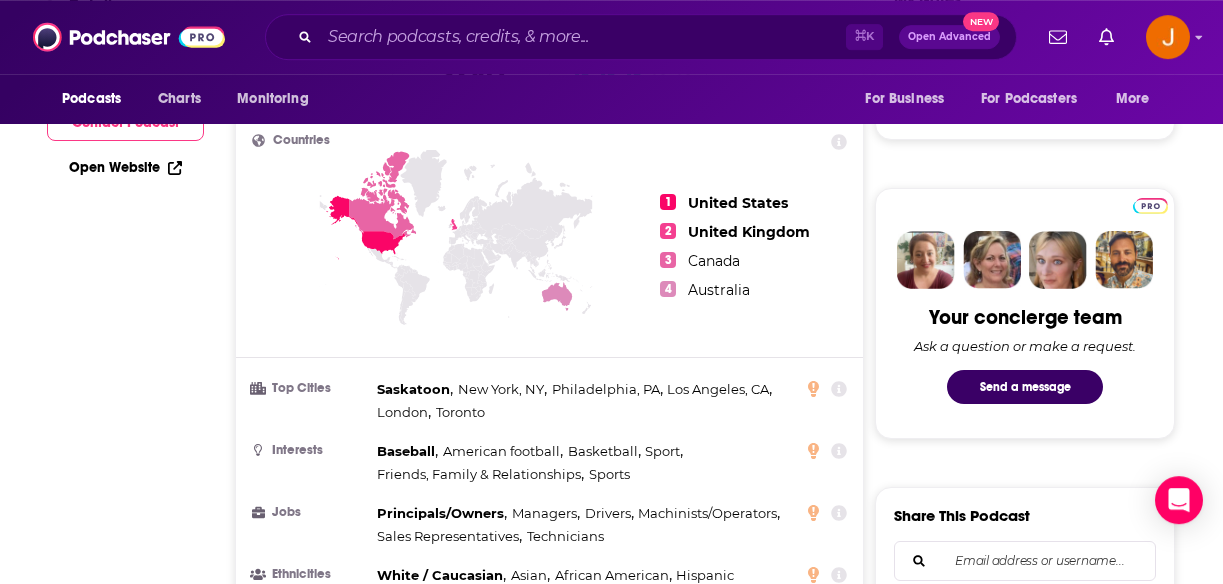 scroll, scrollTop: 0, scrollLeft: 0, axis: both 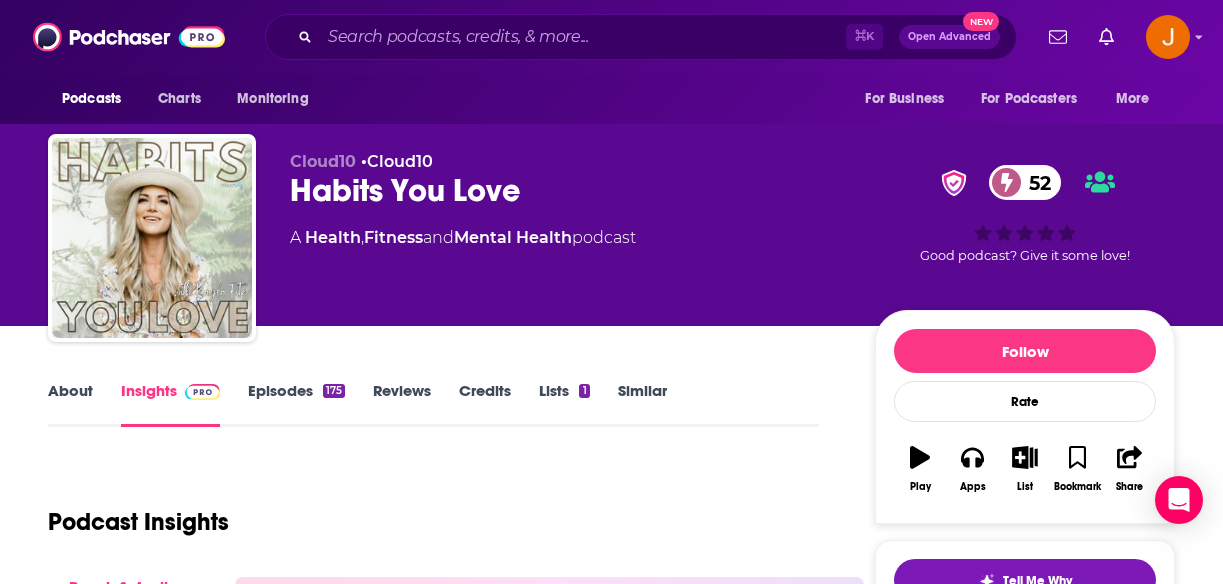 click on "Episodes 175" at bounding box center [296, 404] 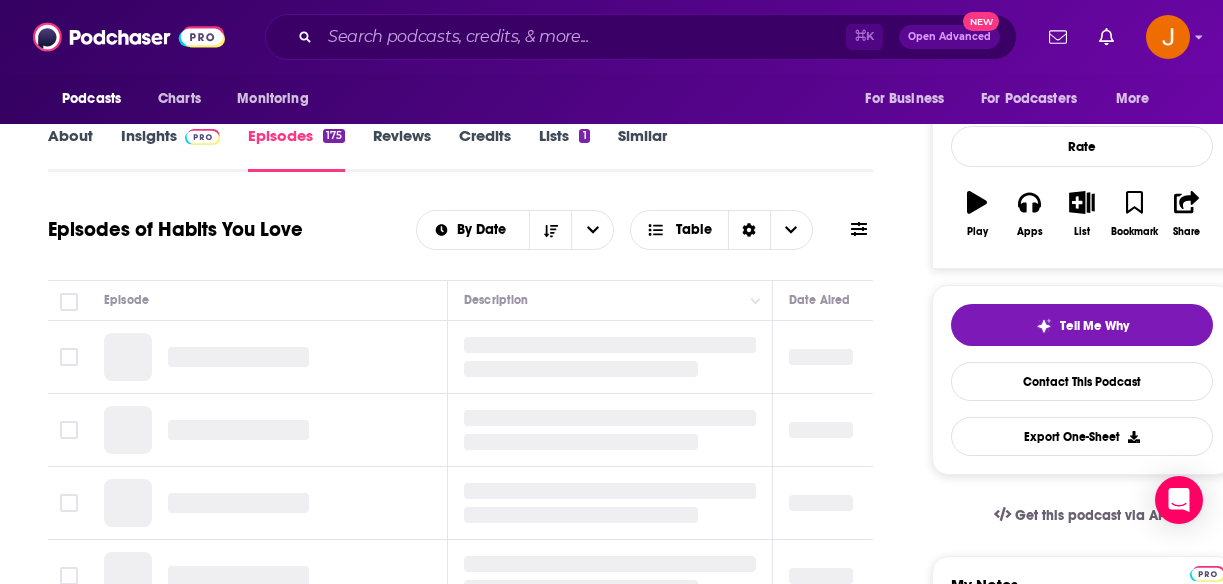 scroll, scrollTop: 263, scrollLeft: 0, axis: vertical 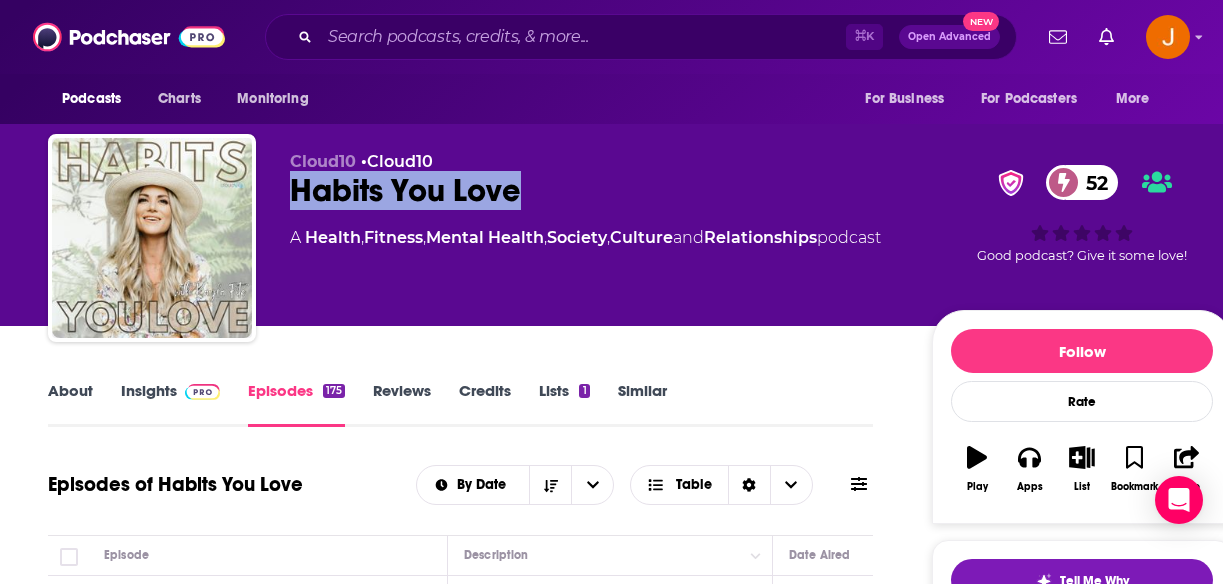 drag, startPoint x: 296, startPoint y: 190, endPoint x: 526, endPoint y: 190, distance: 230 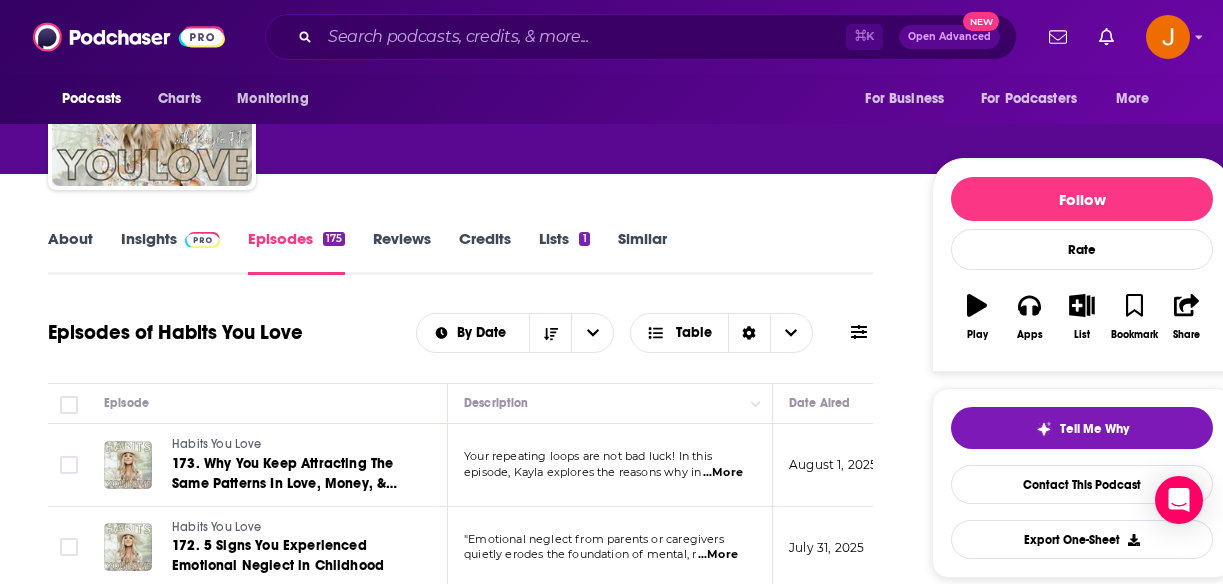 scroll, scrollTop: 168, scrollLeft: 0, axis: vertical 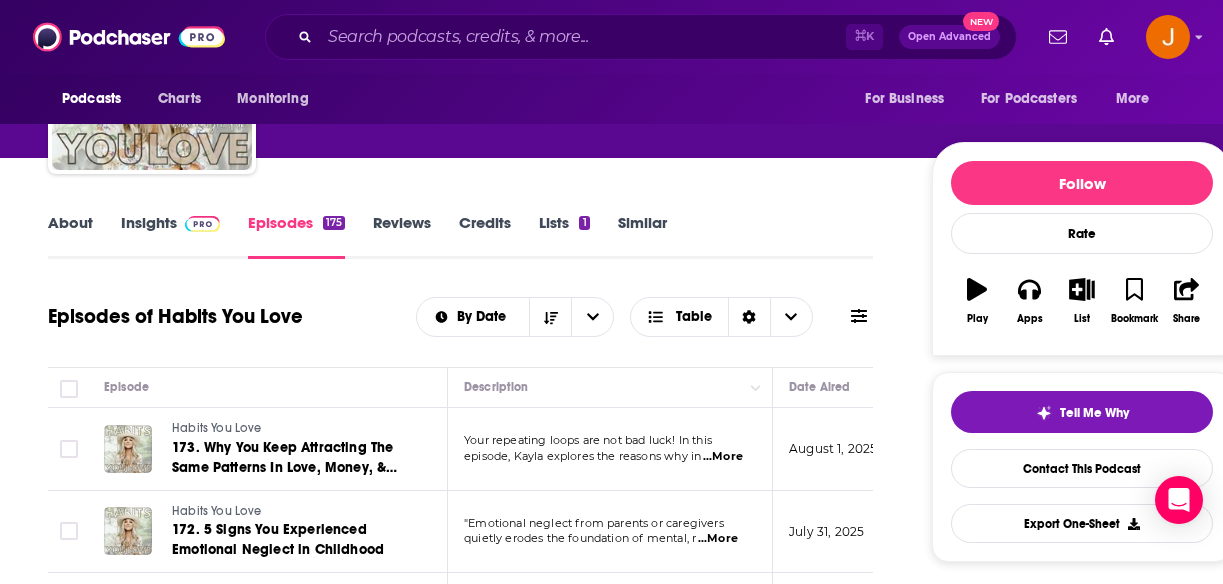 click on "Insights" at bounding box center [170, 236] 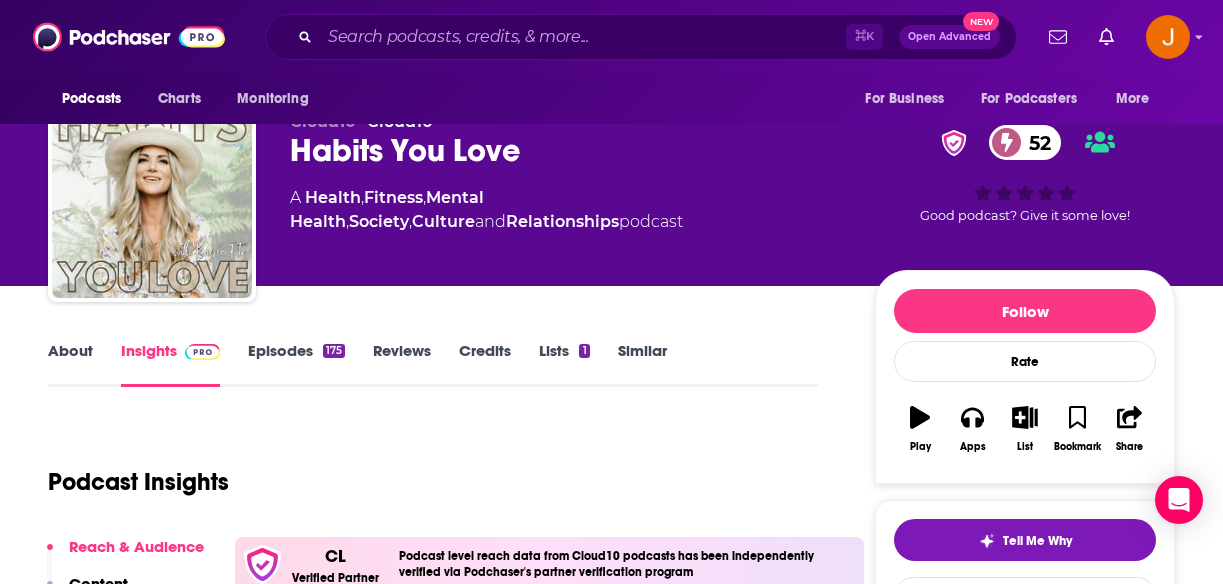 scroll, scrollTop: 134, scrollLeft: 0, axis: vertical 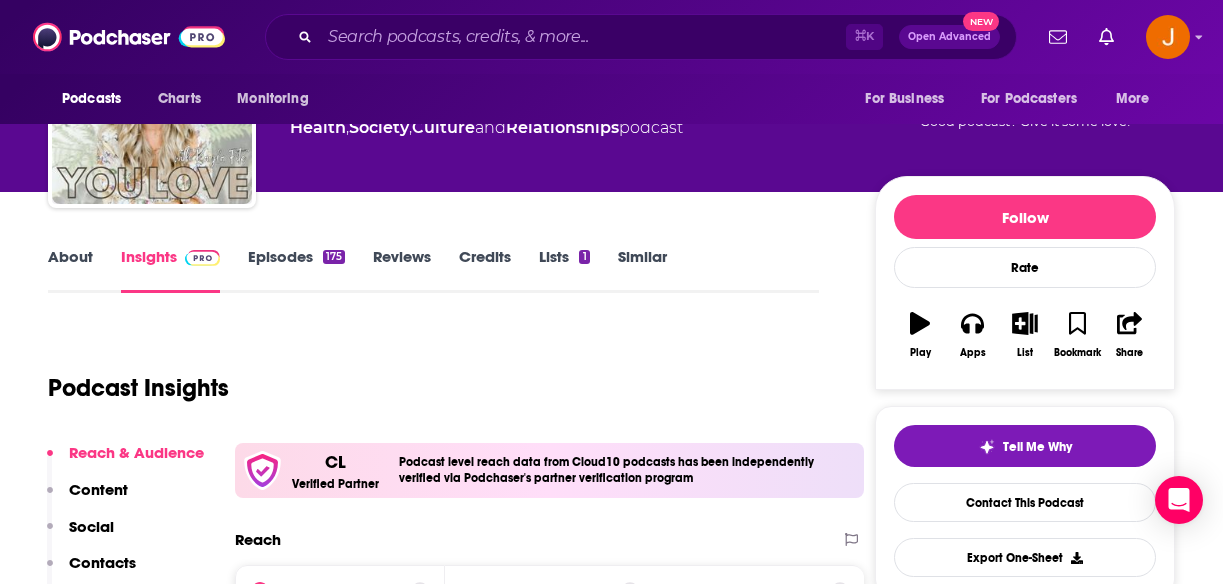 click on "Contacts" at bounding box center (102, 562) 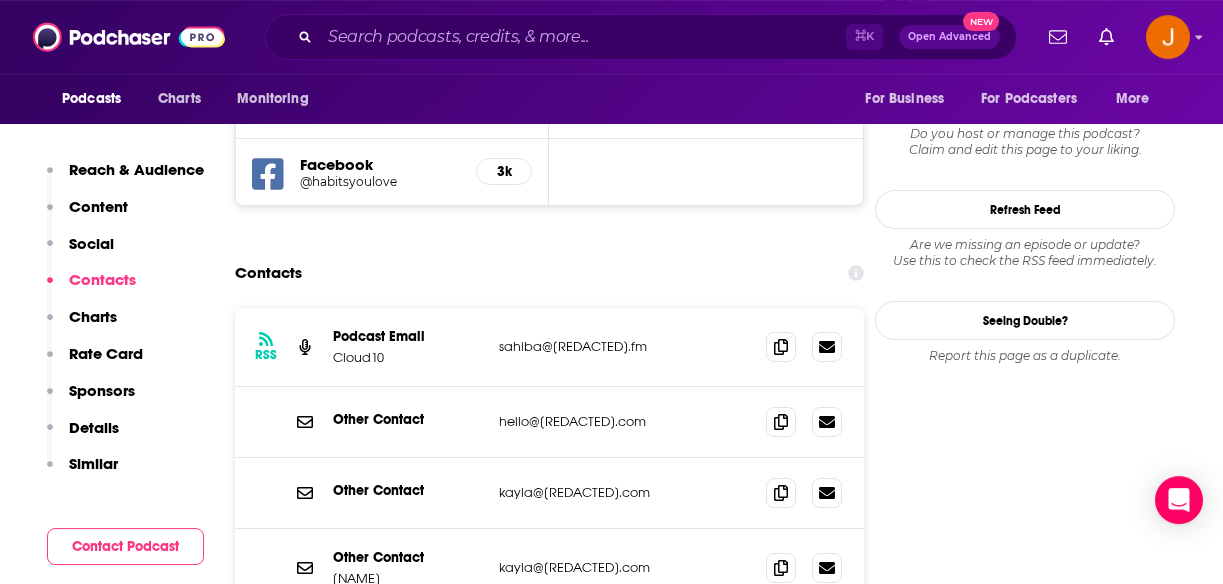scroll, scrollTop: 1838, scrollLeft: 0, axis: vertical 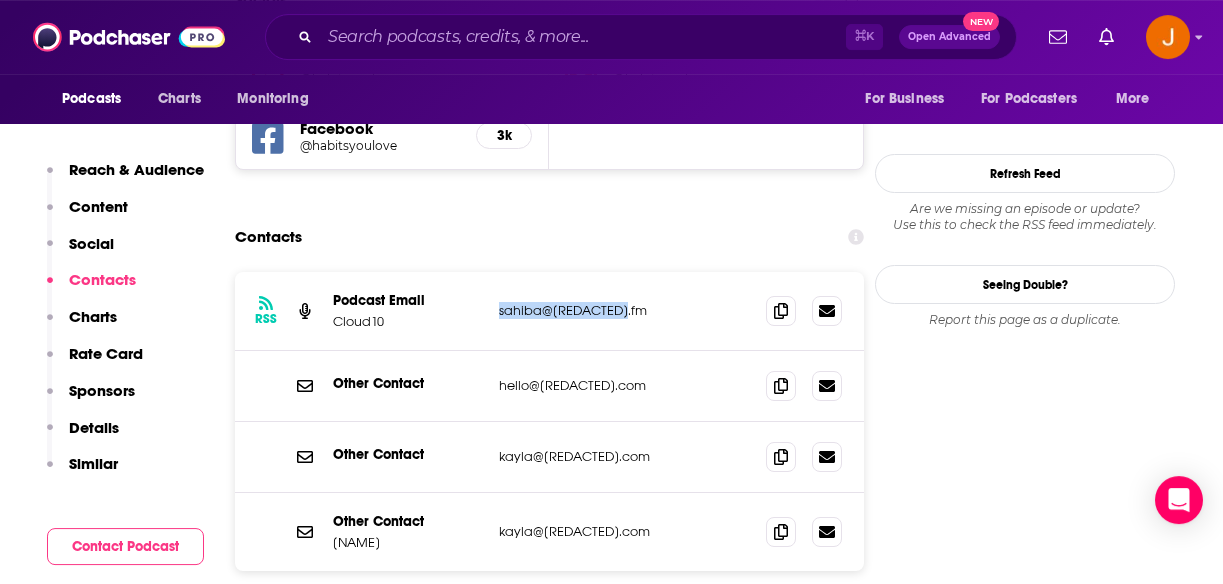 drag, startPoint x: 641, startPoint y: 320, endPoint x: 495, endPoint y: 326, distance: 146.12323 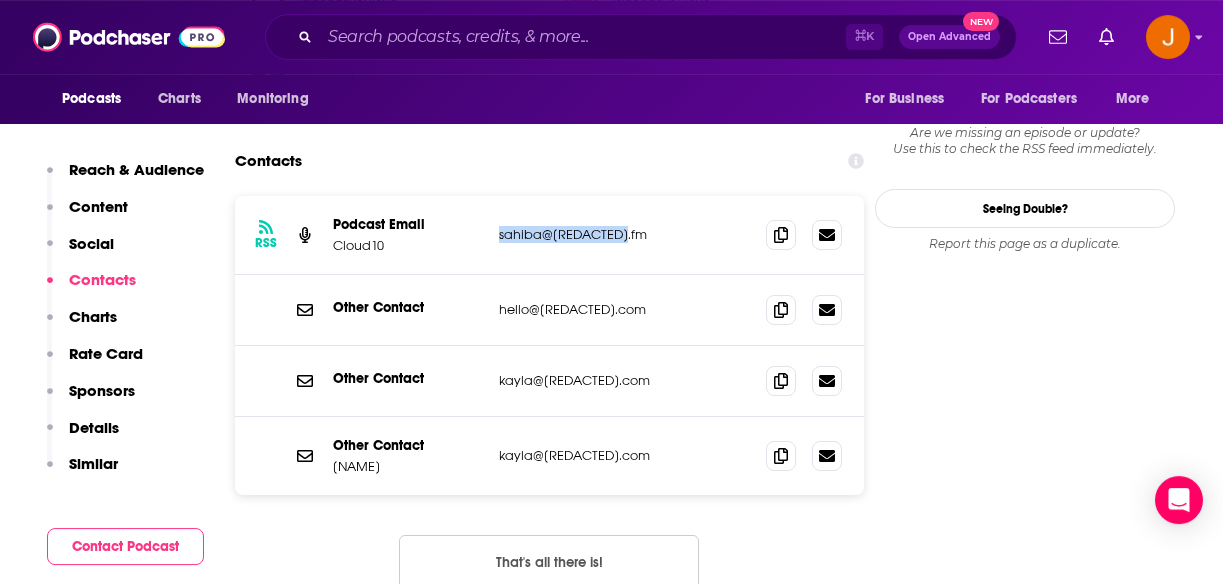scroll, scrollTop: 1930, scrollLeft: 0, axis: vertical 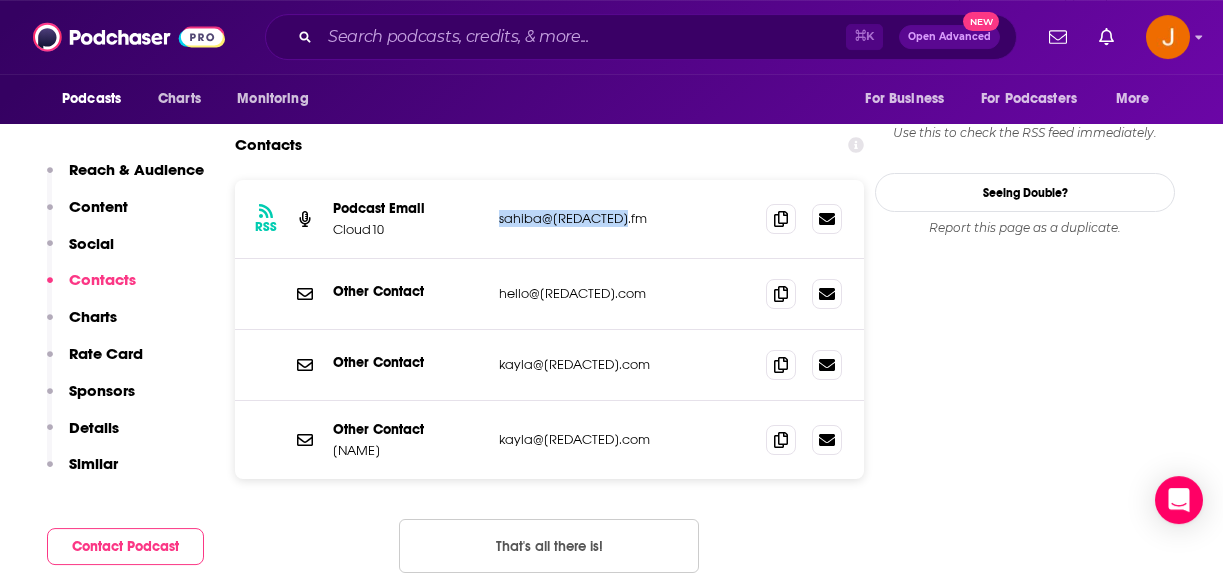 drag, startPoint x: 679, startPoint y: 303, endPoint x: 497, endPoint y: 307, distance: 182.04395 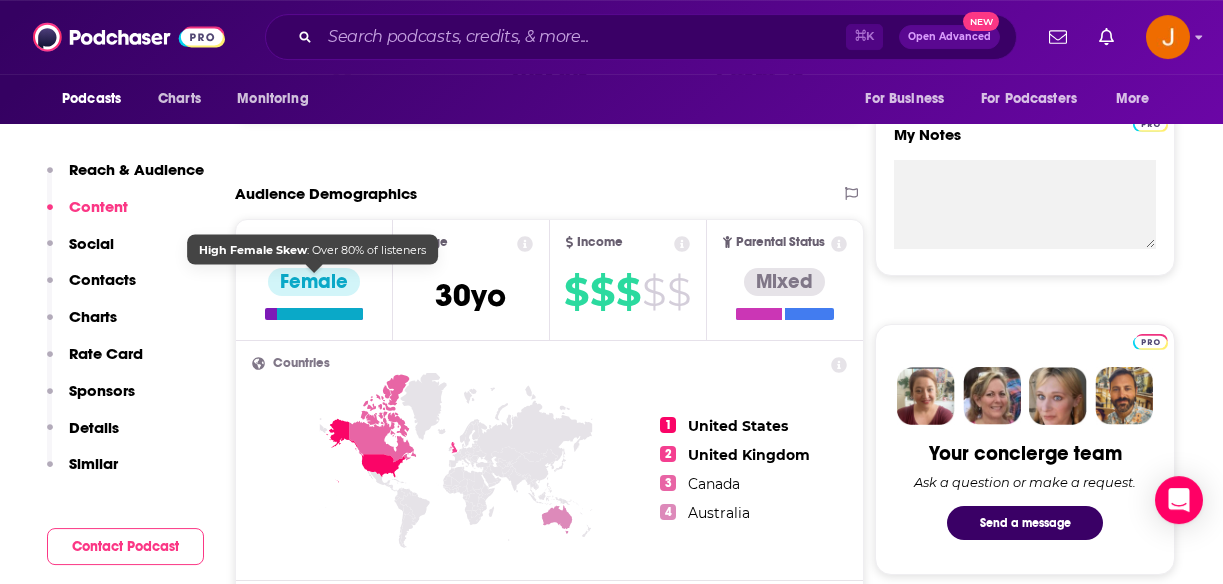 scroll, scrollTop: 593, scrollLeft: 0, axis: vertical 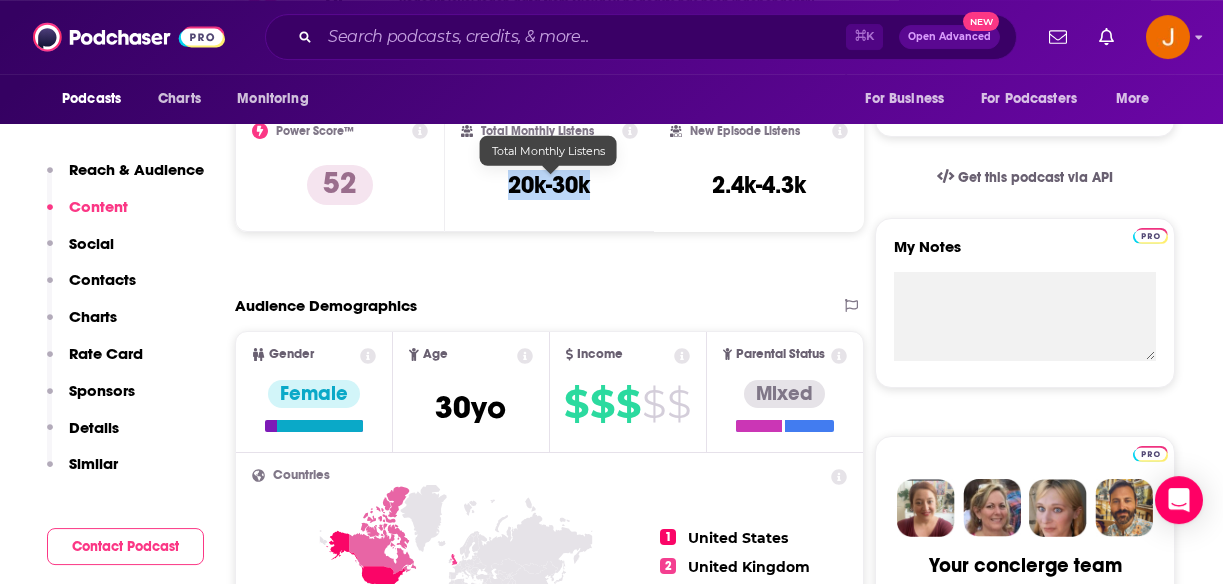 drag, startPoint x: 514, startPoint y: 182, endPoint x: 586, endPoint y: 187, distance: 72.1734 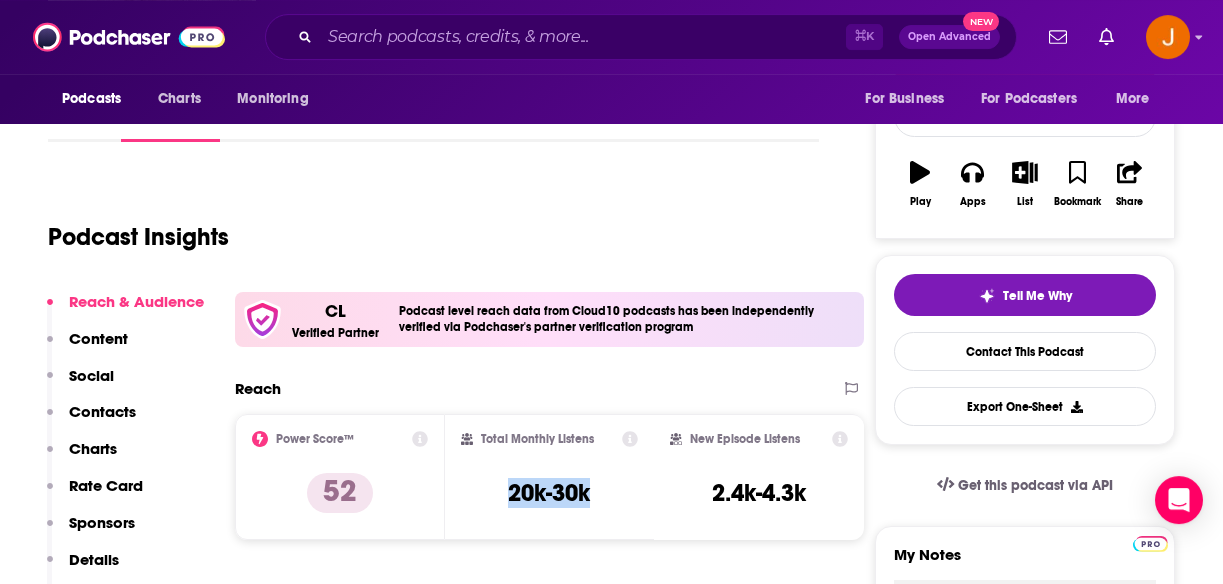 scroll, scrollTop: 258, scrollLeft: 0, axis: vertical 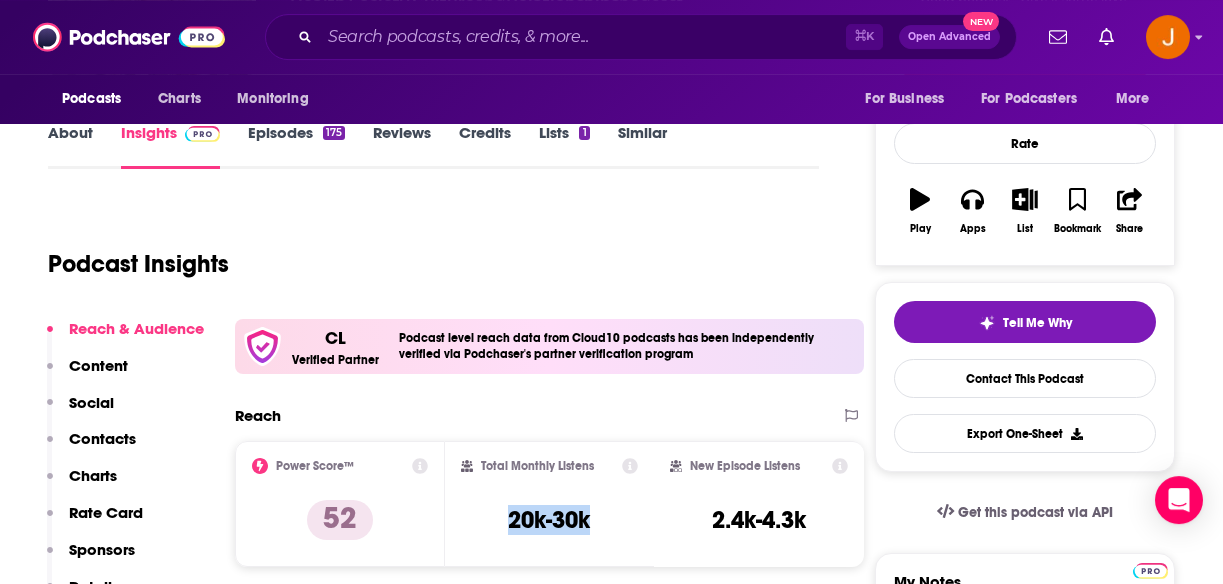 click on "About" at bounding box center [70, 146] 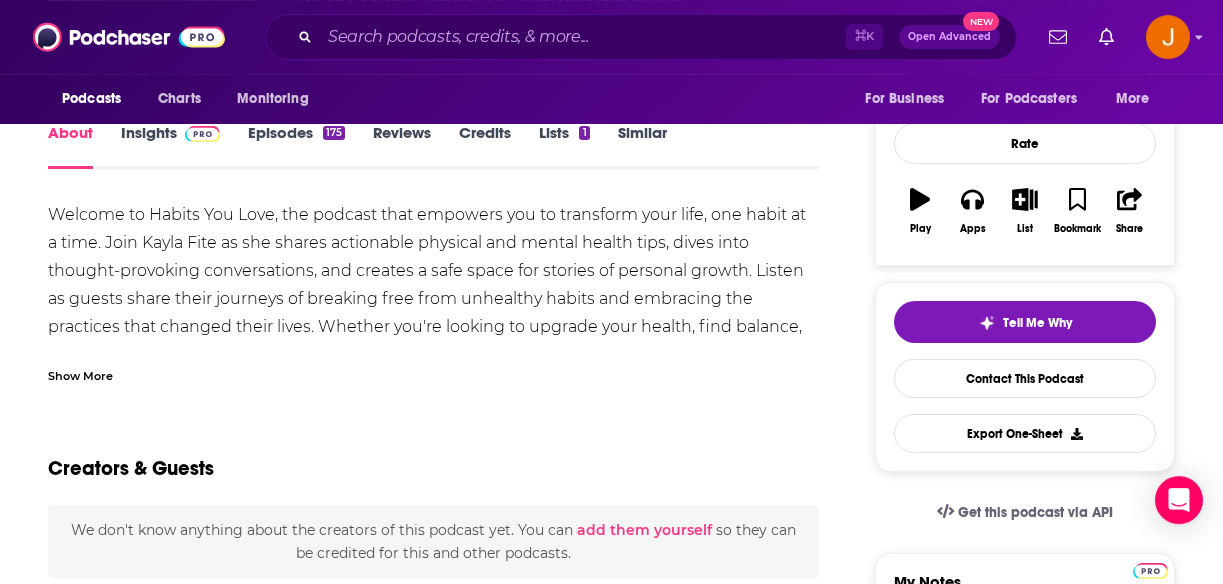 scroll, scrollTop: 0, scrollLeft: 0, axis: both 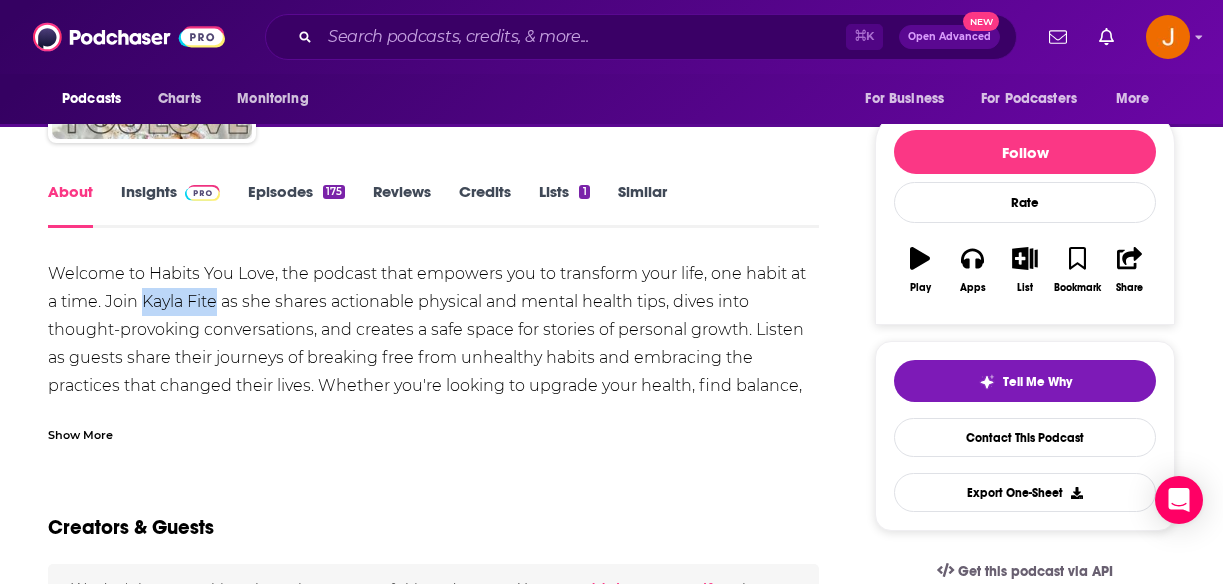 drag, startPoint x: 149, startPoint y: 296, endPoint x: 218, endPoint y: 307, distance: 69.87131 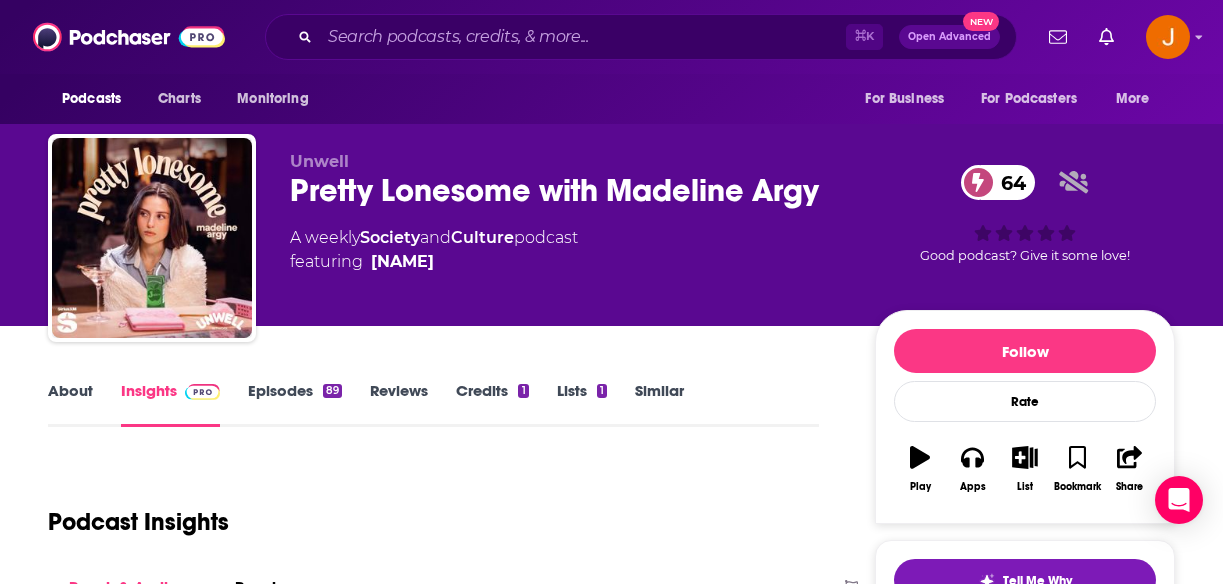 scroll, scrollTop: 0, scrollLeft: 0, axis: both 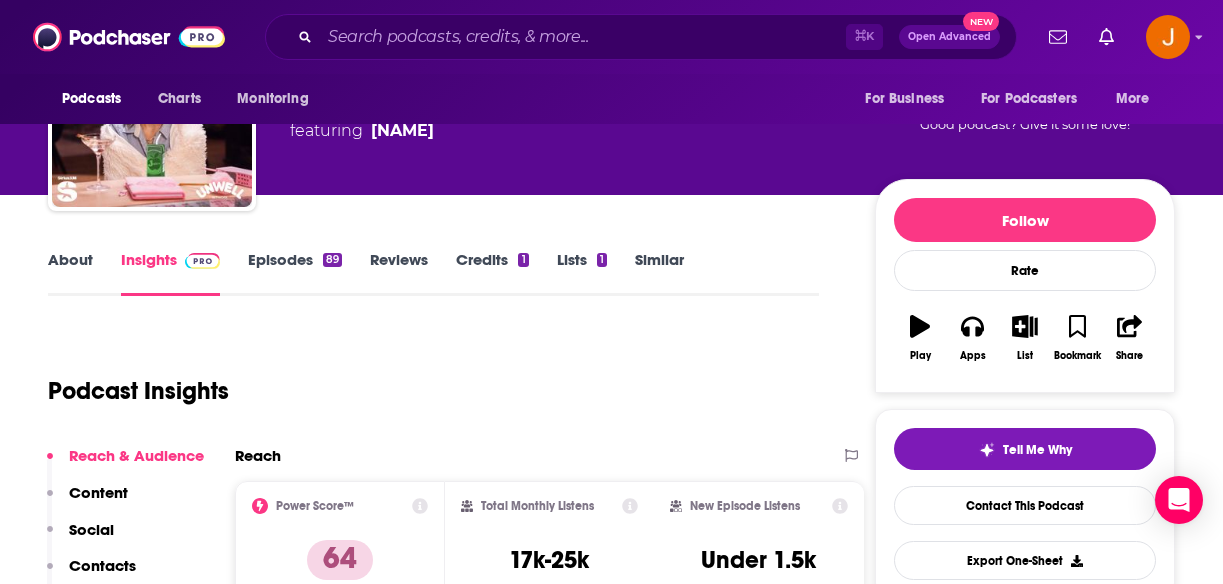 click on "Episodes 89" at bounding box center (295, 273) 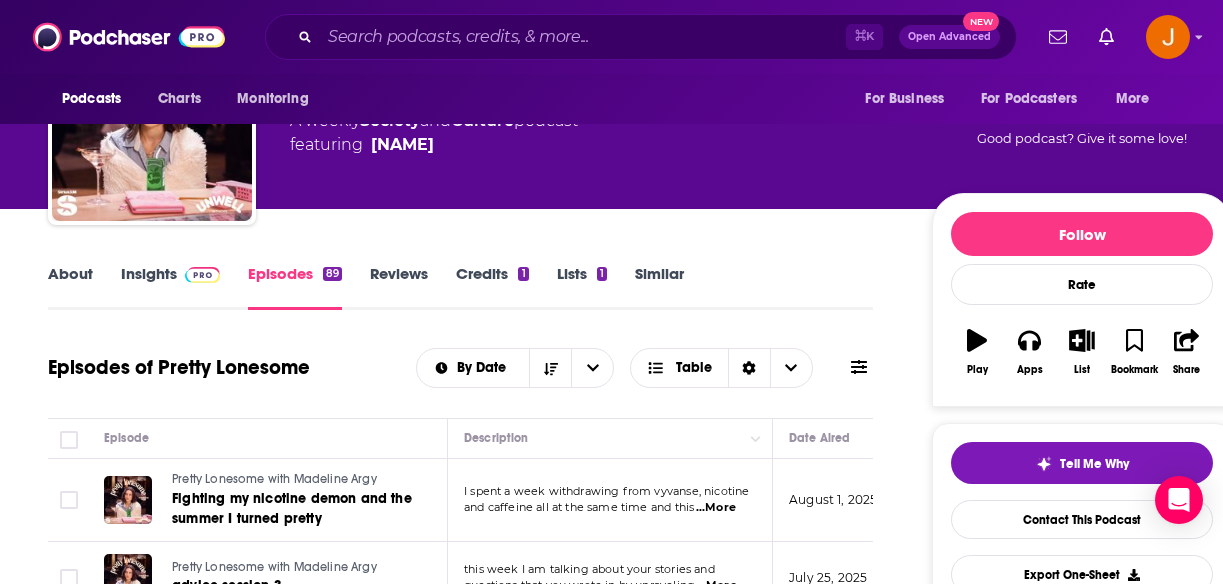 scroll, scrollTop: 0, scrollLeft: 0, axis: both 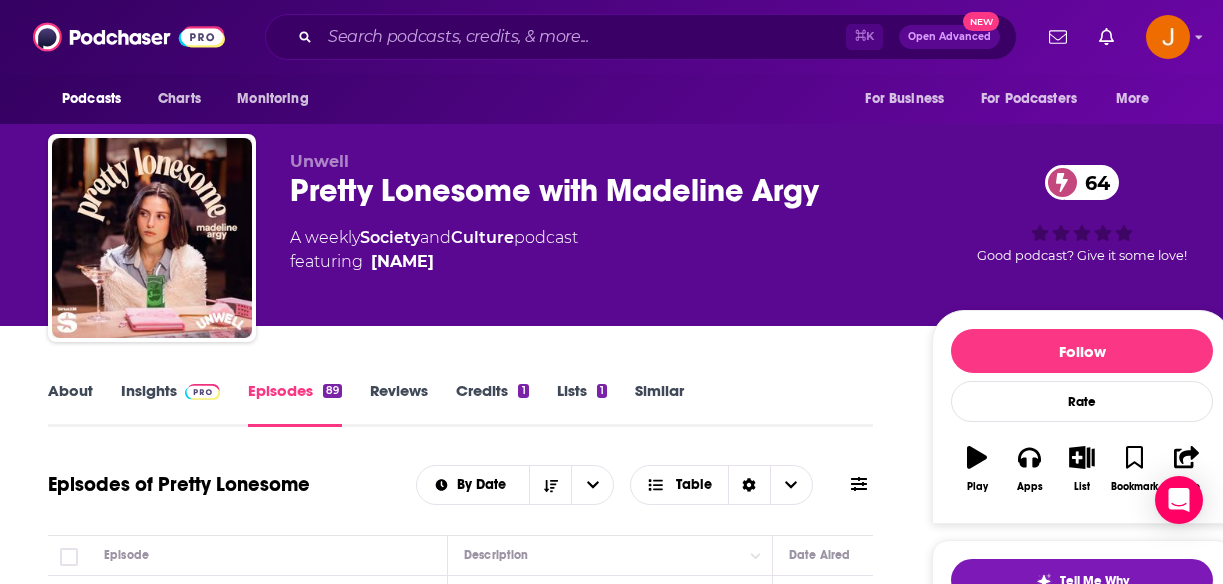 click on "About" at bounding box center (70, 404) 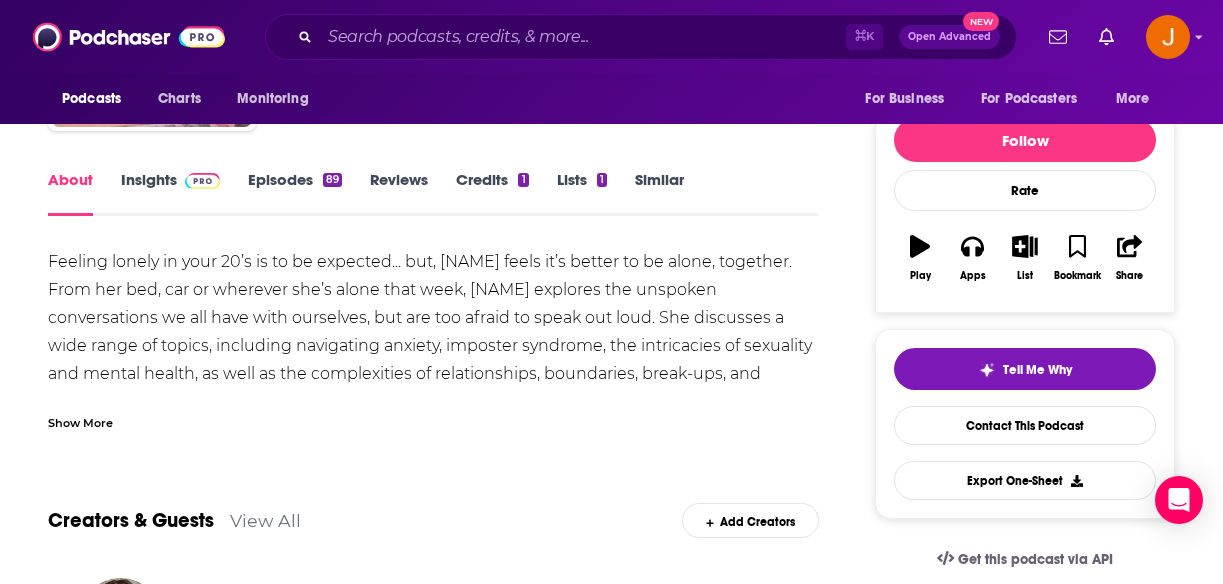 scroll, scrollTop: 262, scrollLeft: 0, axis: vertical 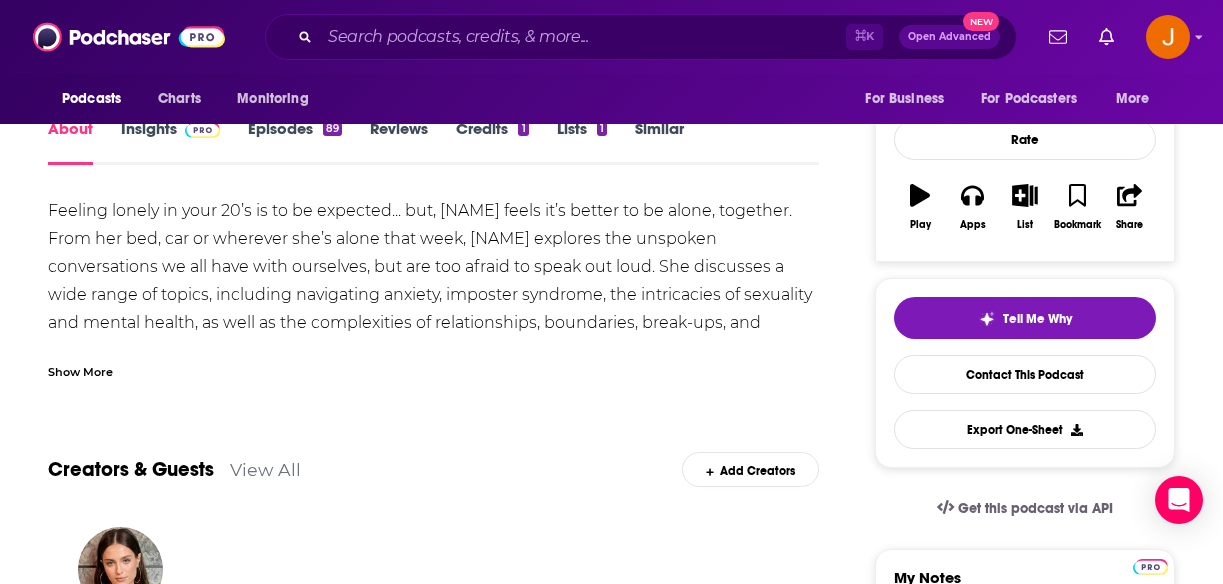 click on "Show More" at bounding box center [80, 370] 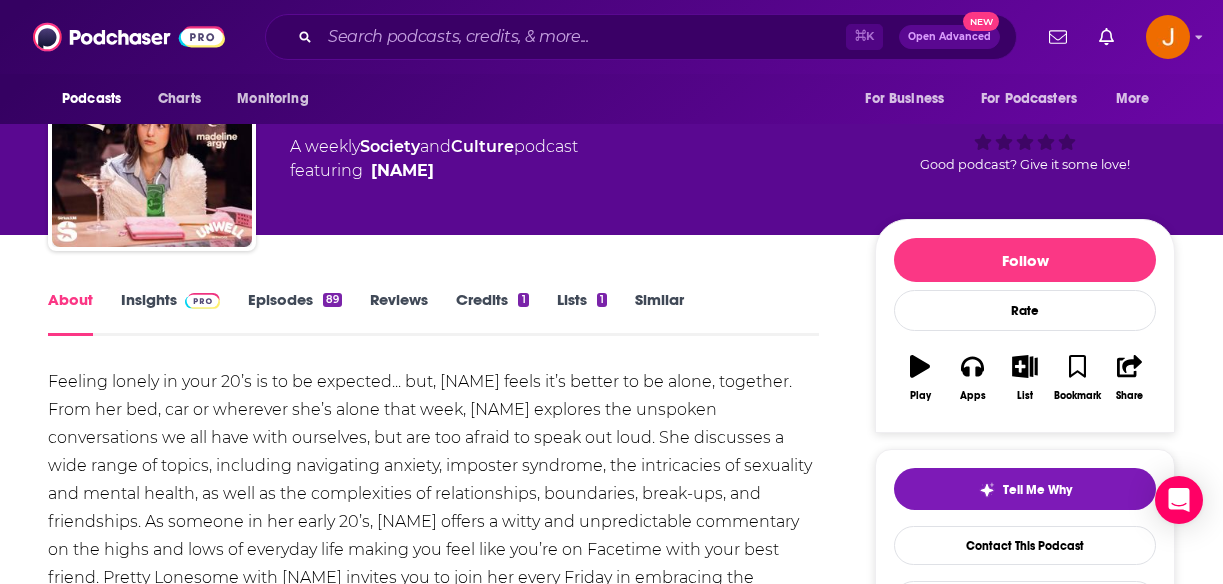 scroll, scrollTop: 0, scrollLeft: 0, axis: both 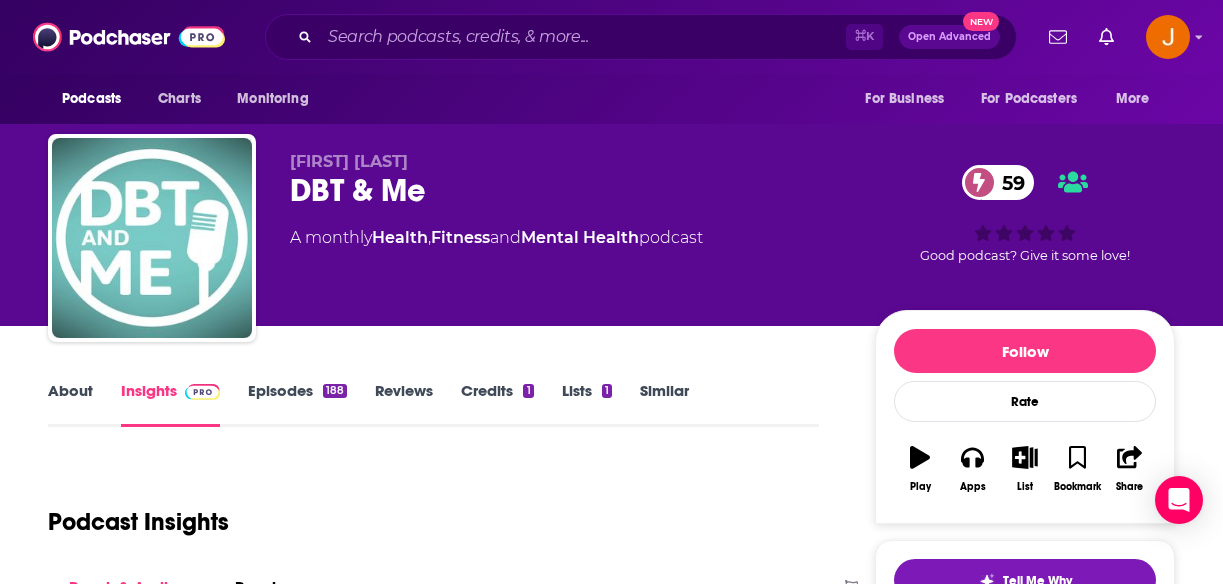 click on "About" at bounding box center [70, 404] 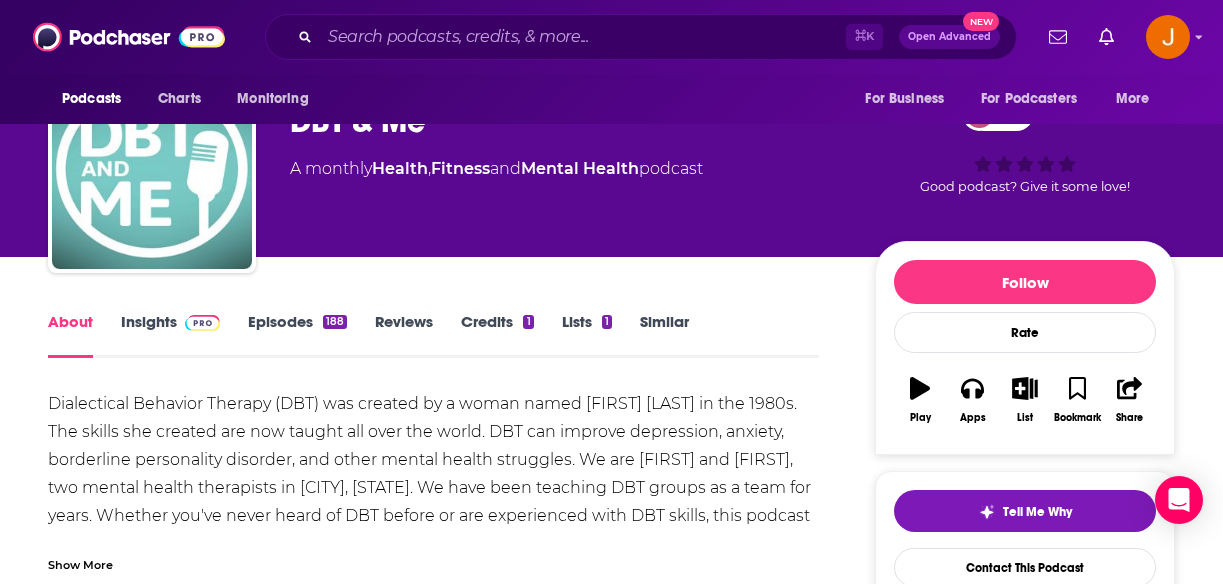 scroll, scrollTop: 183, scrollLeft: 0, axis: vertical 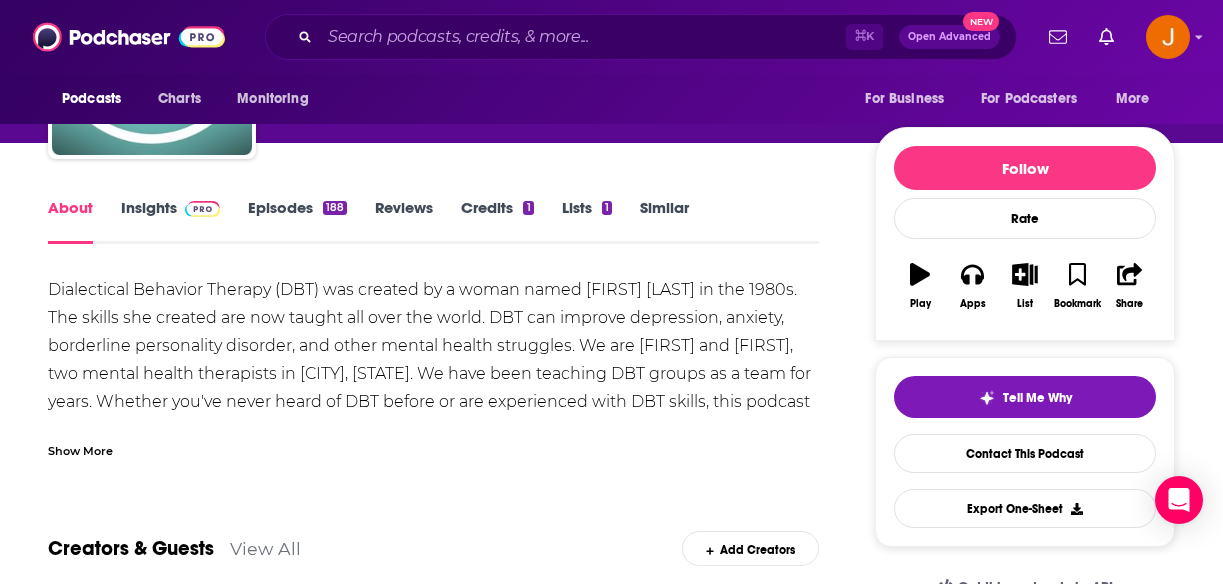 click on "Show More" at bounding box center (80, 449) 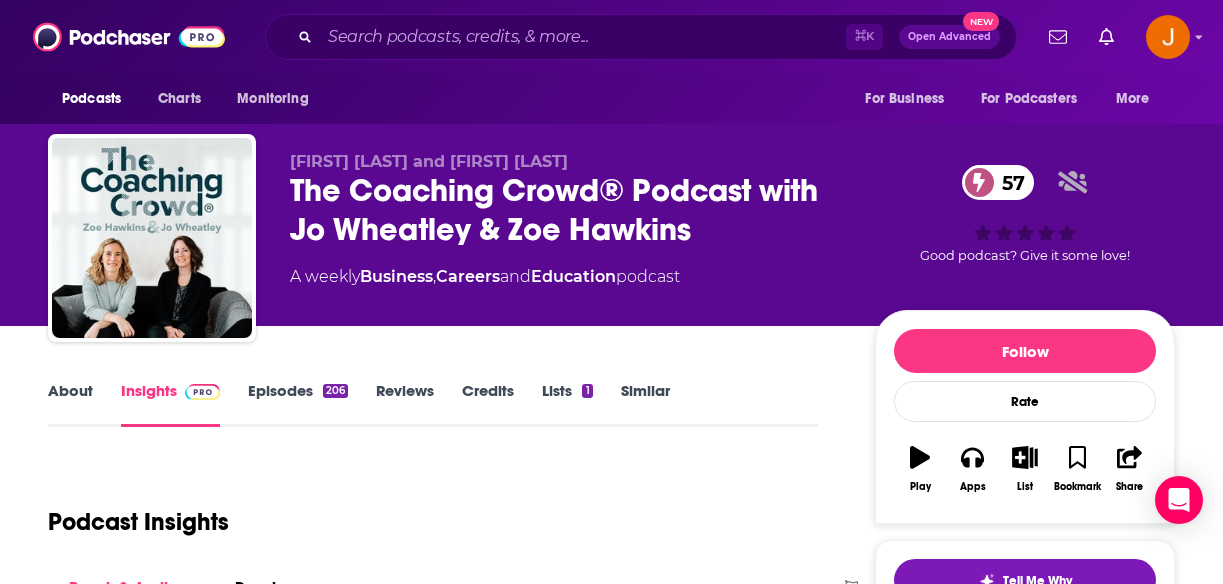scroll, scrollTop: 0, scrollLeft: 0, axis: both 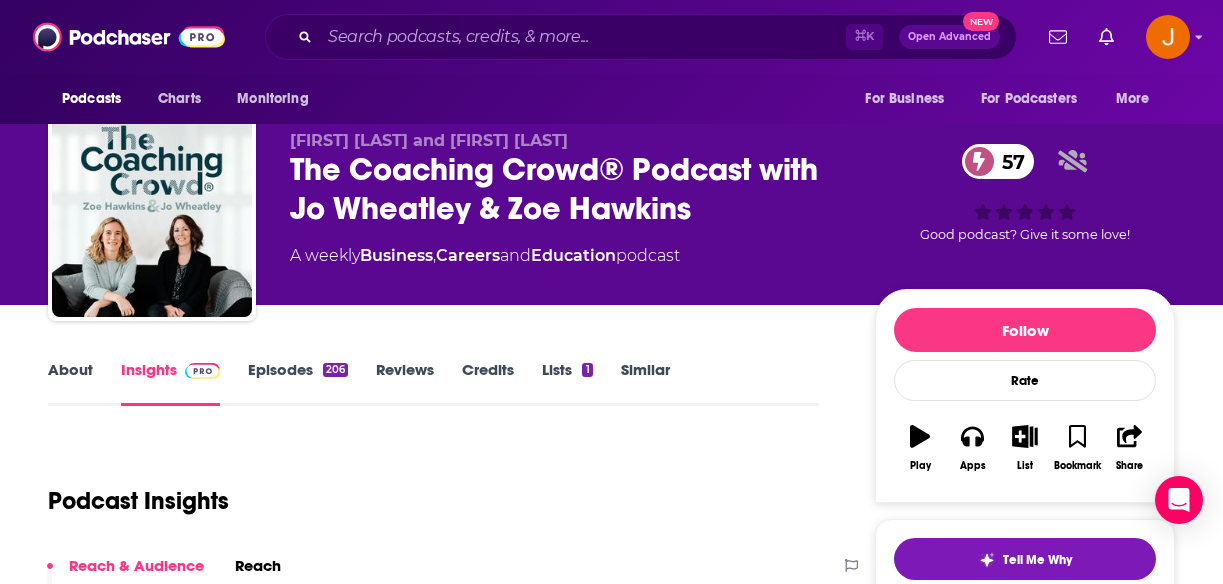 click on "About" at bounding box center (70, 383) 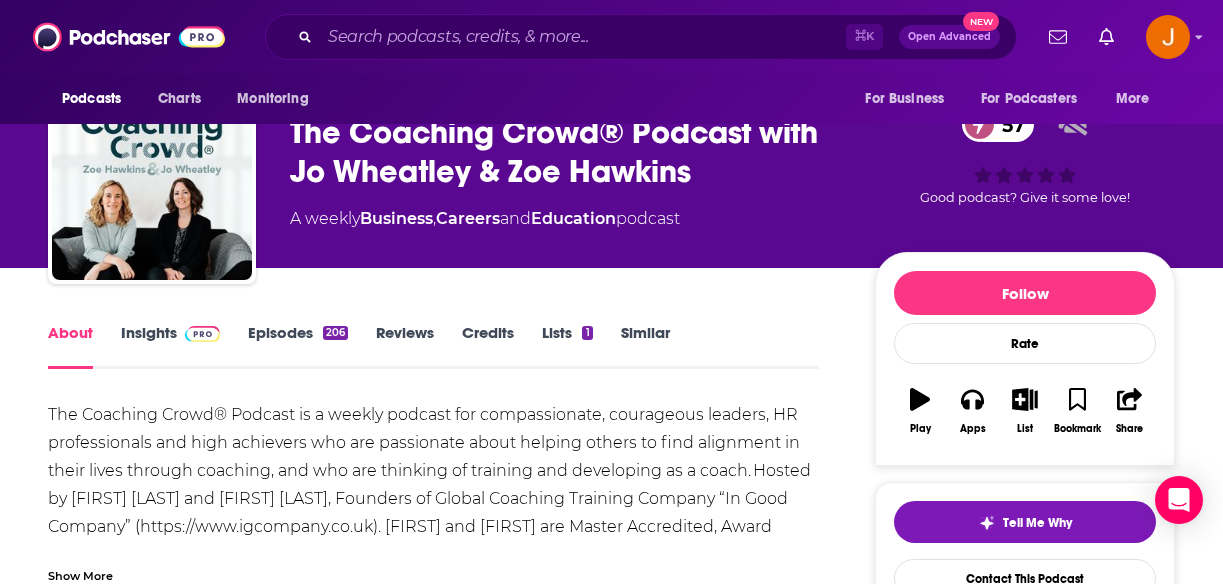 scroll, scrollTop: 0, scrollLeft: 0, axis: both 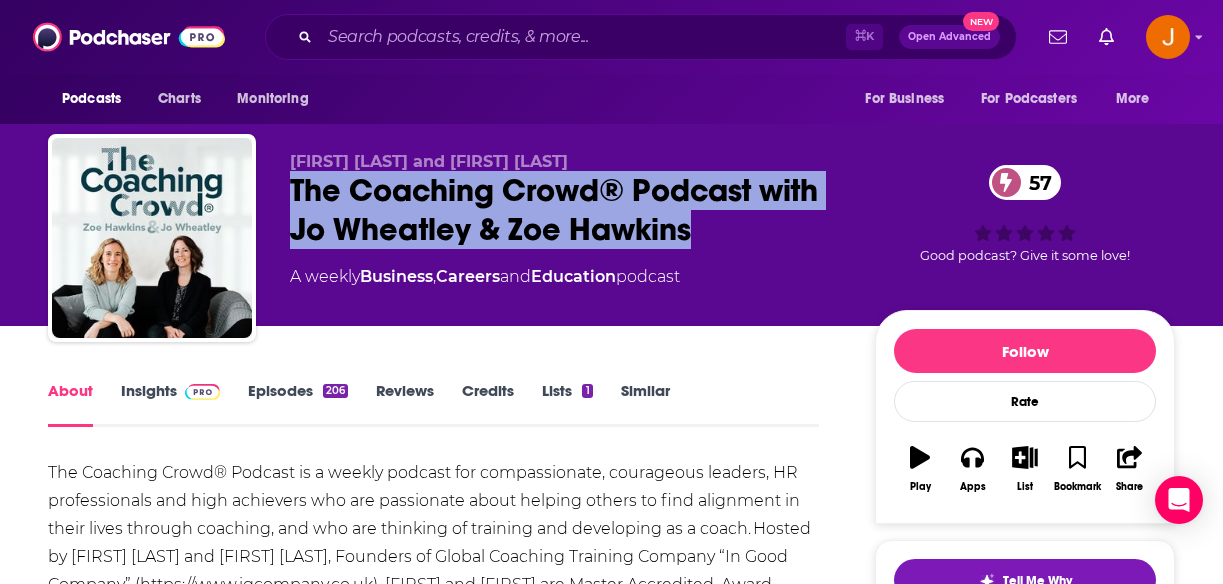 drag, startPoint x: 288, startPoint y: 189, endPoint x: 734, endPoint y: 240, distance: 448.90646 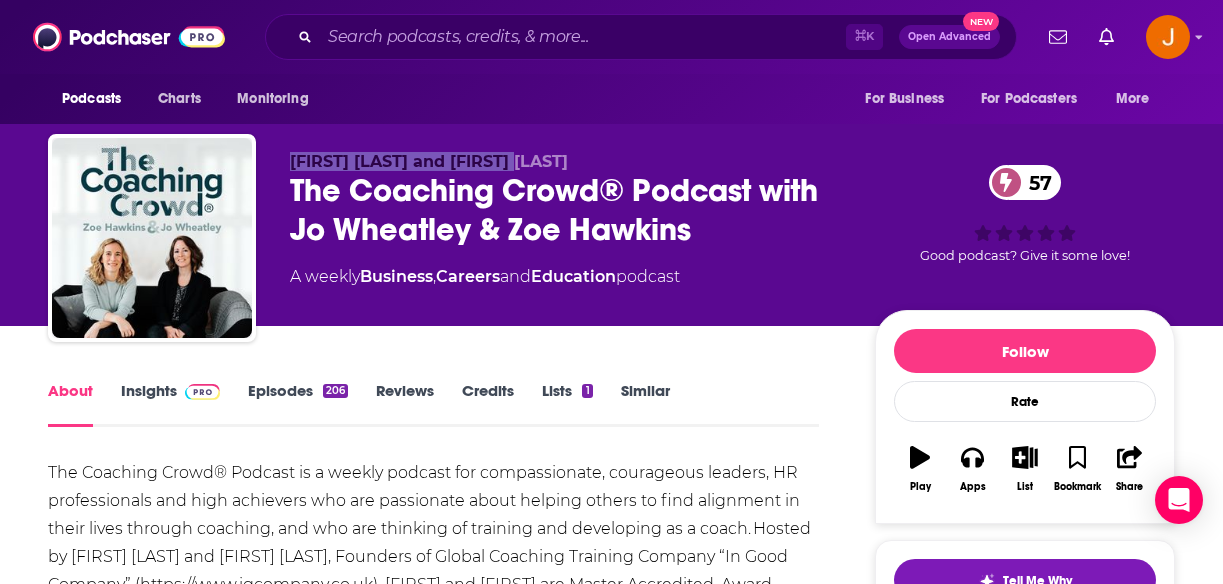 drag, startPoint x: 551, startPoint y: 156, endPoint x: 291, endPoint y: 158, distance: 260.0077 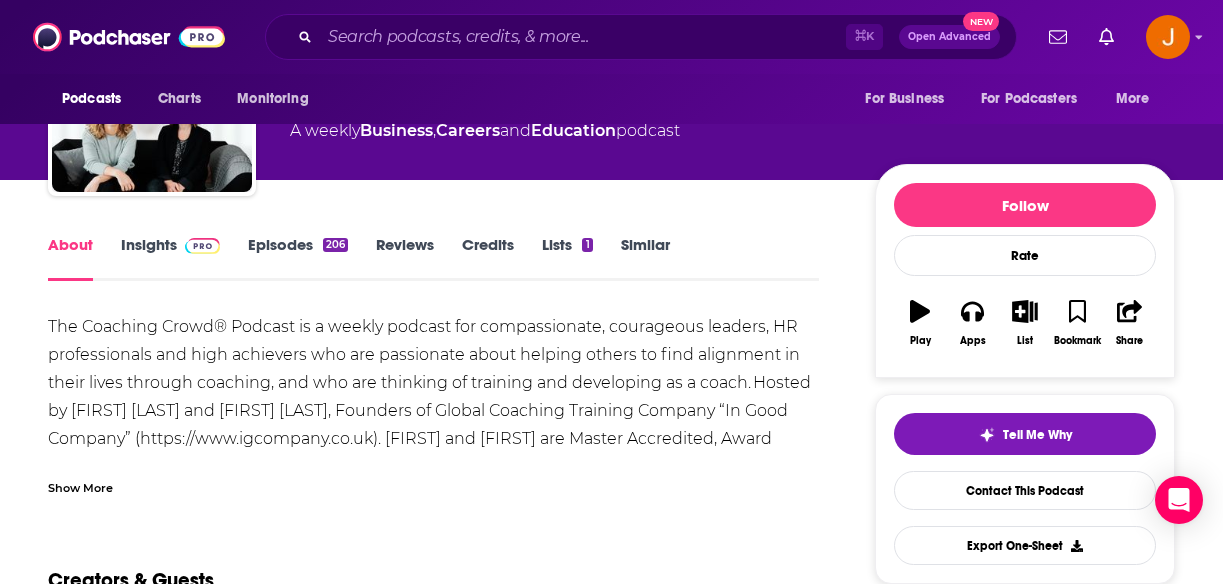 click on "Insights" at bounding box center (170, 258) 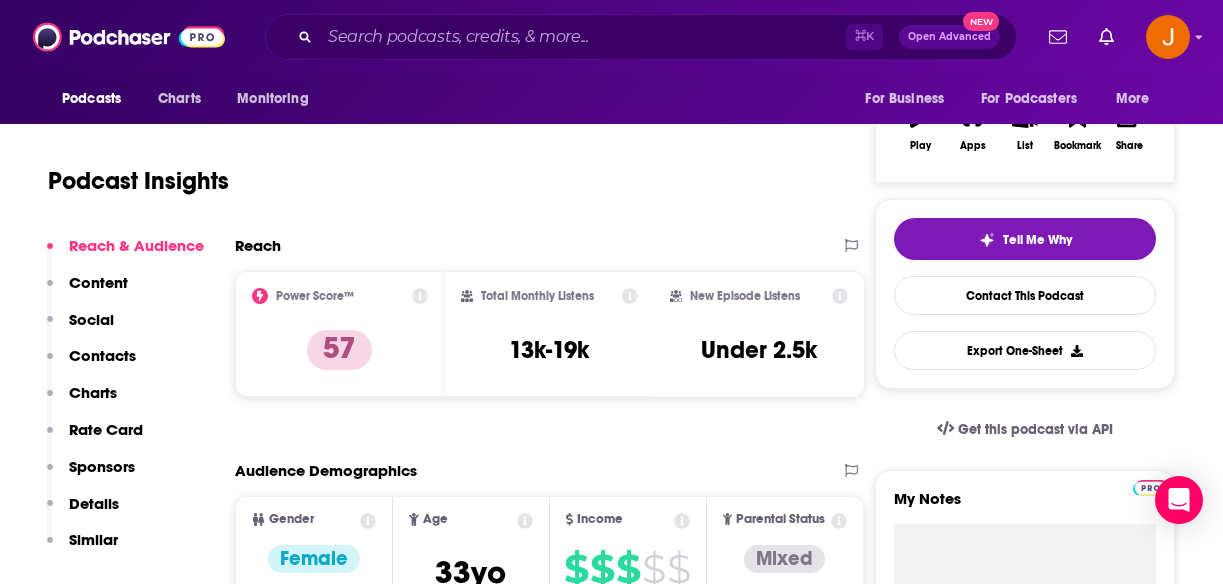 click on "Contacts" at bounding box center (102, 355) 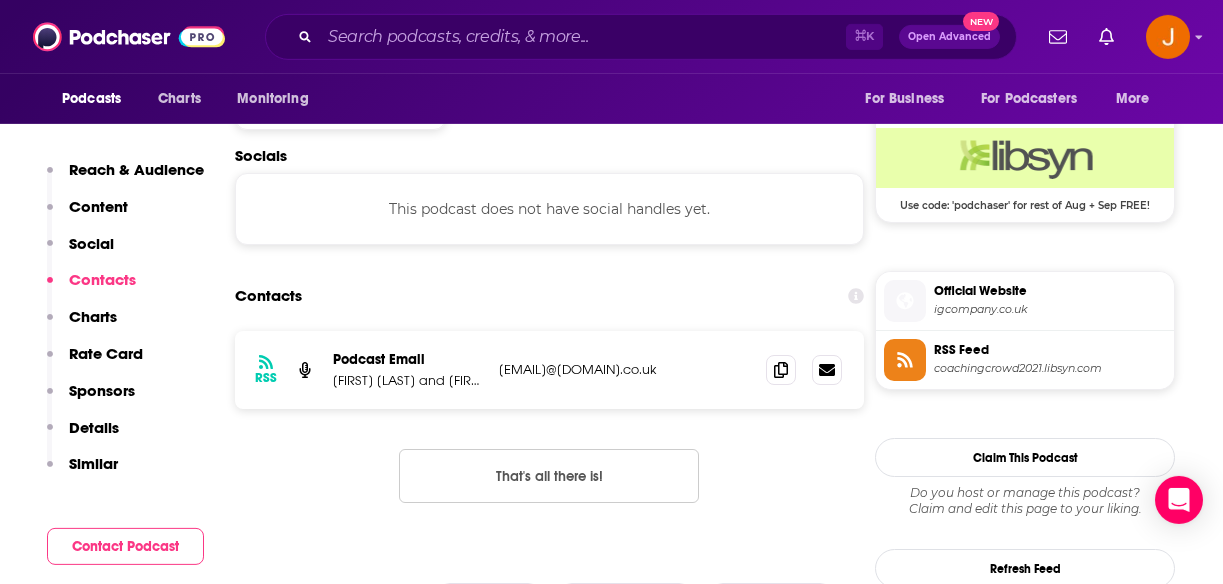 scroll, scrollTop: 1613, scrollLeft: 0, axis: vertical 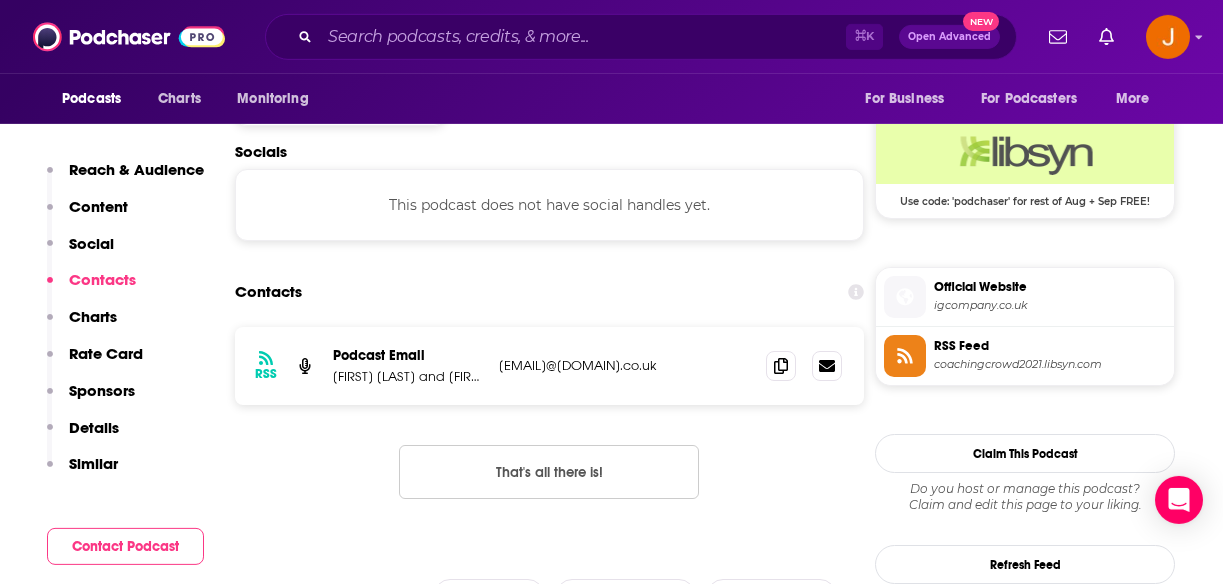 drag, startPoint x: 709, startPoint y: 376, endPoint x: 500, endPoint y: 375, distance: 209.0024 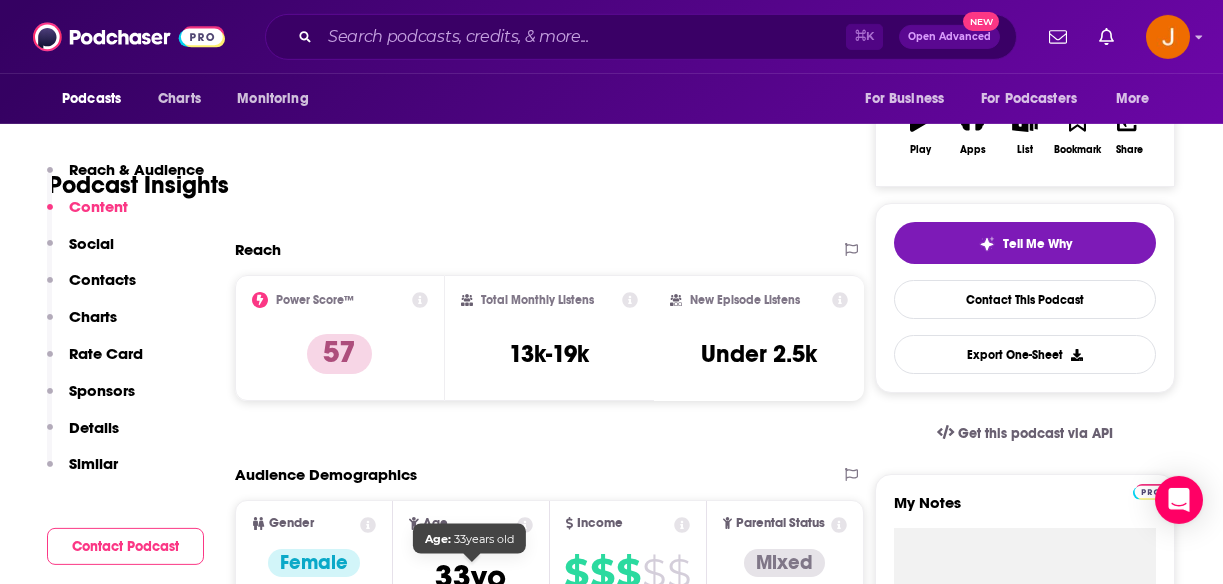 scroll, scrollTop: 226, scrollLeft: 0, axis: vertical 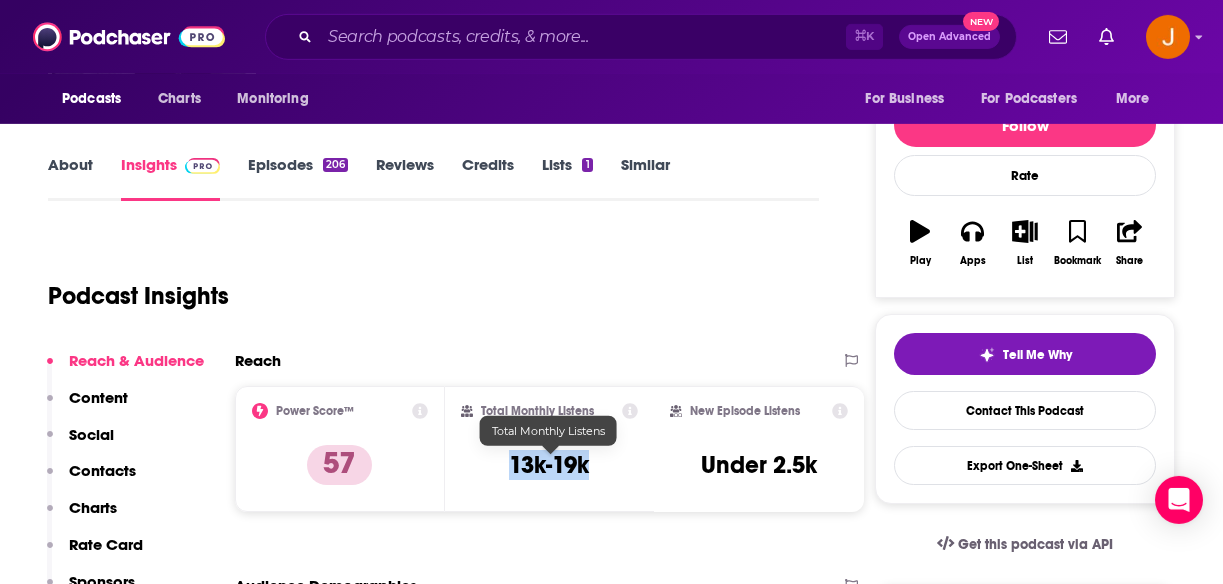 drag, startPoint x: 511, startPoint y: 473, endPoint x: 586, endPoint y: 473, distance: 75 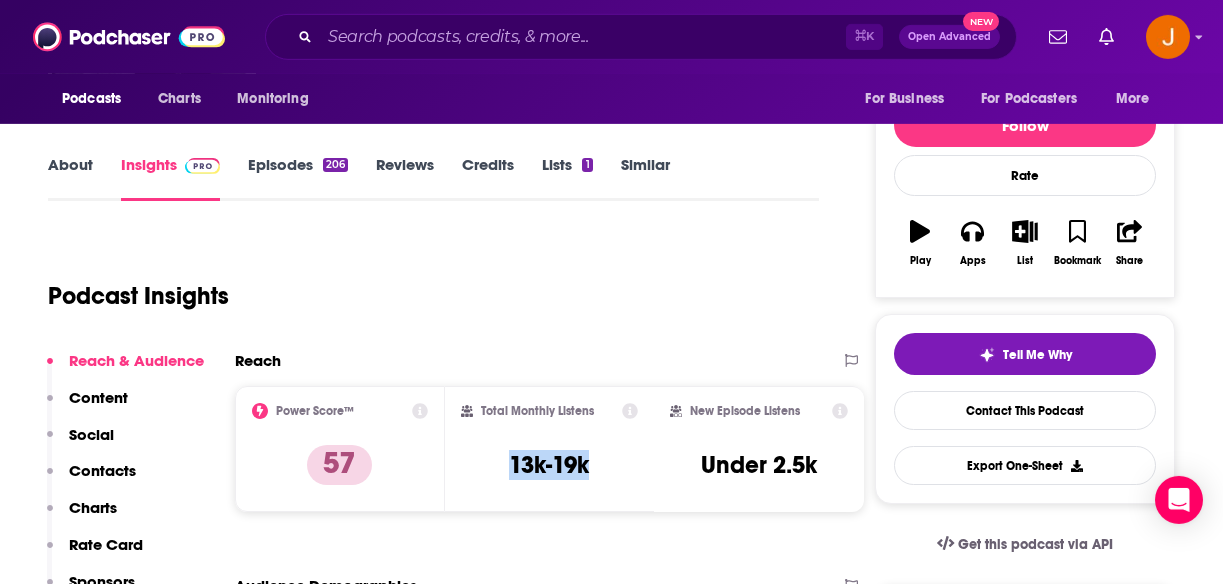scroll, scrollTop: 0, scrollLeft: 0, axis: both 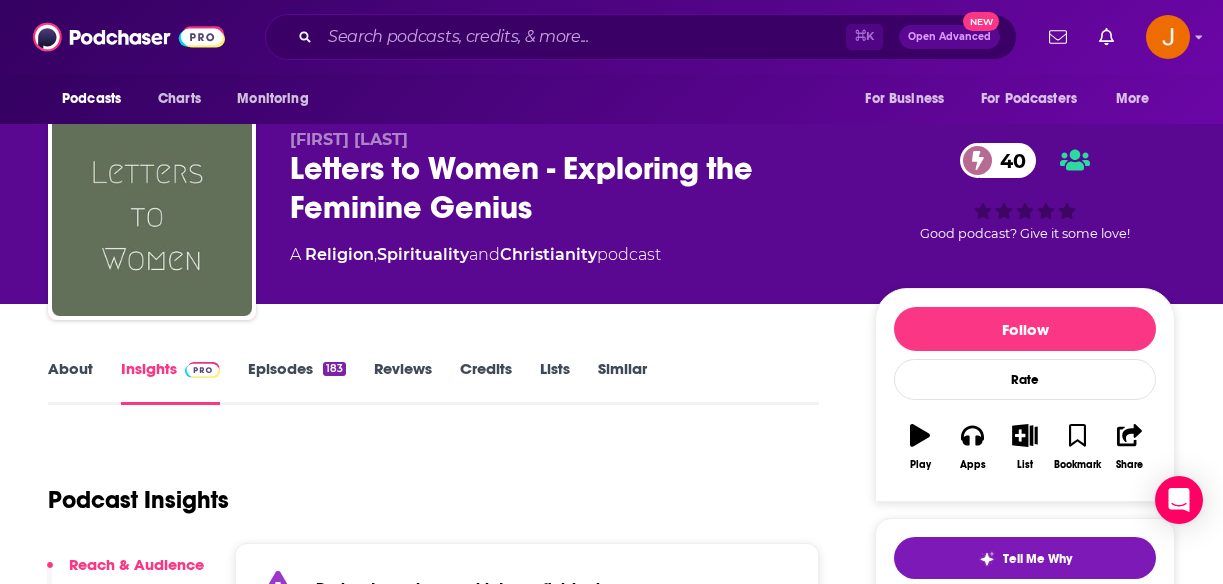 click on "Episodes 183" at bounding box center (297, 382) 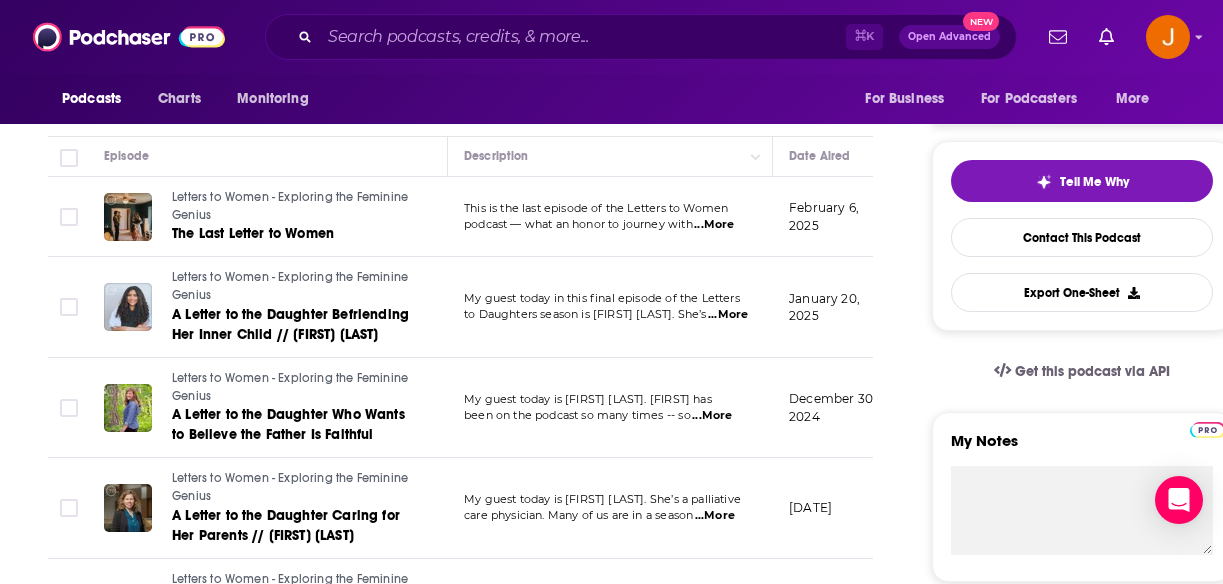 scroll, scrollTop: 402, scrollLeft: 0, axis: vertical 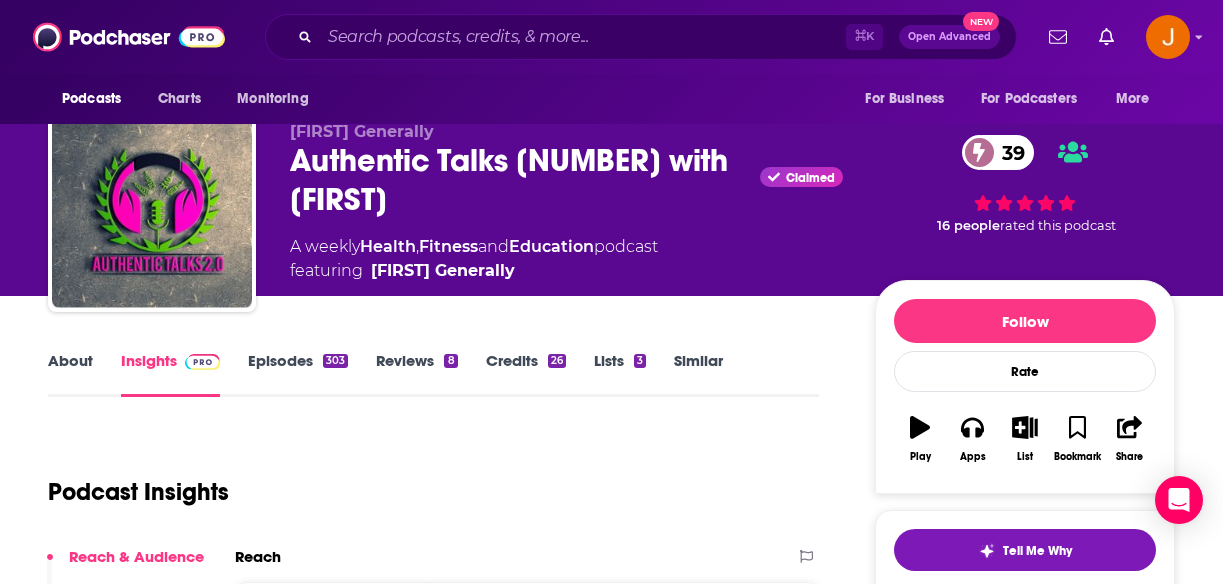 click on "Episodes 303" at bounding box center (298, 374) 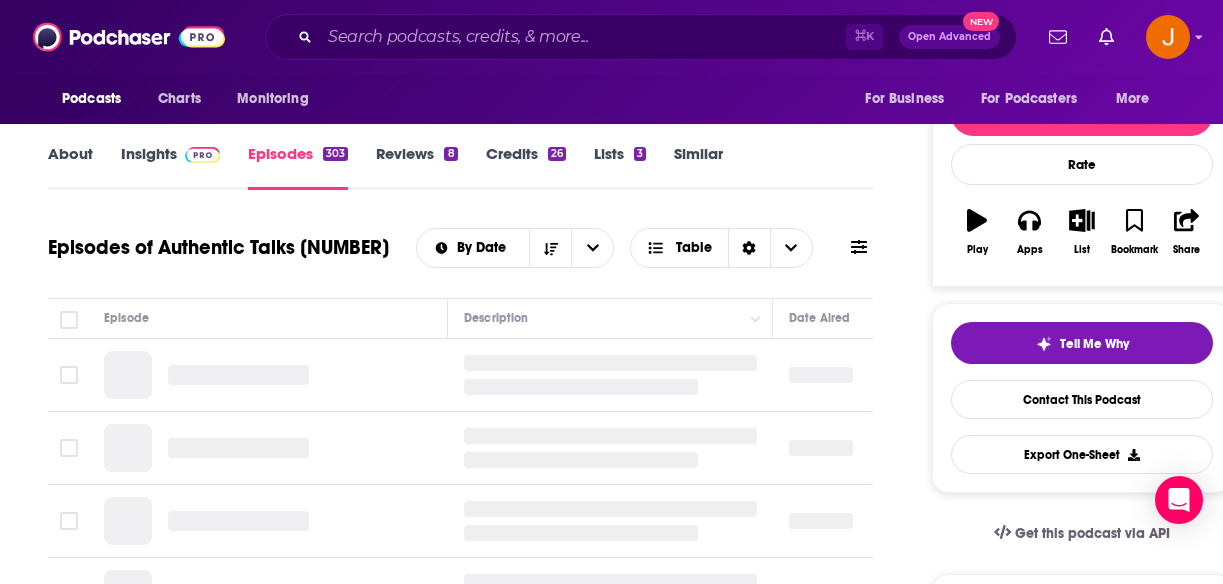 scroll, scrollTop: 328, scrollLeft: 0, axis: vertical 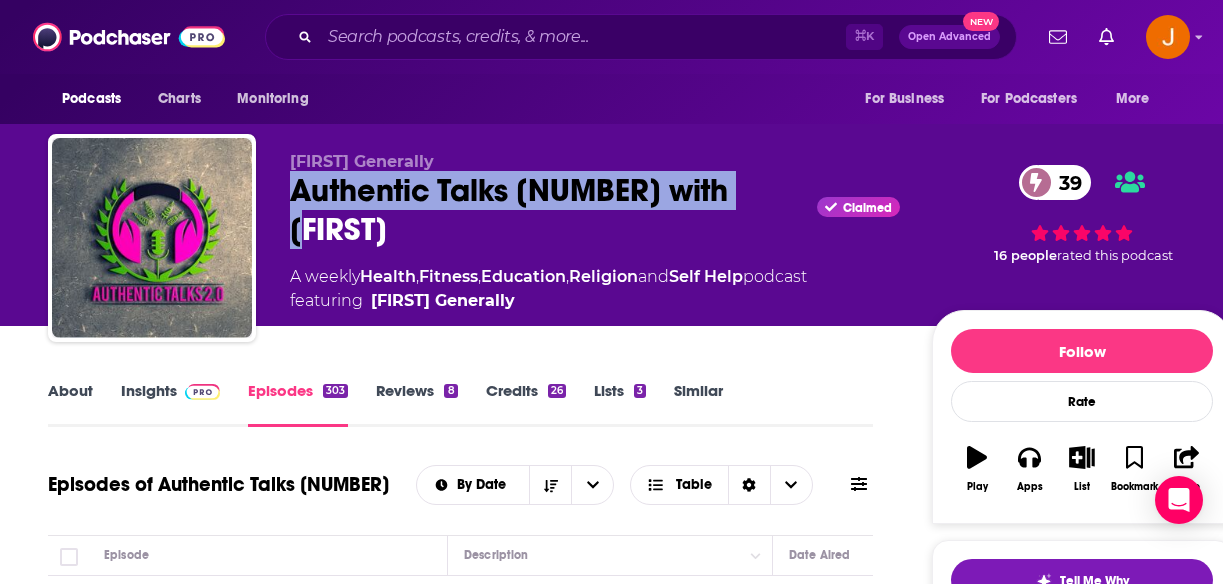 drag, startPoint x: 297, startPoint y: 190, endPoint x: 744, endPoint y: 210, distance: 447.4472 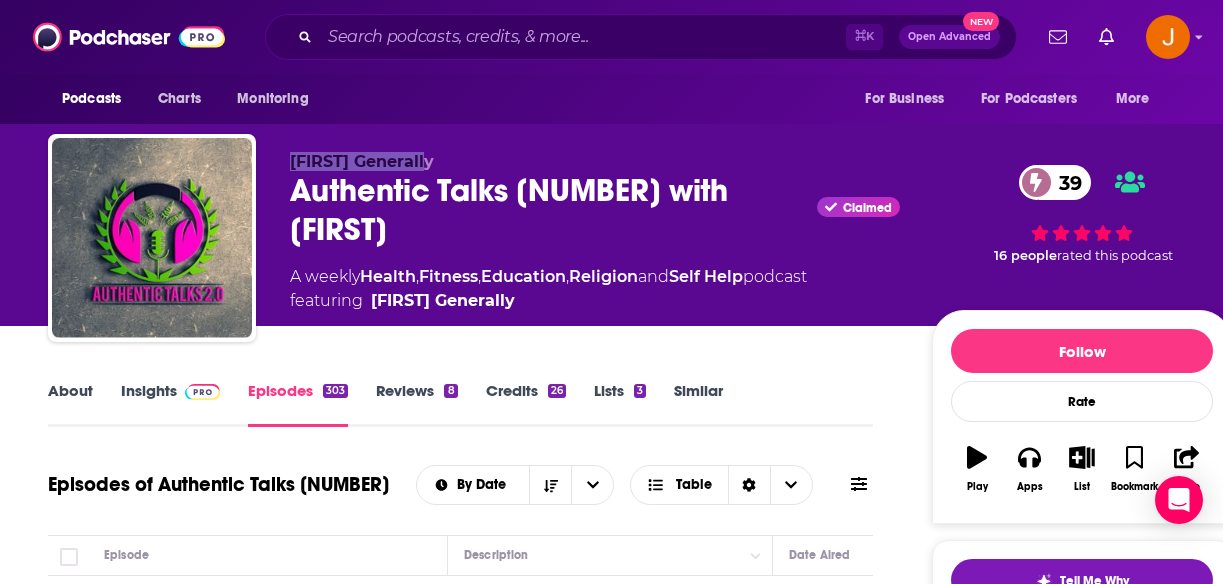 drag, startPoint x: 292, startPoint y: 162, endPoint x: 432, endPoint y: 163, distance: 140.00357 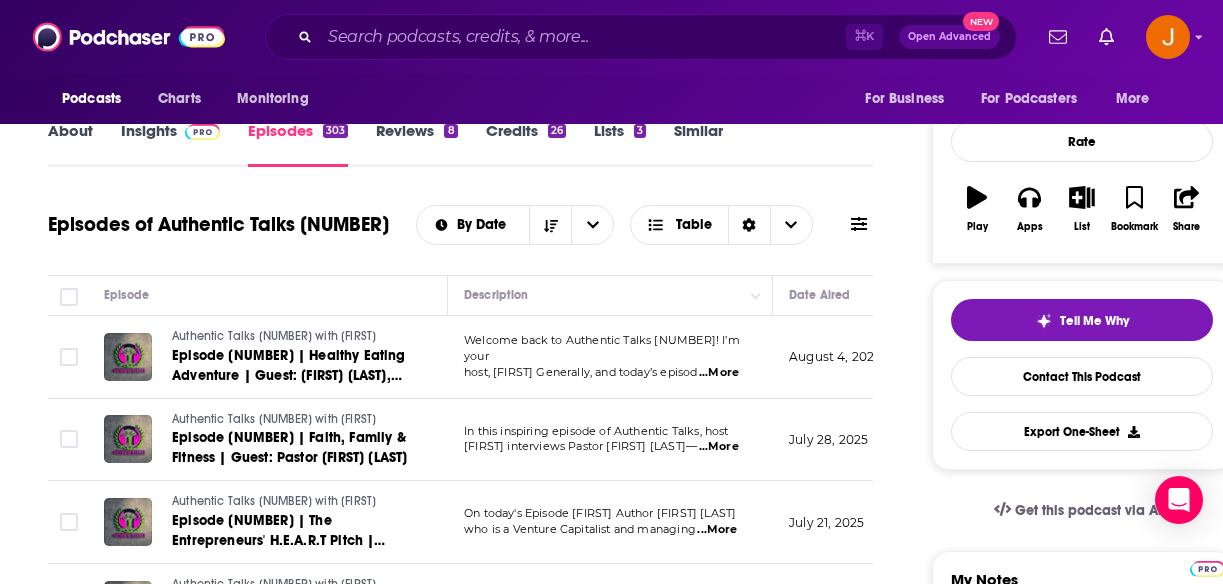 scroll, scrollTop: 217, scrollLeft: 0, axis: vertical 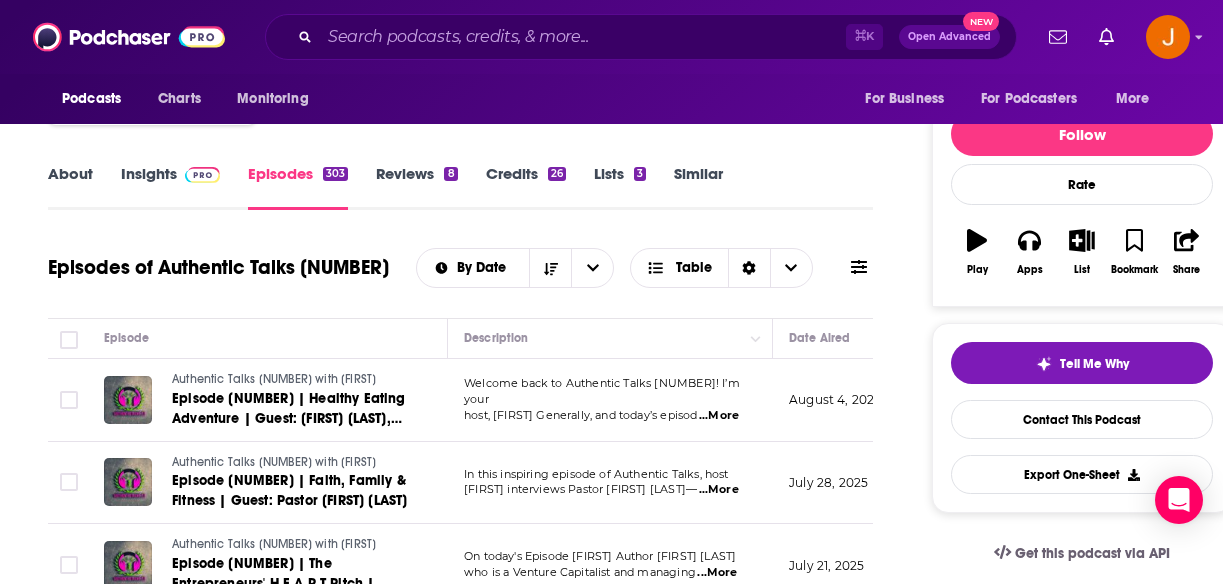 click on "Insights" at bounding box center (170, 187) 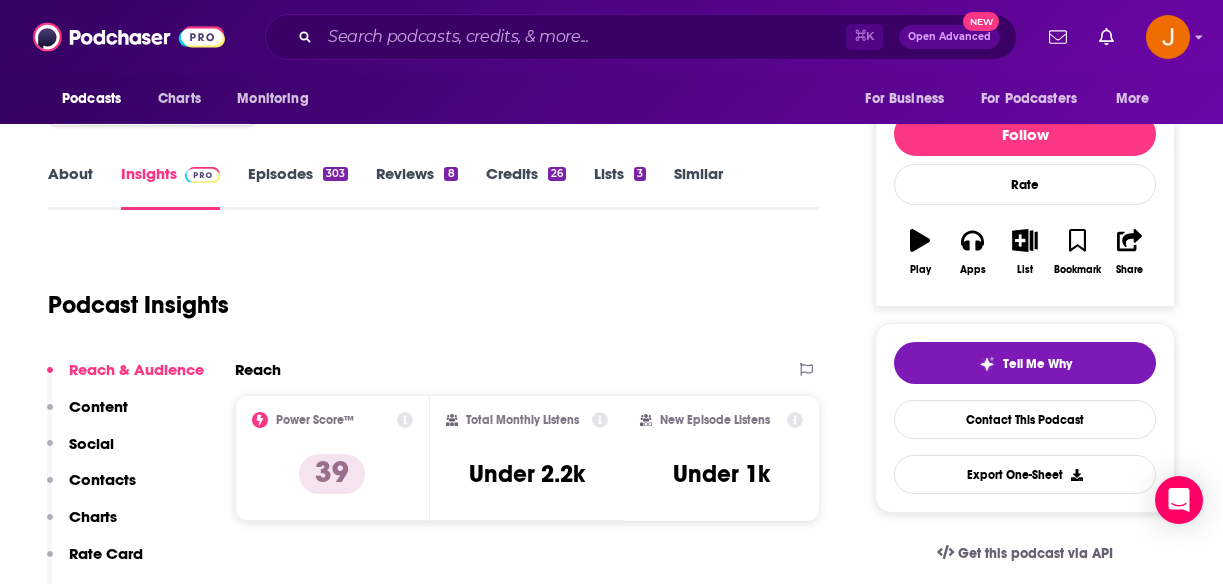 scroll, scrollTop: 0, scrollLeft: 0, axis: both 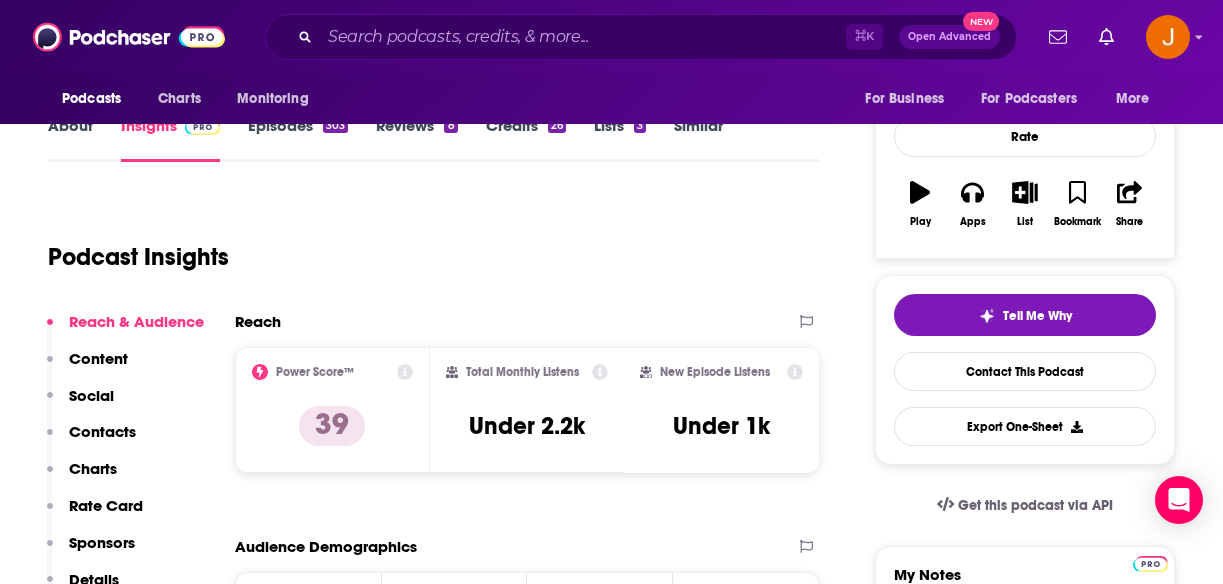 click on "Contacts" at bounding box center [102, 431] 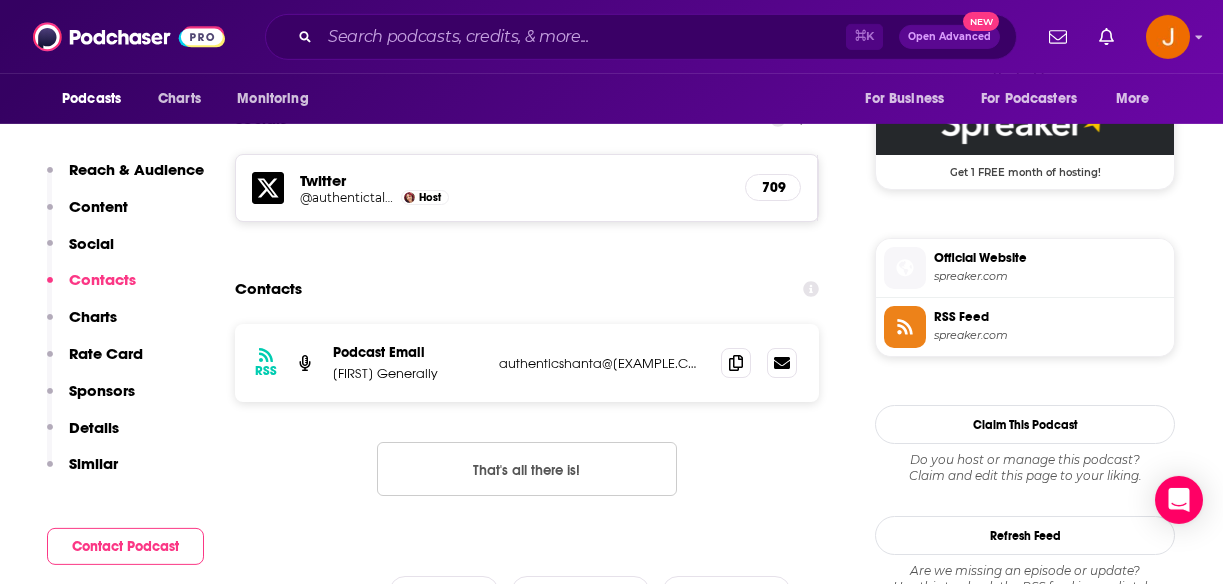 scroll, scrollTop: 1643, scrollLeft: 0, axis: vertical 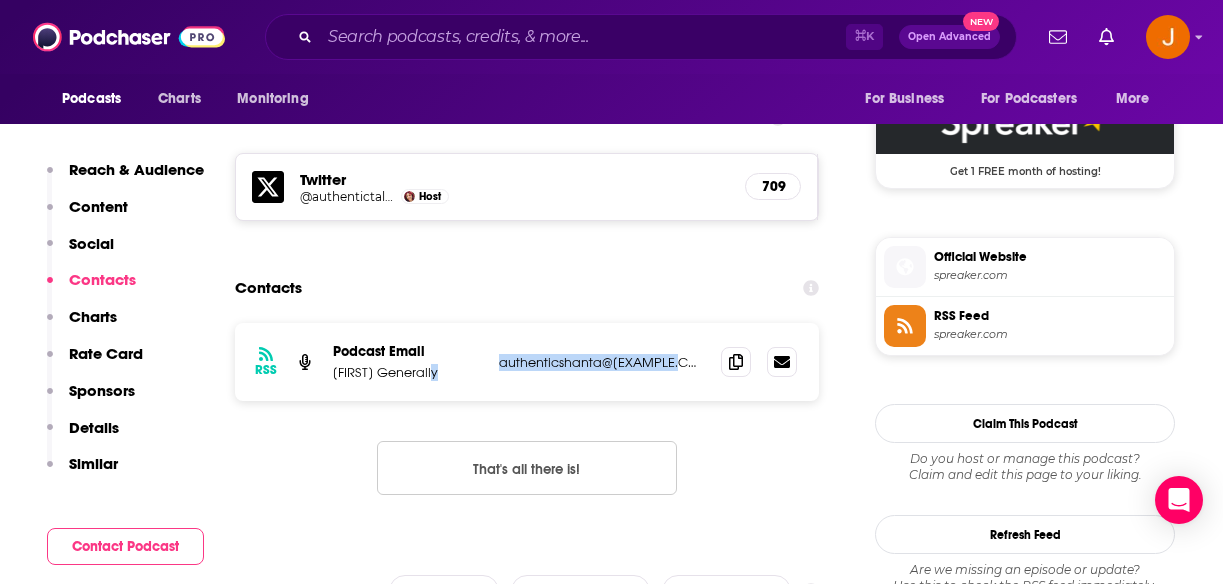 drag, startPoint x: 684, startPoint y: 380, endPoint x: 484, endPoint y: 379, distance: 200.0025 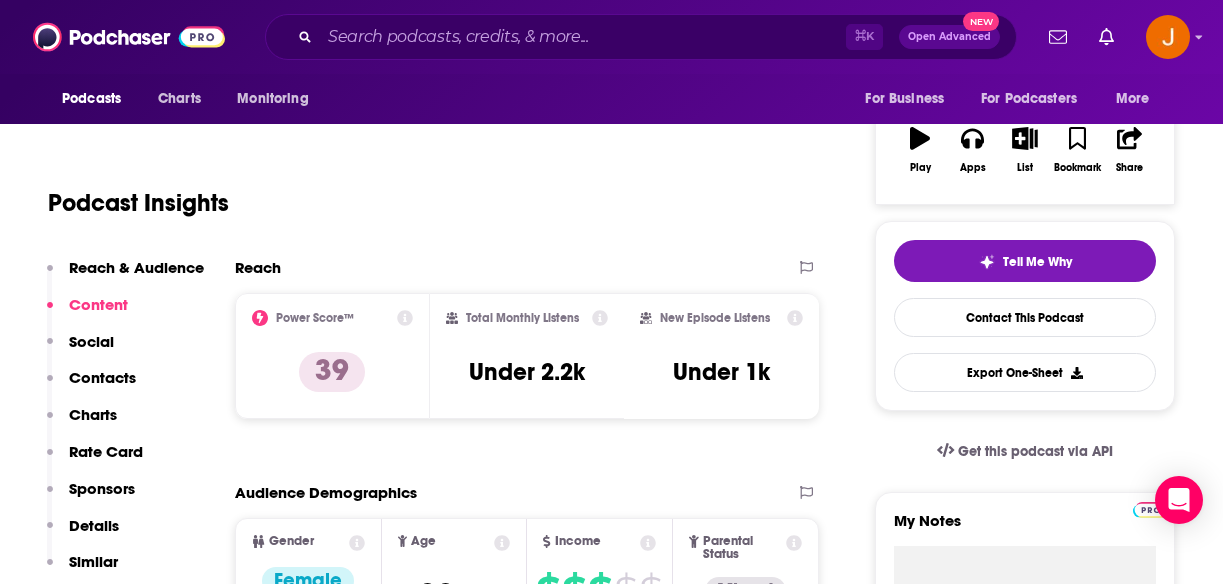 scroll, scrollTop: 317, scrollLeft: 0, axis: vertical 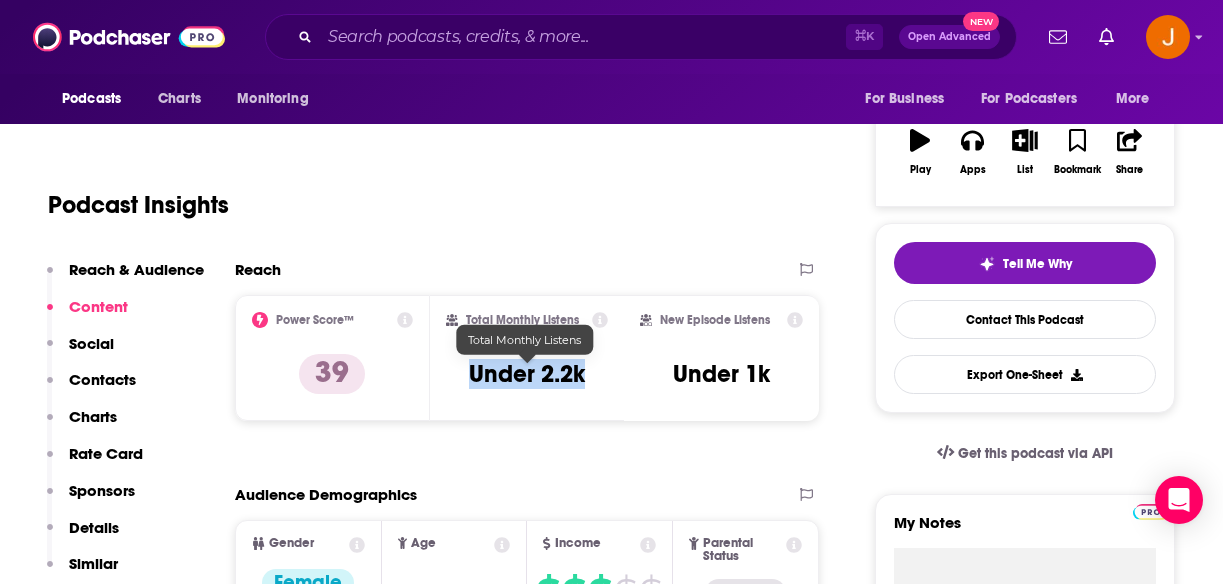 drag, startPoint x: 474, startPoint y: 383, endPoint x: 582, endPoint y: 383, distance: 108 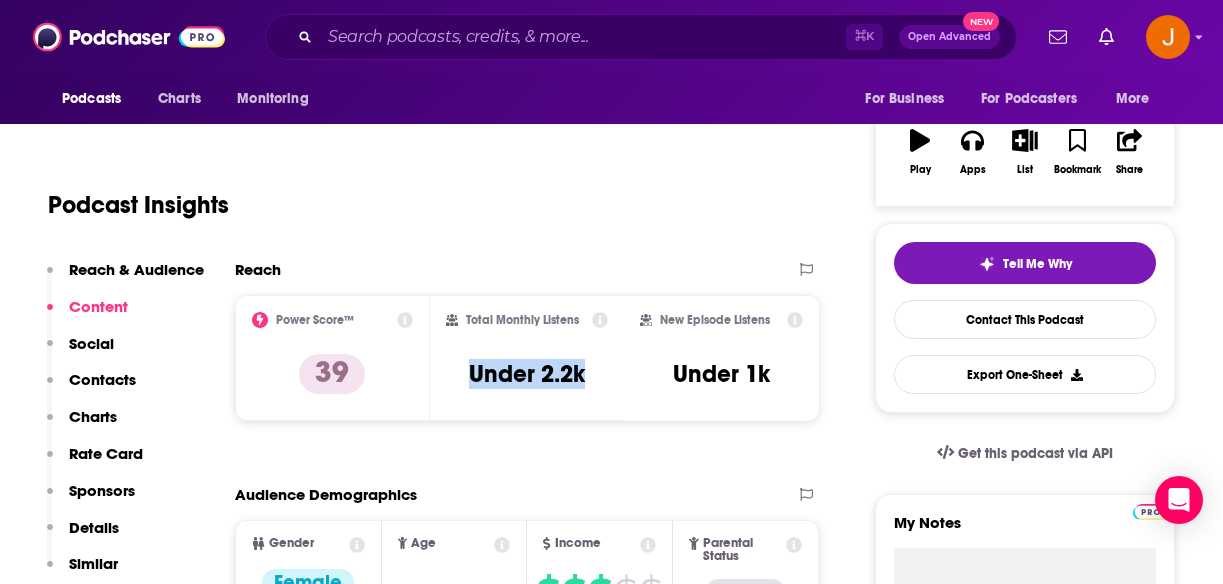 scroll, scrollTop: 0, scrollLeft: 0, axis: both 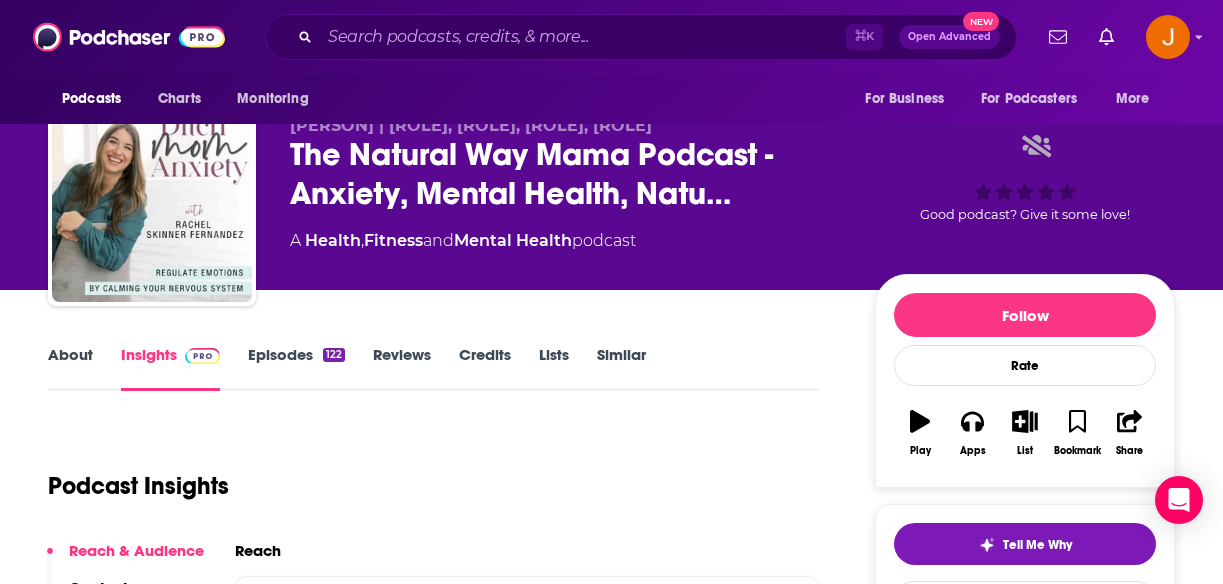 click on "Episodes 122" at bounding box center (296, 368) 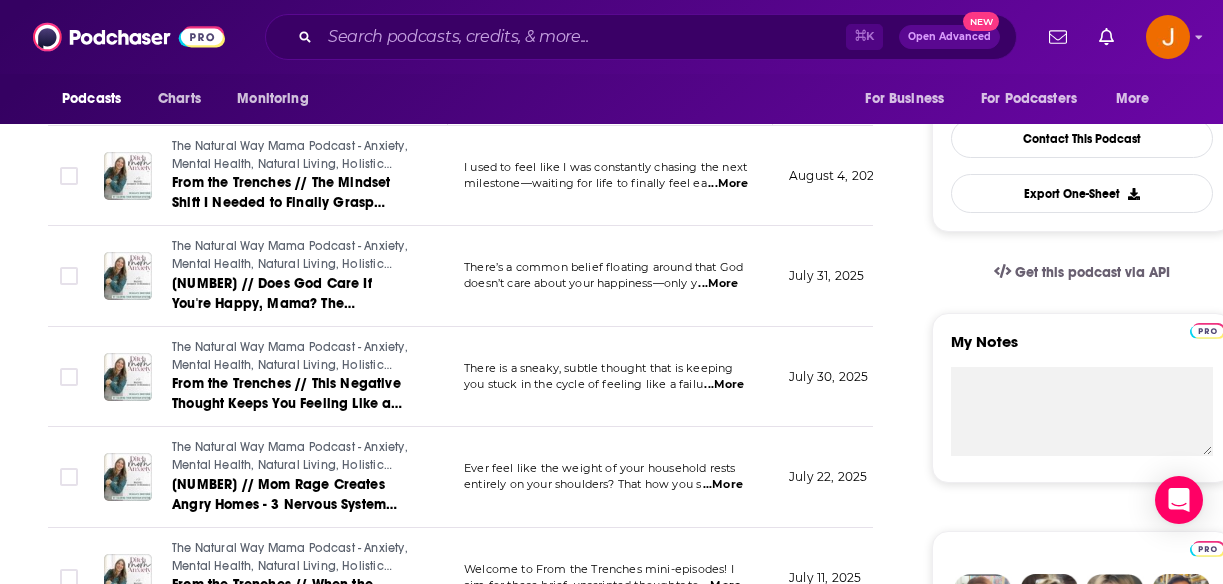 scroll, scrollTop: 159, scrollLeft: 0, axis: vertical 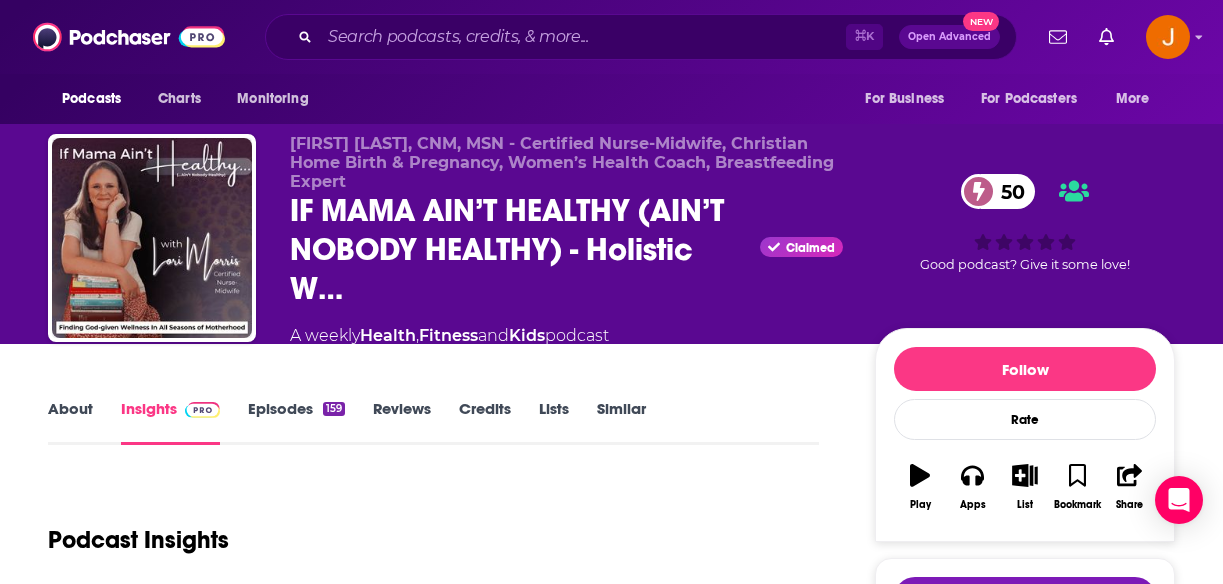 click on "Episodes 159" at bounding box center (296, 422) 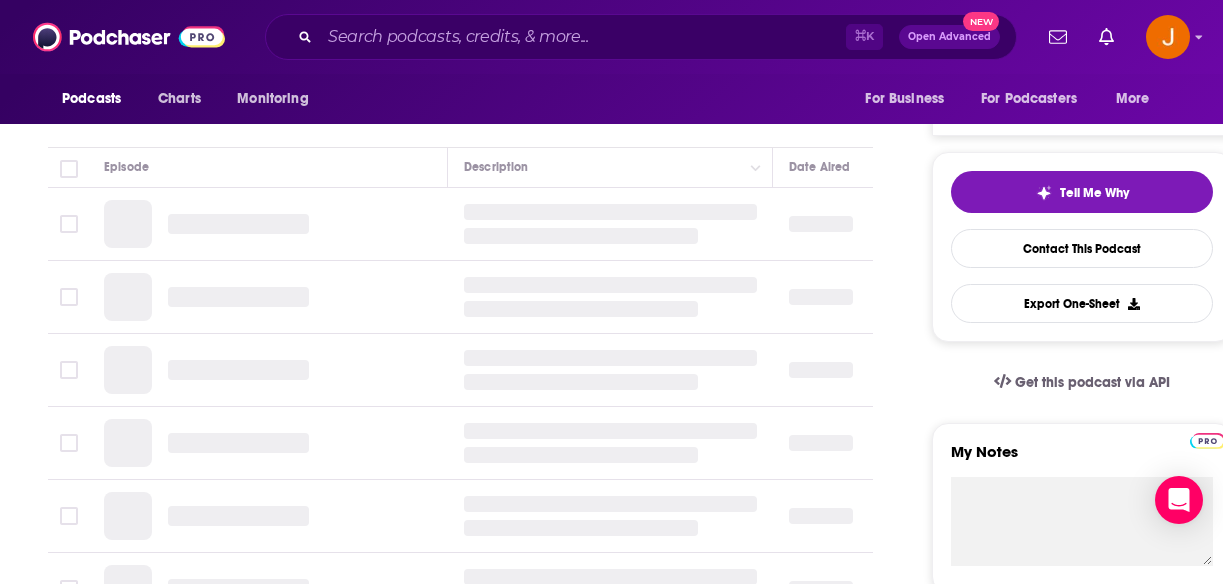 scroll, scrollTop: 396, scrollLeft: 0, axis: vertical 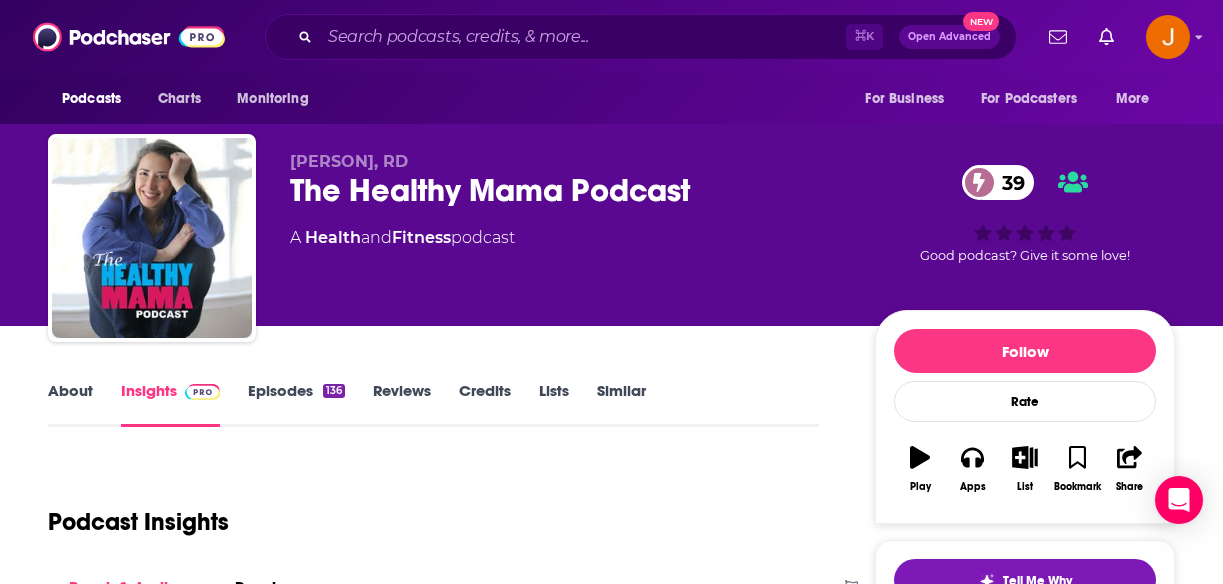 click on "Episodes 136" at bounding box center (296, 404) 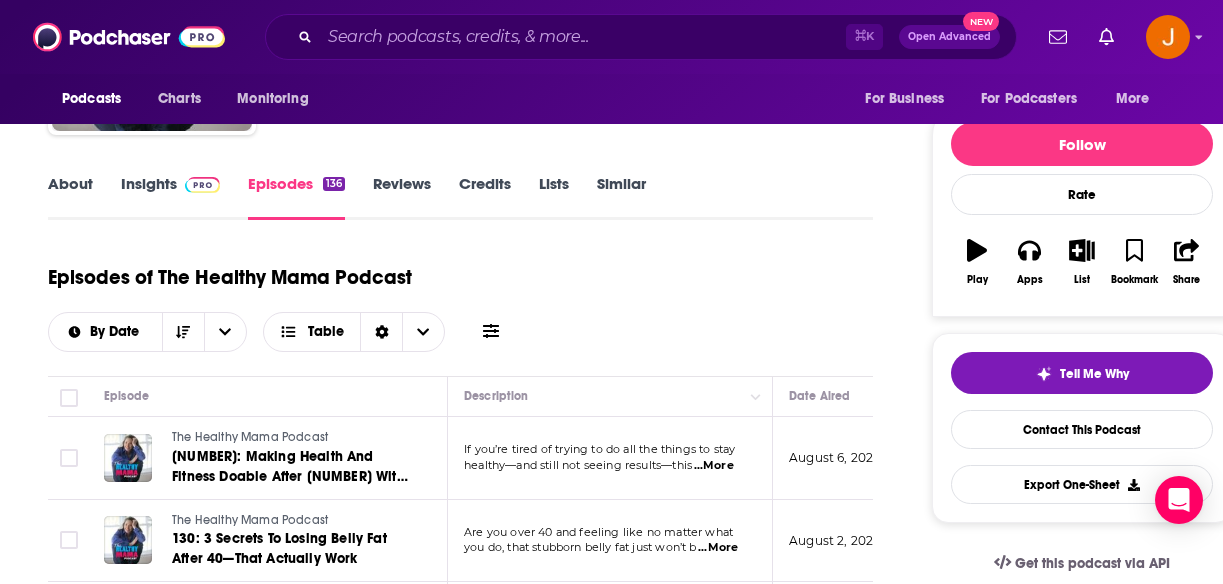 scroll, scrollTop: 0, scrollLeft: 0, axis: both 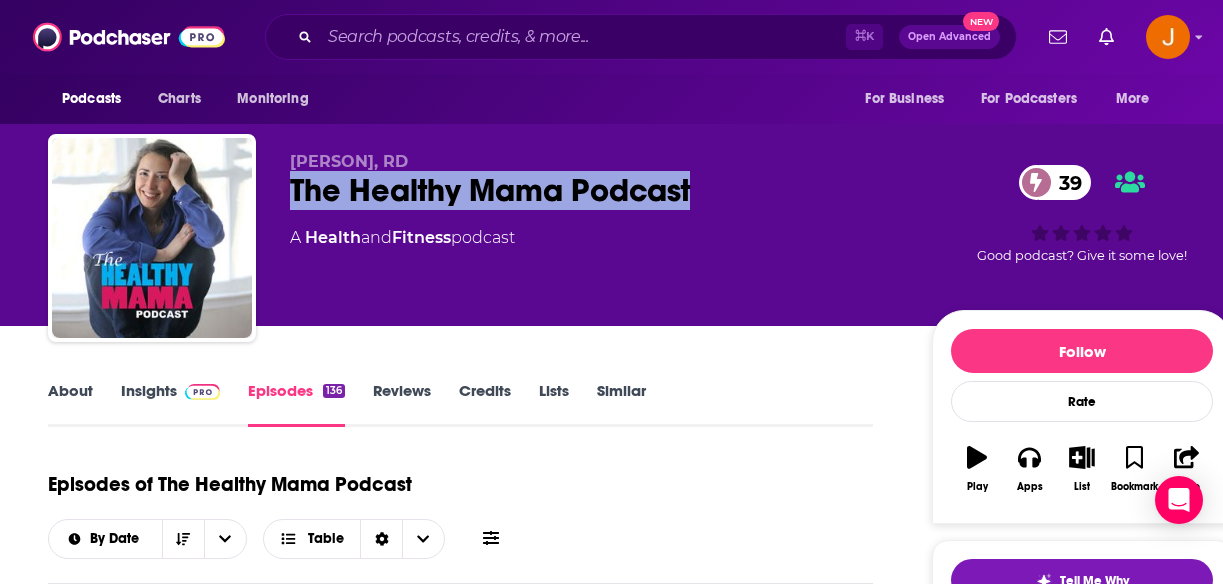 drag, startPoint x: 337, startPoint y: 197, endPoint x: 700, endPoint y: 214, distance: 363.39786 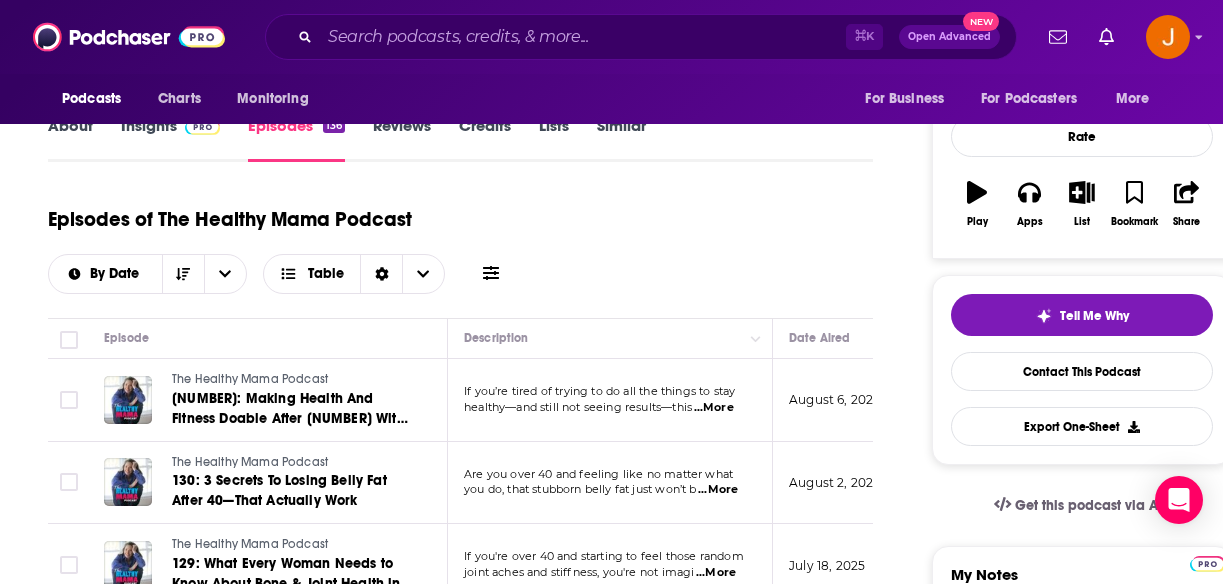 scroll, scrollTop: 258, scrollLeft: 0, axis: vertical 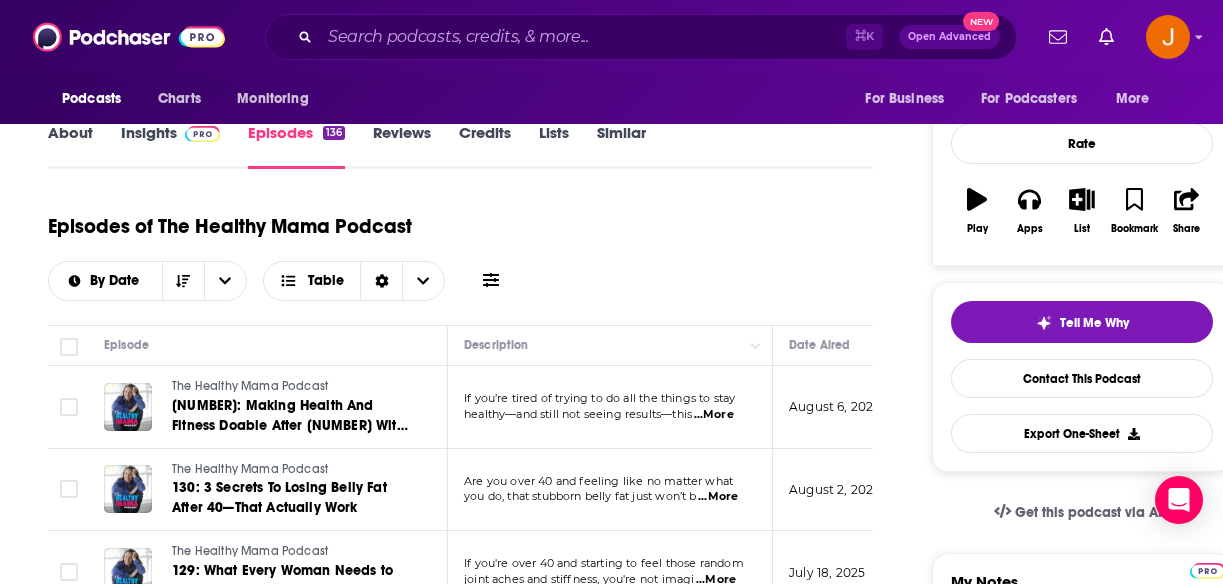 click on "Insights" at bounding box center (170, 146) 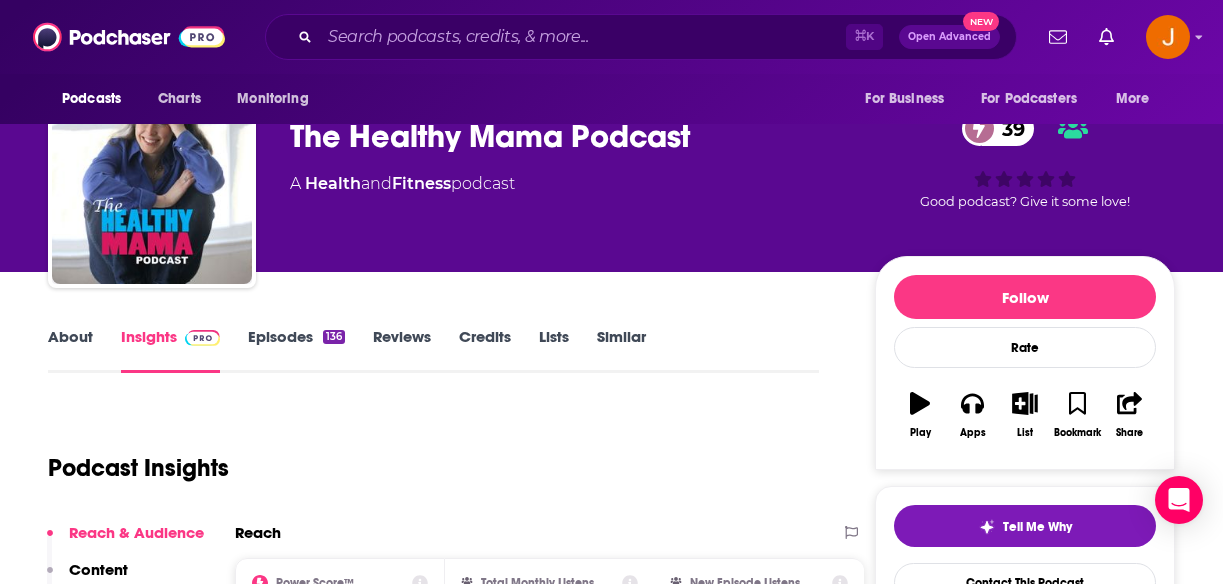 scroll, scrollTop: 282, scrollLeft: 0, axis: vertical 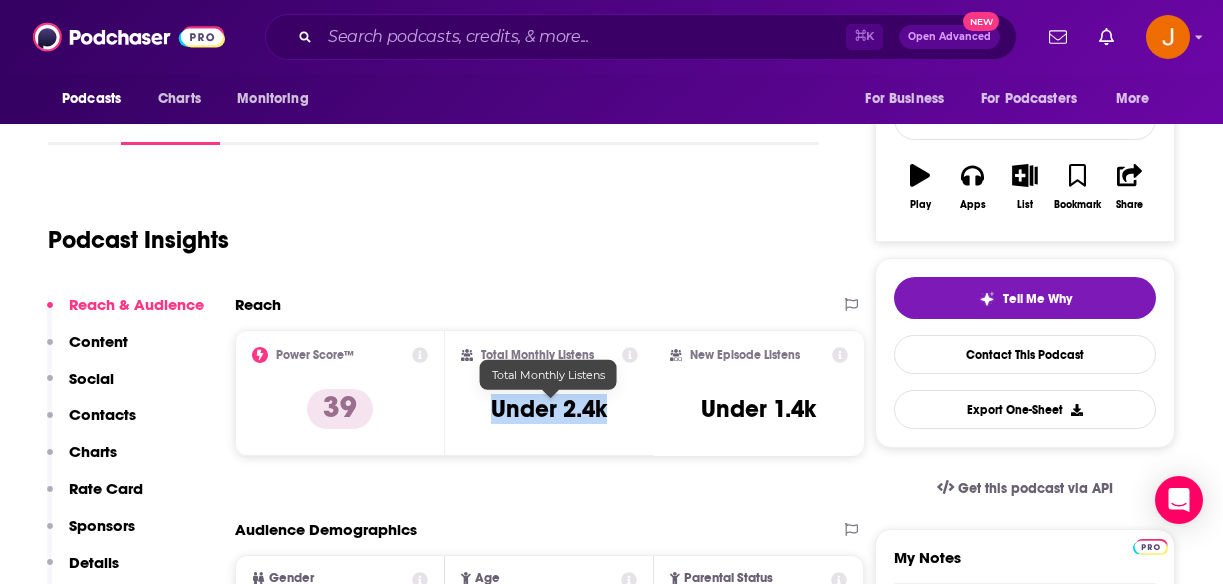 drag, startPoint x: 478, startPoint y: 412, endPoint x: 605, endPoint y: 416, distance: 127.06297 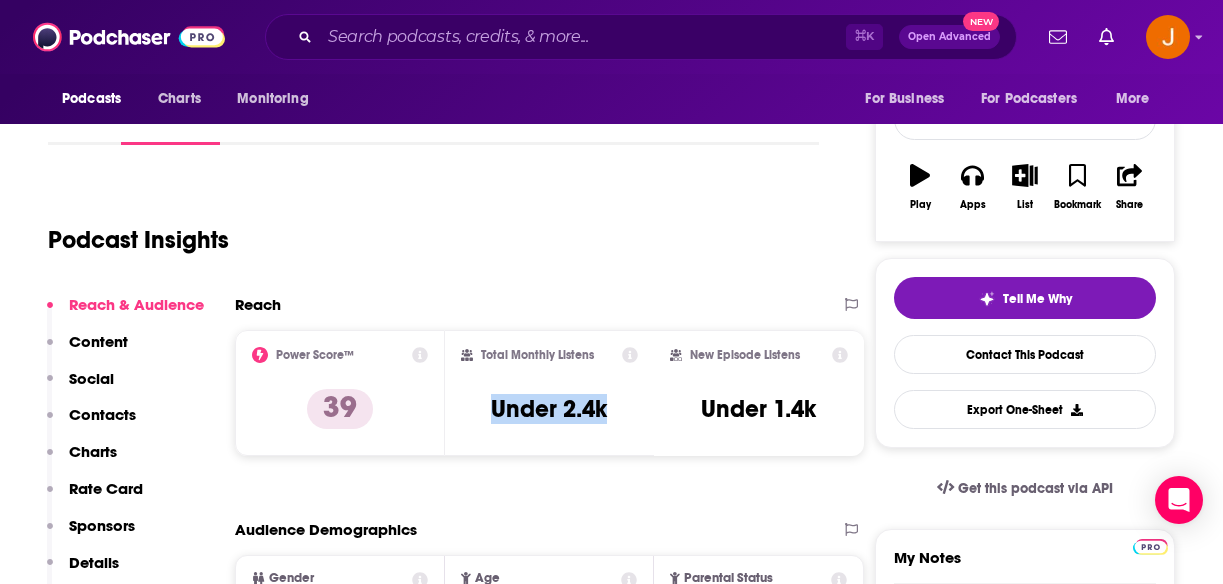 click on "Contacts" at bounding box center [102, 414] 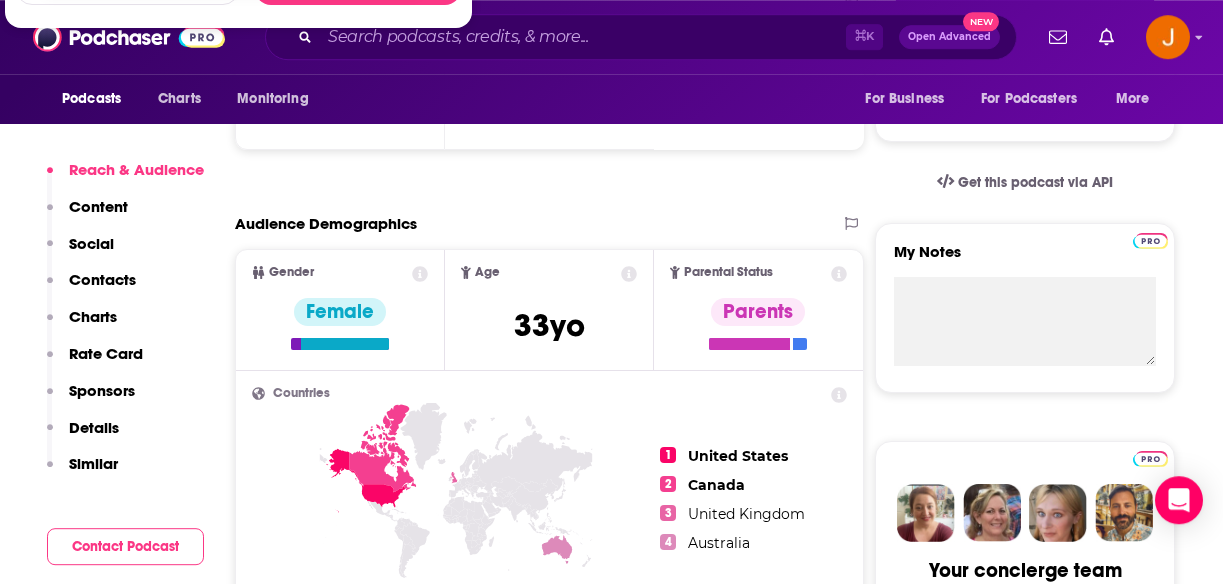 scroll, scrollTop: 1083, scrollLeft: 0, axis: vertical 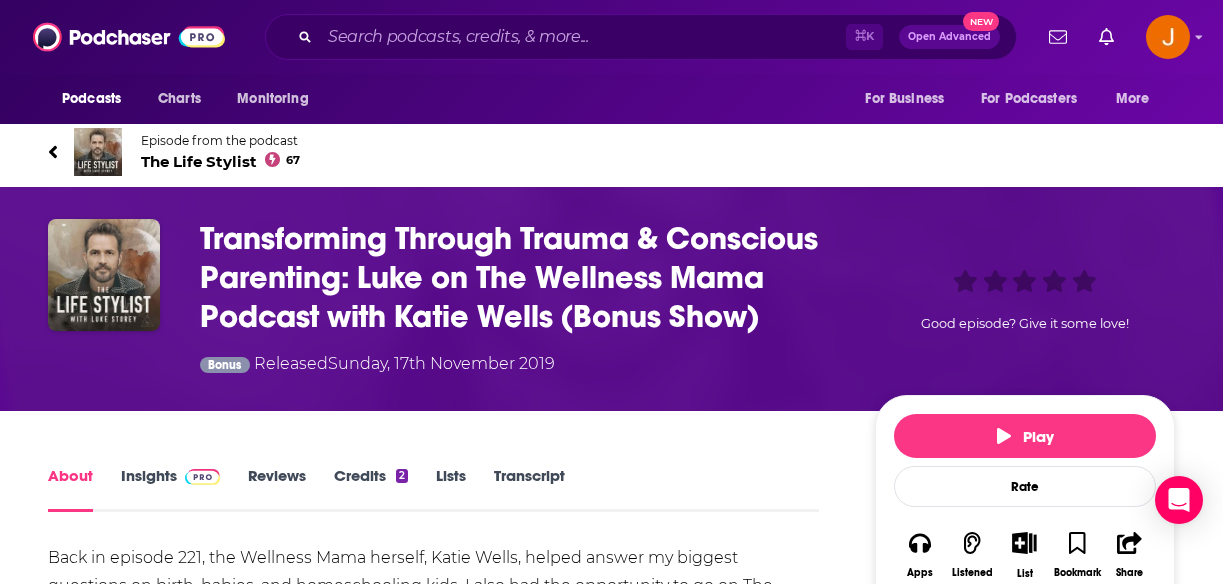click on "The Life Stylist 67" at bounding box center [220, 161] 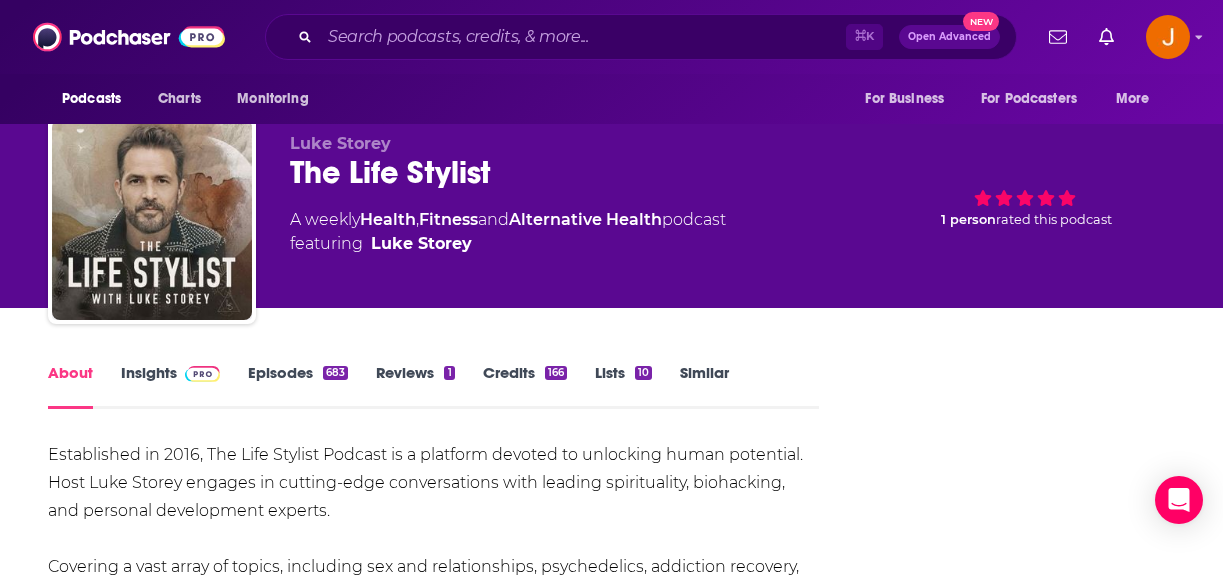 scroll, scrollTop: 0, scrollLeft: 0, axis: both 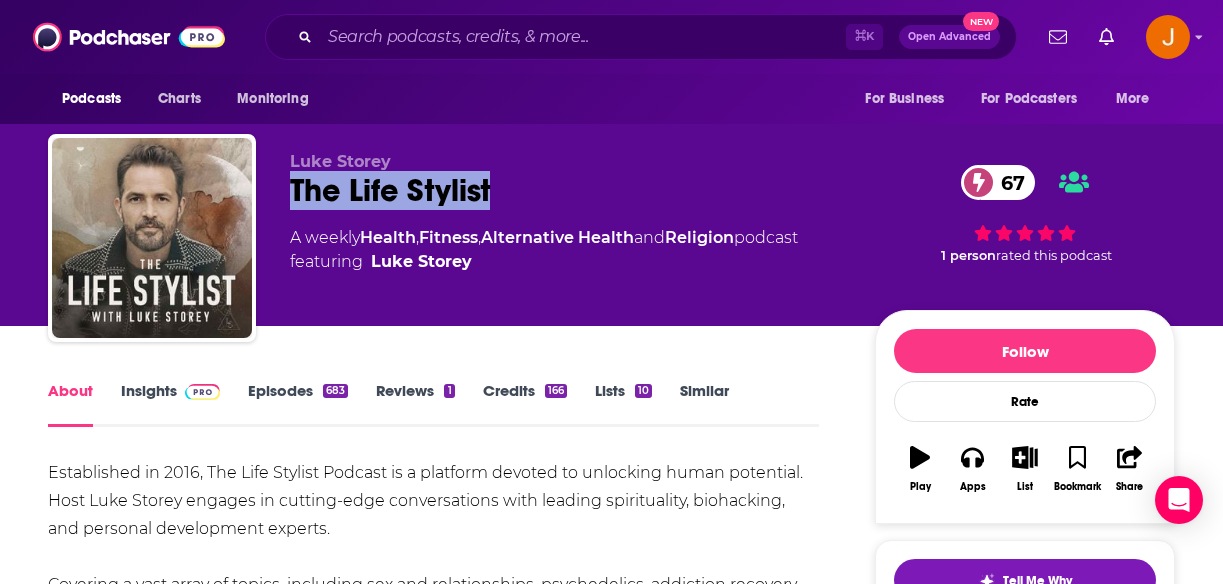 drag, startPoint x: 300, startPoint y: 189, endPoint x: 523, endPoint y: 189, distance: 223 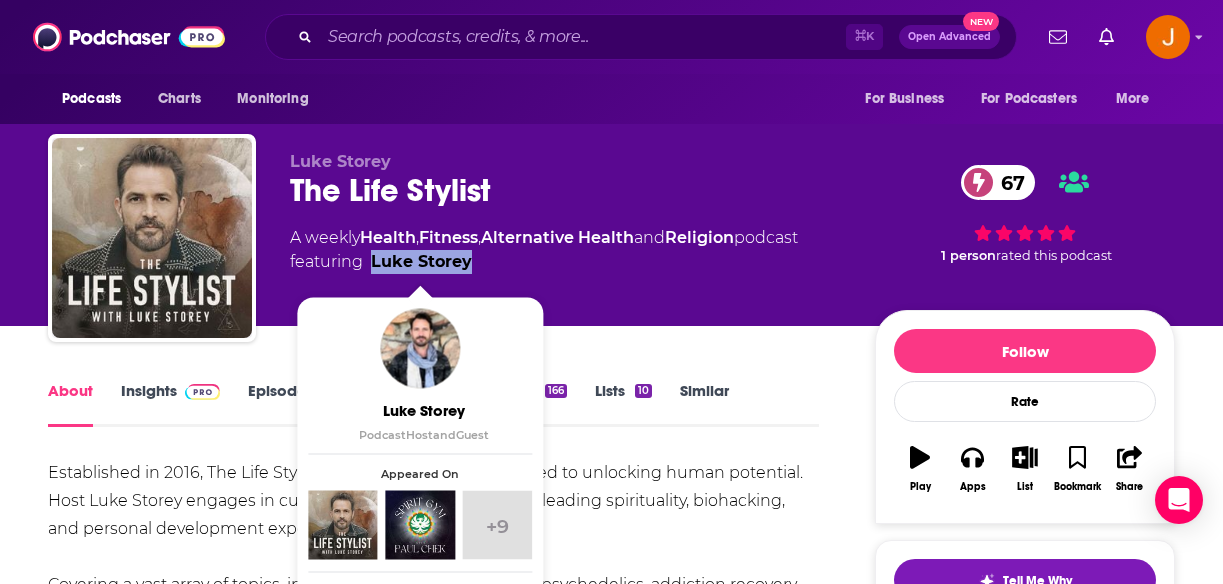 drag, startPoint x: 489, startPoint y: 260, endPoint x: 373, endPoint y: 267, distance: 116.21101 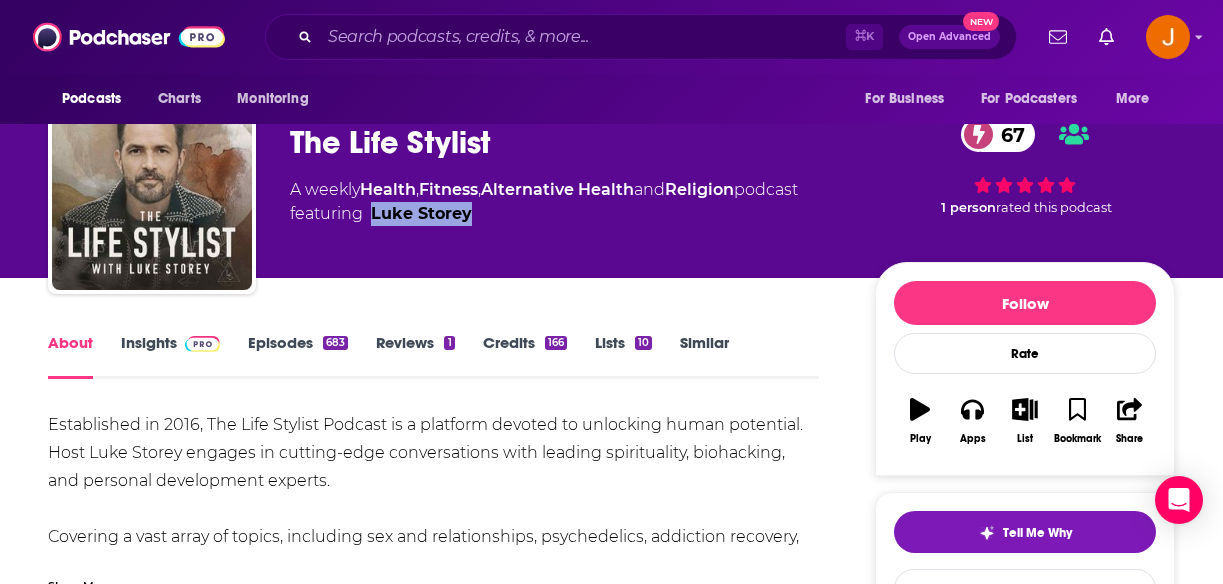 scroll, scrollTop: 88, scrollLeft: 0, axis: vertical 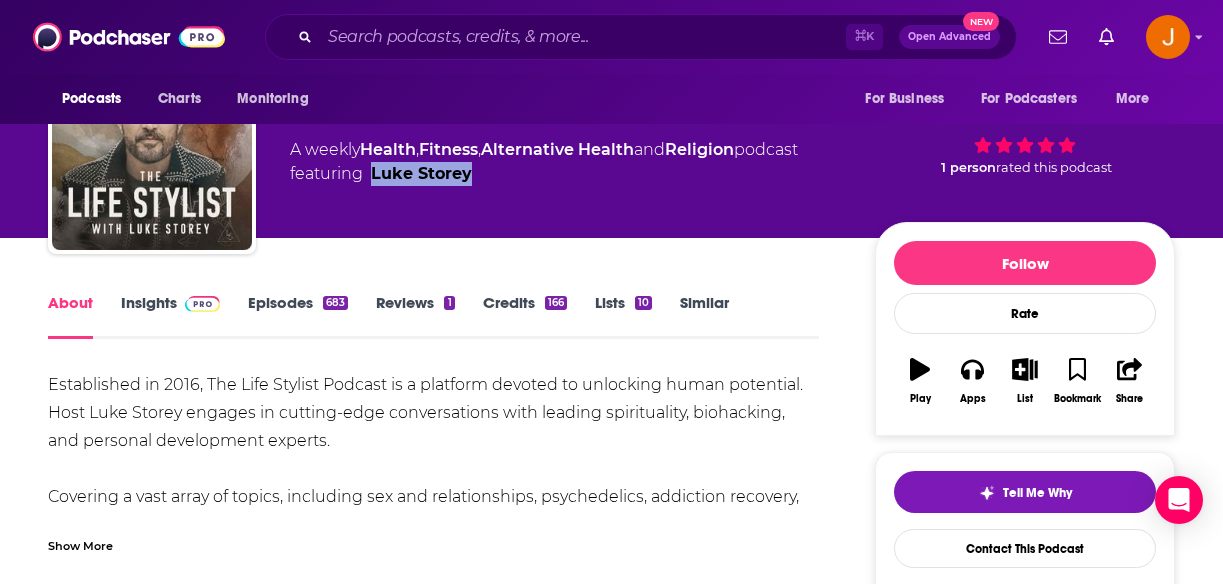 click on "Insights" at bounding box center (170, 316) 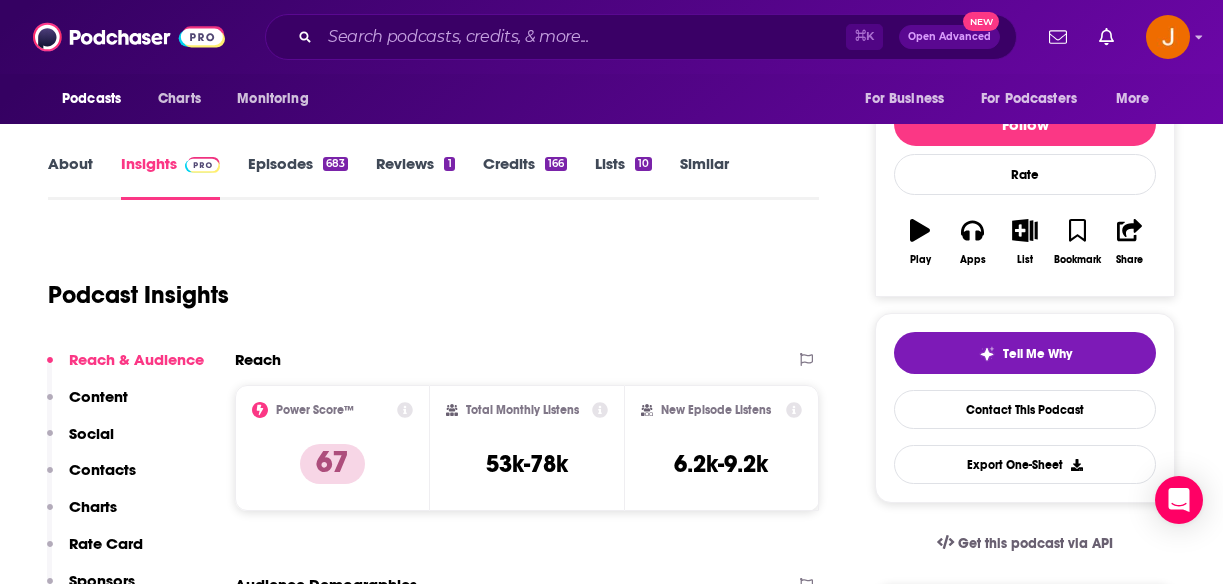 scroll, scrollTop: 233, scrollLeft: 0, axis: vertical 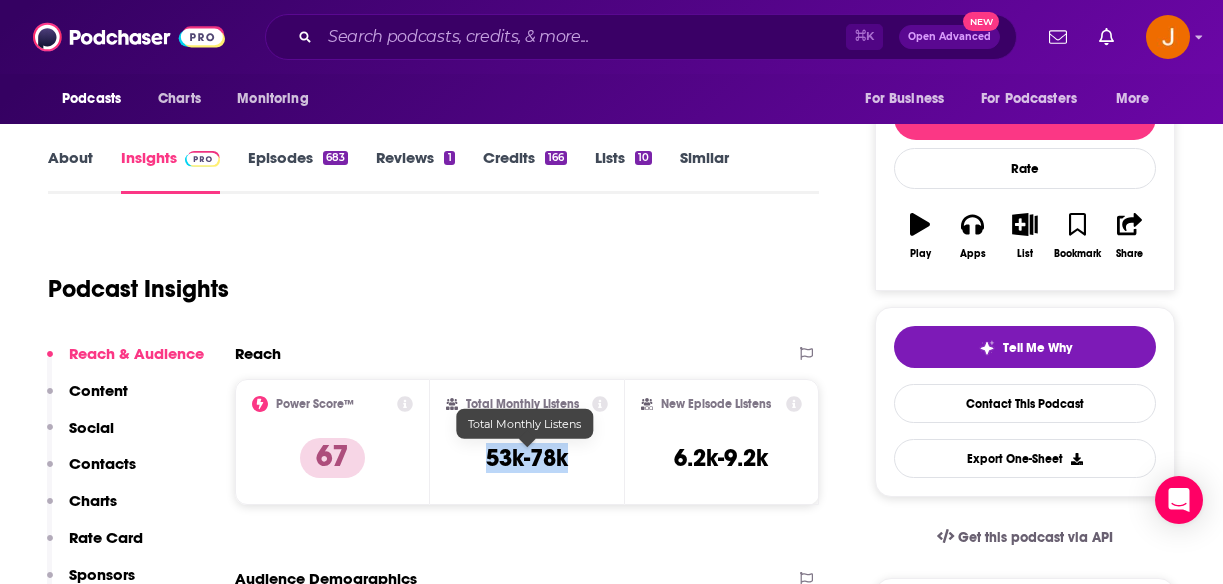 drag, startPoint x: 491, startPoint y: 464, endPoint x: 563, endPoint y: 464, distance: 72 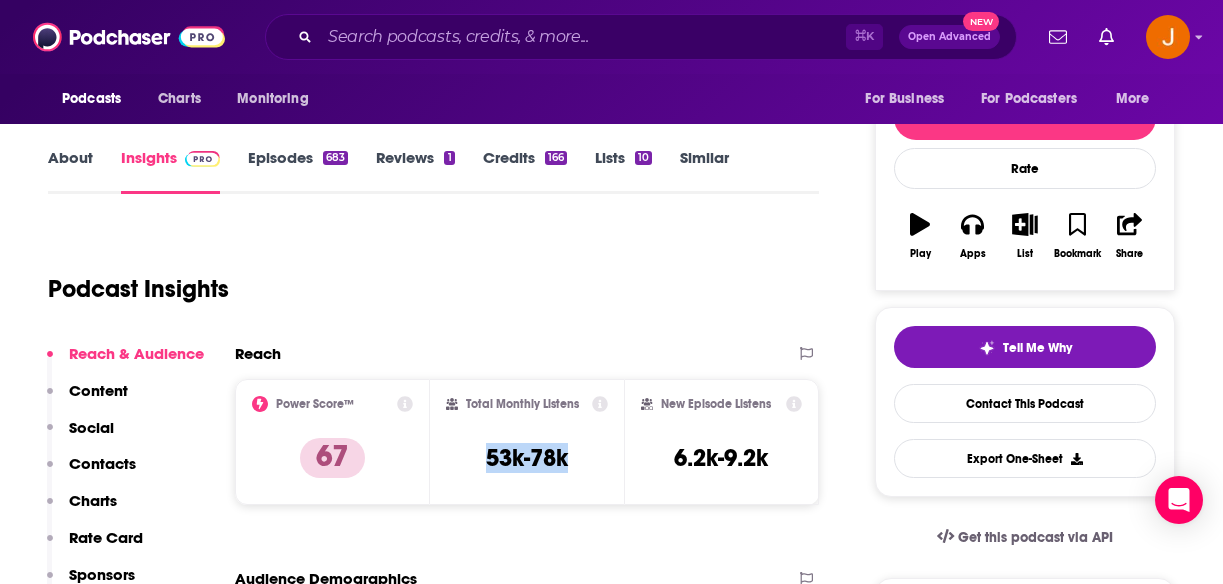 click on "Contacts" at bounding box center [102, 463] 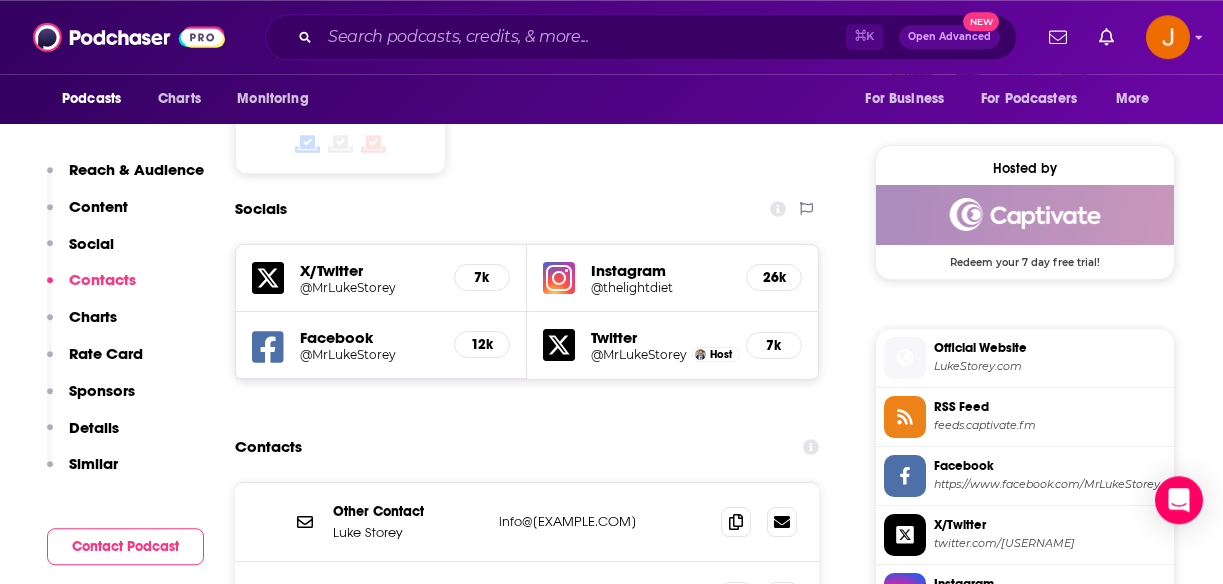 scroll, scrollTop: 1677, scrollLeft: 0, axis: vertical 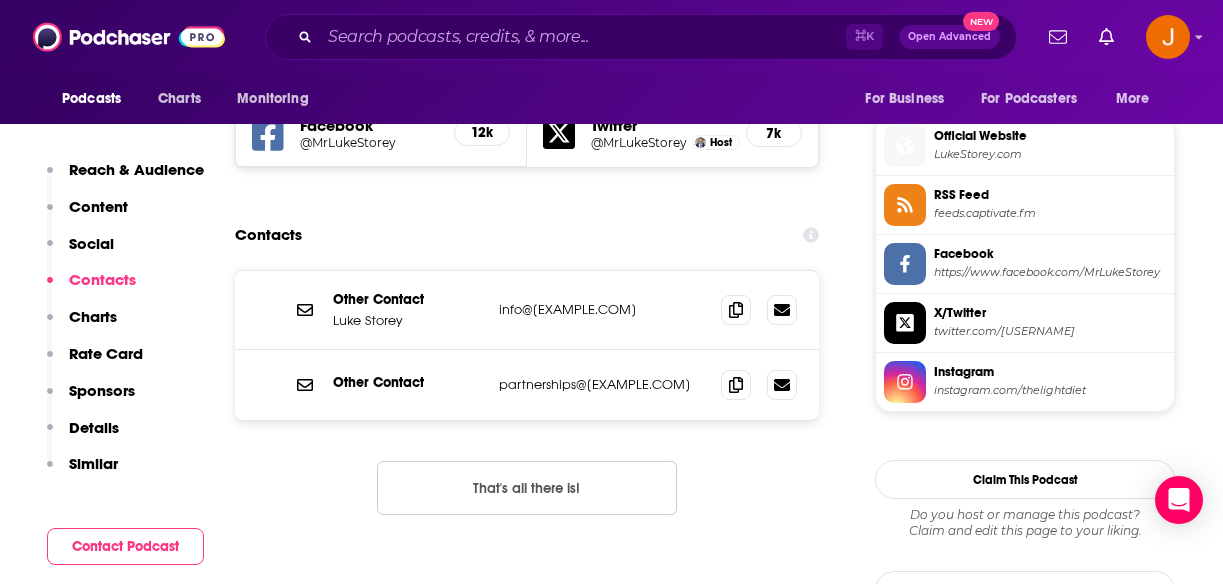 drag, startPoint x: 627, startPoint y: 317, endPoint x: 501, endPoint y: 321, distance: 126.06348 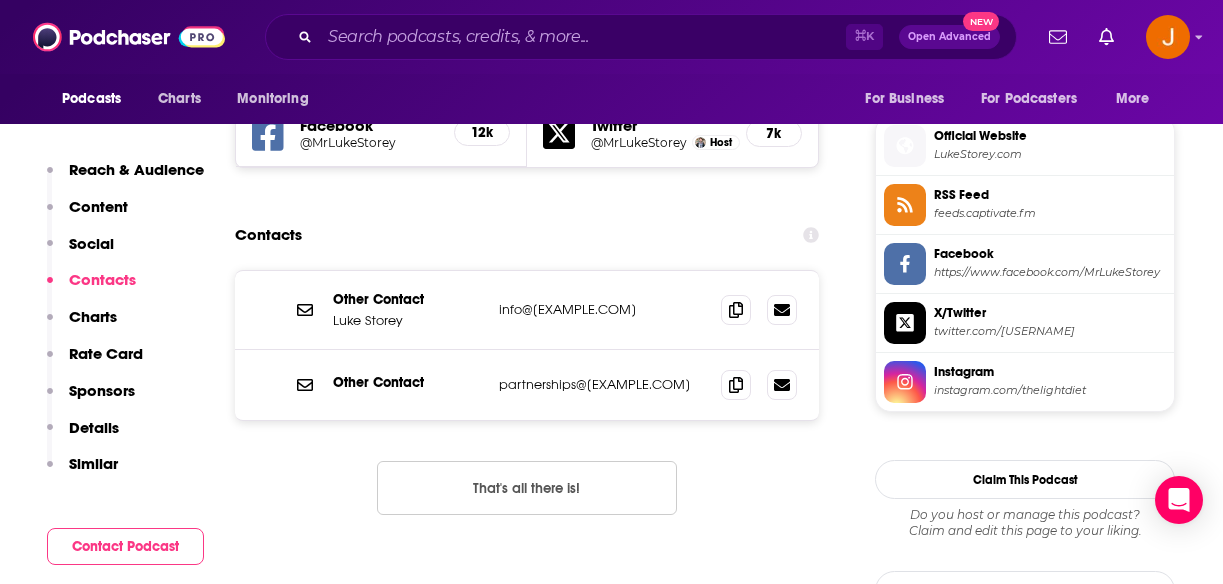 drag, startPoint x: 632, startPoint y: 323, endPoint x: 494, endPoint y: 322, distance: 138.00362 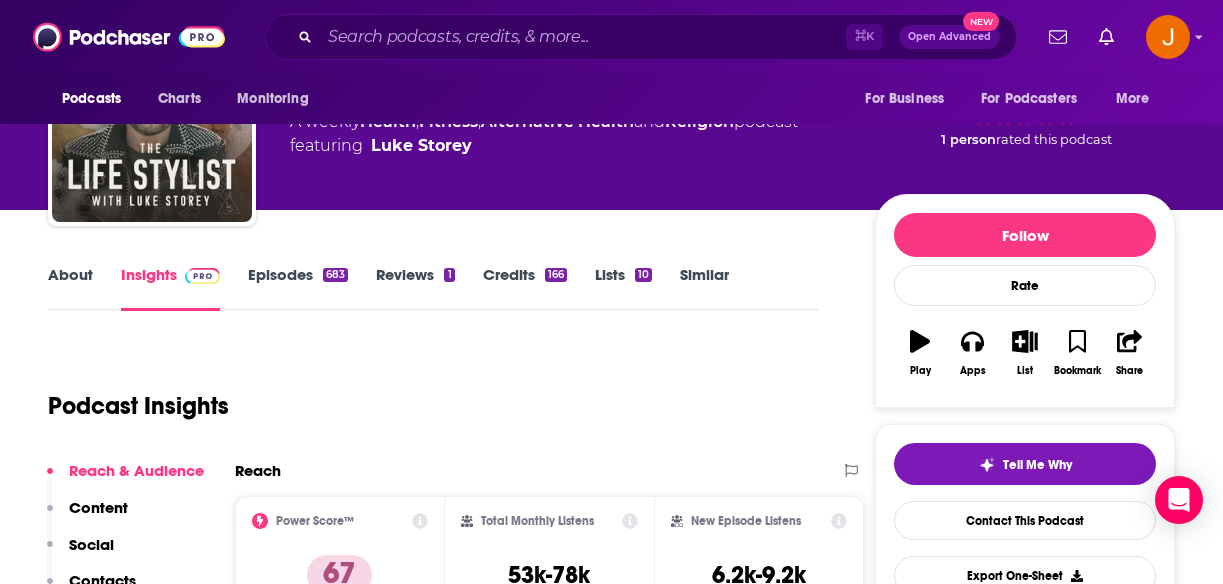 scroll, scrollTop: 90, scrollLeft: 0, axis: vertical 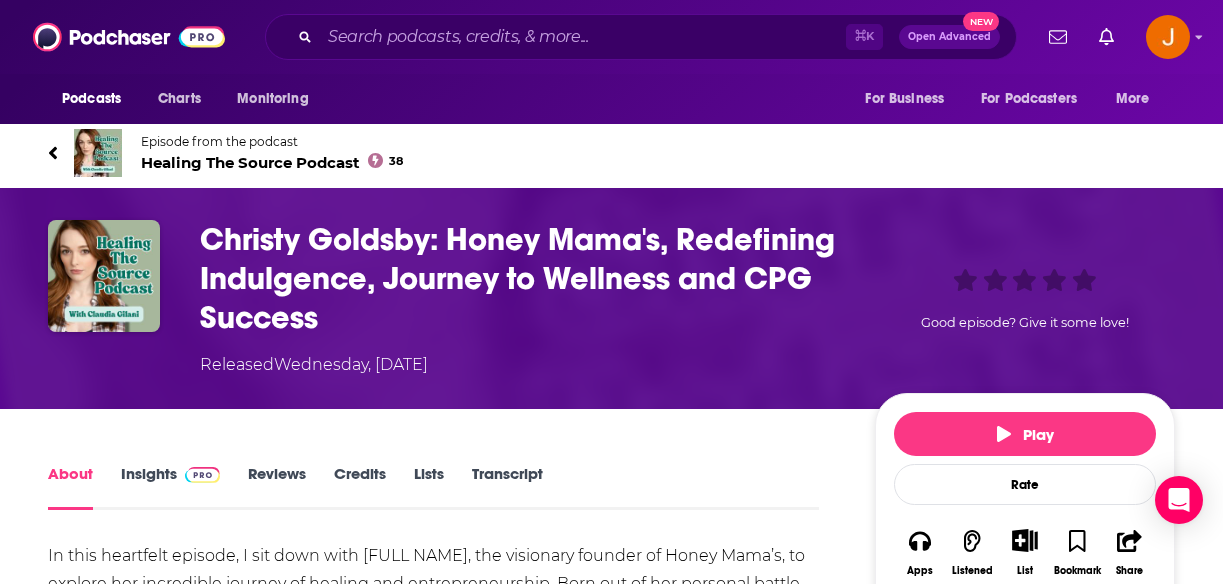 click on "Healing The Source Podcast 38" at bounding box center (272, 162) 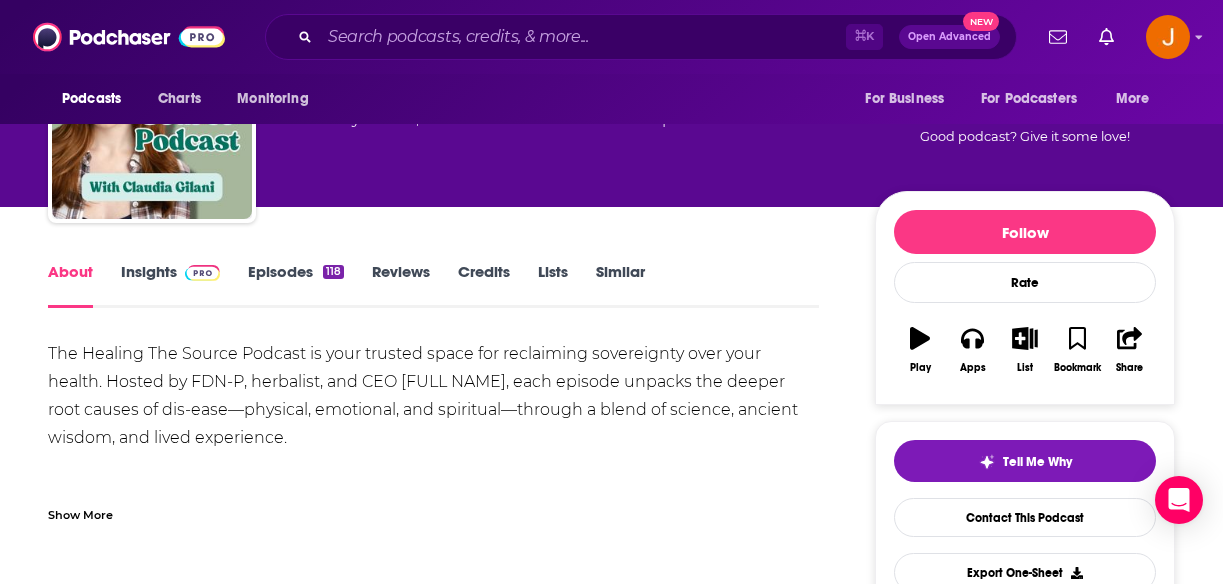 scroll, scrollTop: 0, scrollLeft: 0, axis: both 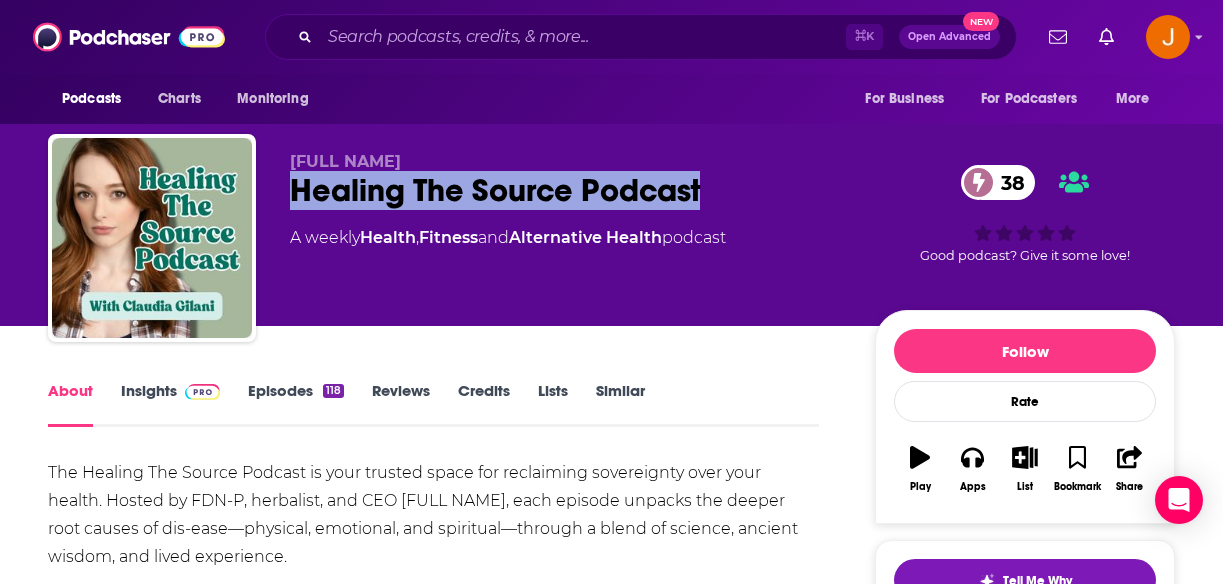 drag, startPoint x: 299, startPoint y: 187, endPoint x: 841, endPoint y: 214, distance: 542.6721 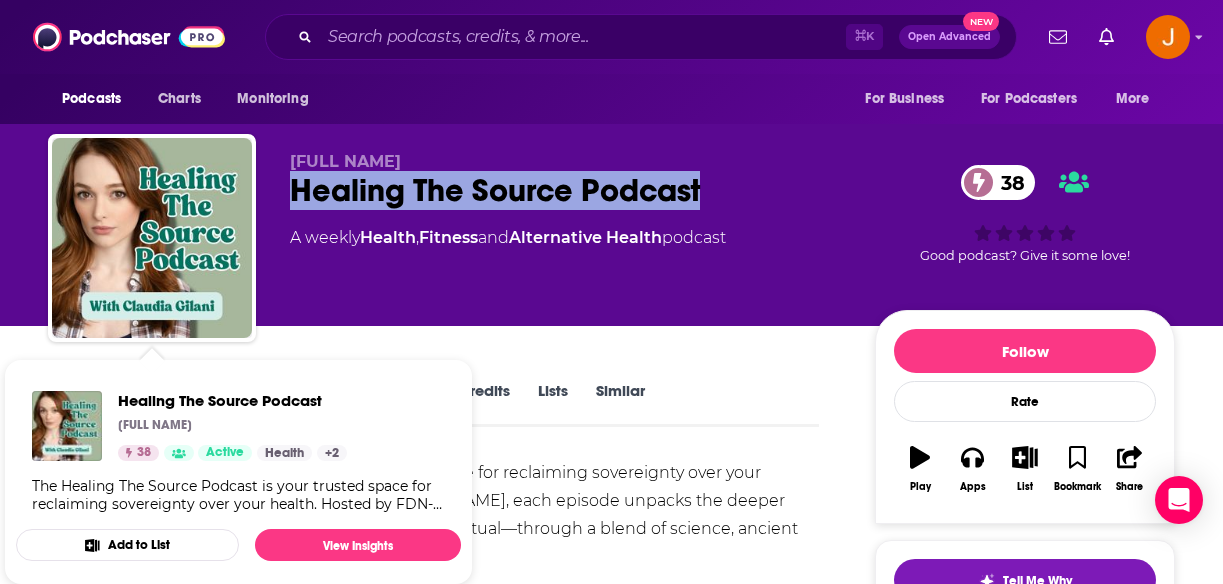 scroll, scrollTop: 152, scrollLeft: 0, axis: vertical 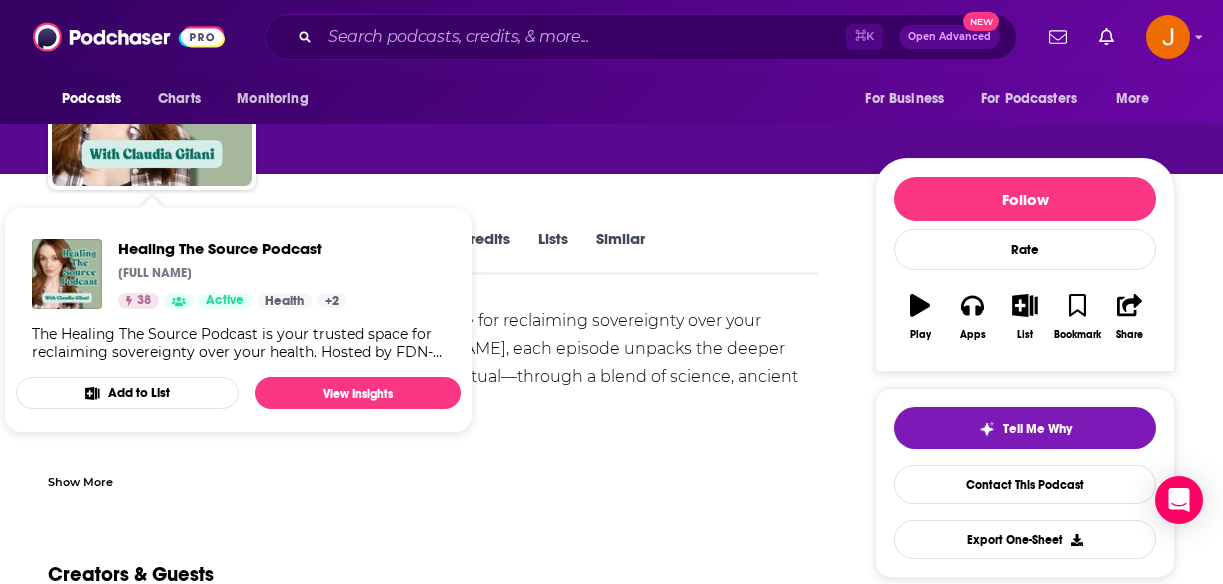 click on "About Insights Episodes 118 Reviews Credits Lists Similar The Healing The Source Podcast is your trusted space for reclaiming sovereignty over your health. Hosted by FDN-P, herbalist, and CEO Claudia Gilani, each episode unpacks the deeper root causes of dis-ease—physical, emotional, and spiritual—through a blend of science, ancient wisdom, and lived experience.
Claudia draws from her own healing journey and invites thought leaders, doctors, and wellness pioneers to explore powerful alternatives to the conventional approach. Together, they share actionable tools, eye-opening research, and healing modalities that empower you to become your own best healer.
Whether you're navigating chronic symptoms, seeking vibrant energy, or simply curious about natural medicine, Healing The Source is here to support your path to wholeness—with truth, integrity, and heart.
Tune in and remember: your body knows how to heal. You just have to give it the right support. Show More Creators & Guests . You can     View All" at bounding box center [611, 1065] 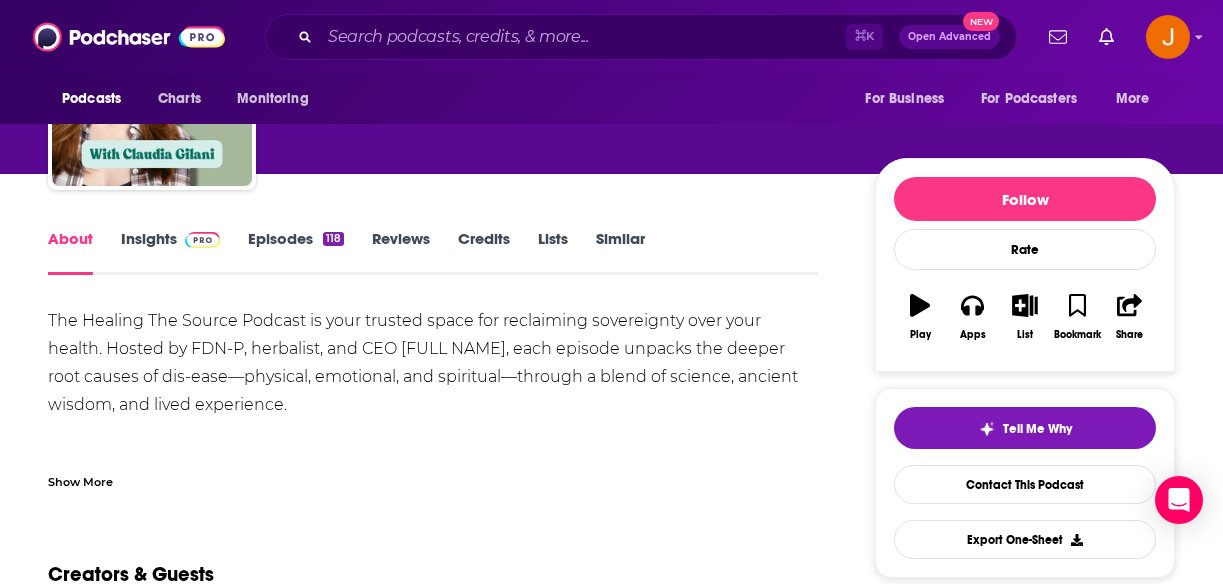 click on "Insights" at bounding box center [170, 252] 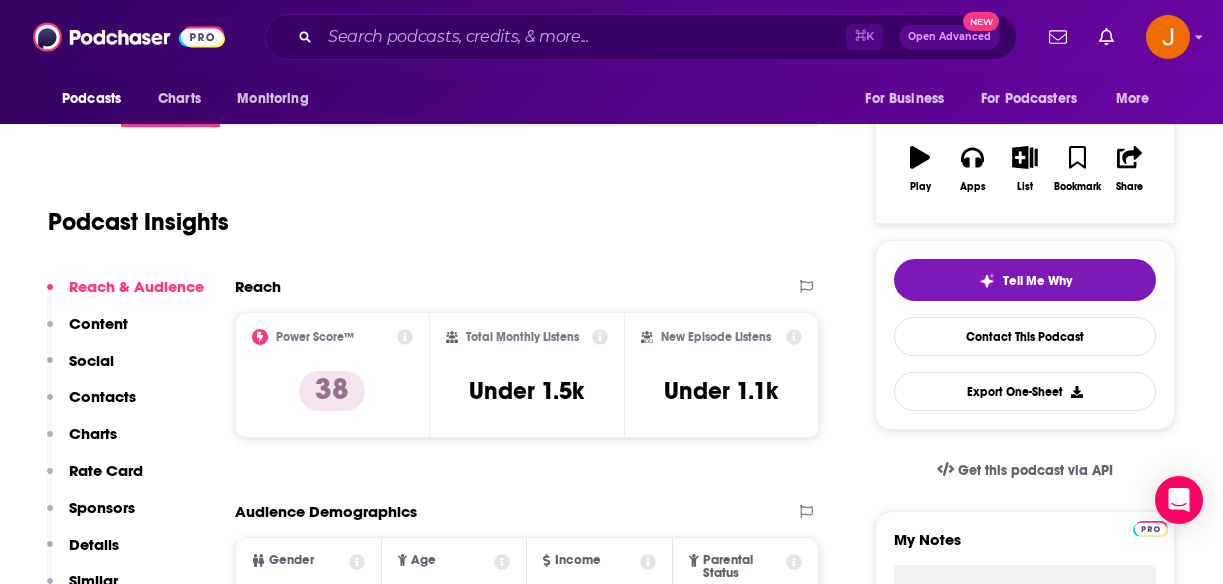 scroll, scrollTop: 328, scrollLeft: 0, axis: vertical 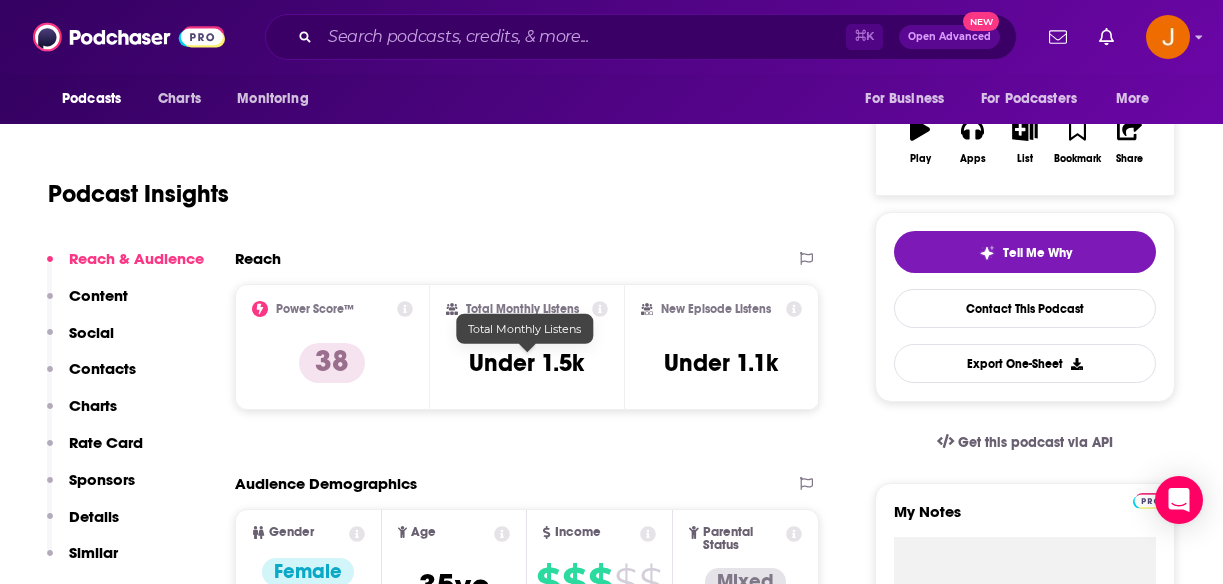 click on "Under 1.5k" at bounding box center [526, 363] 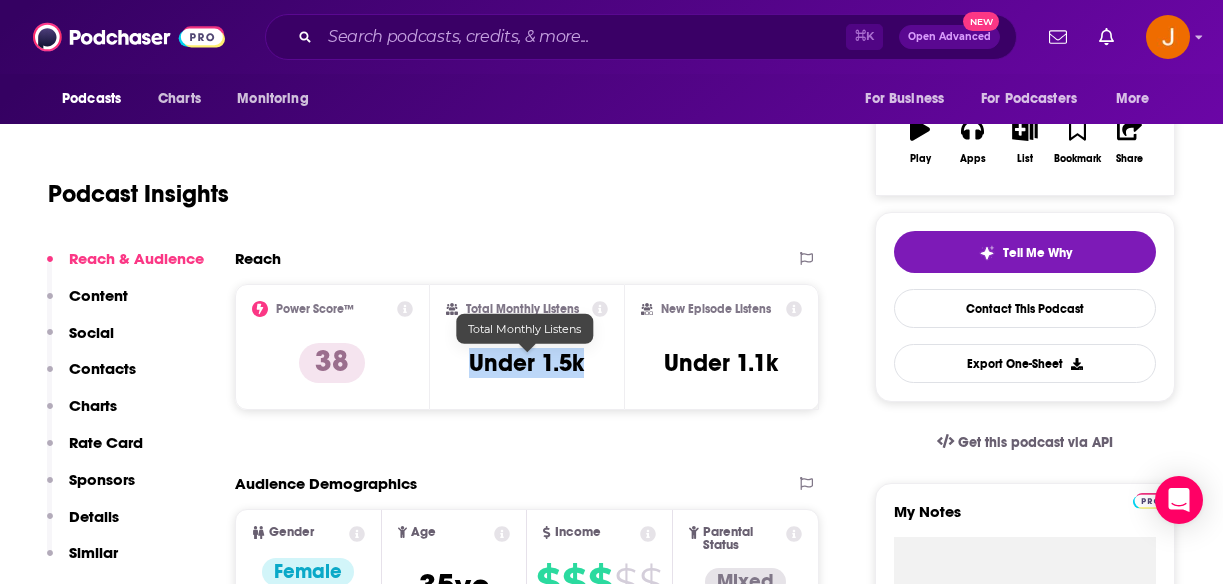 drag, startPoint x: 469, startPoint y: 364, endPoint x: 581, endPoint y: 371, distance: 112.21854 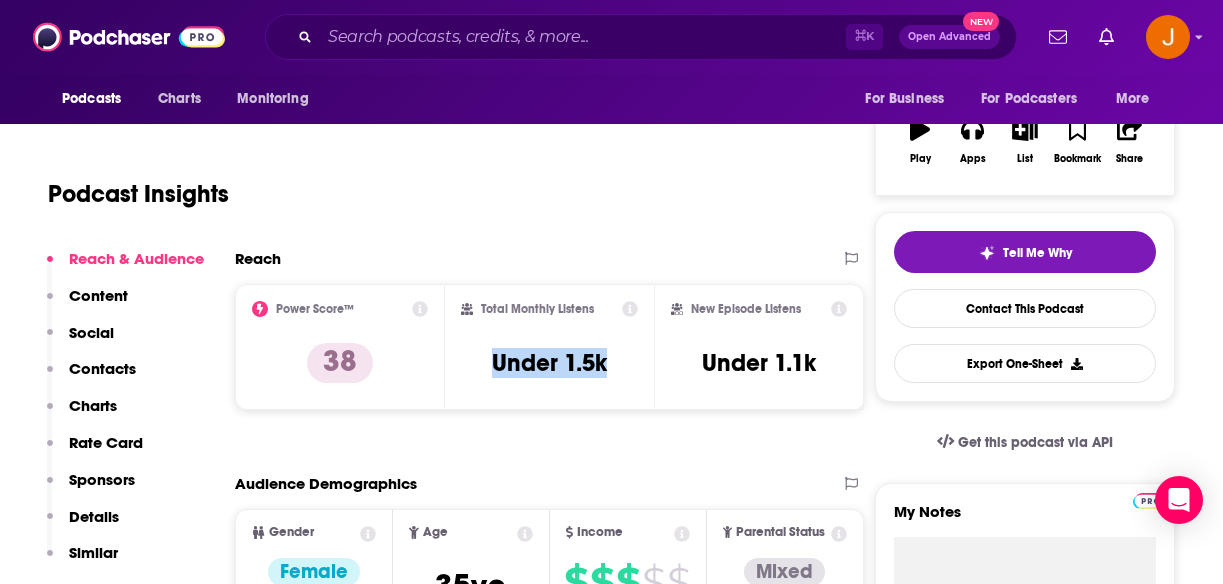 click on "Contacts" at bounding box center (102, 368) 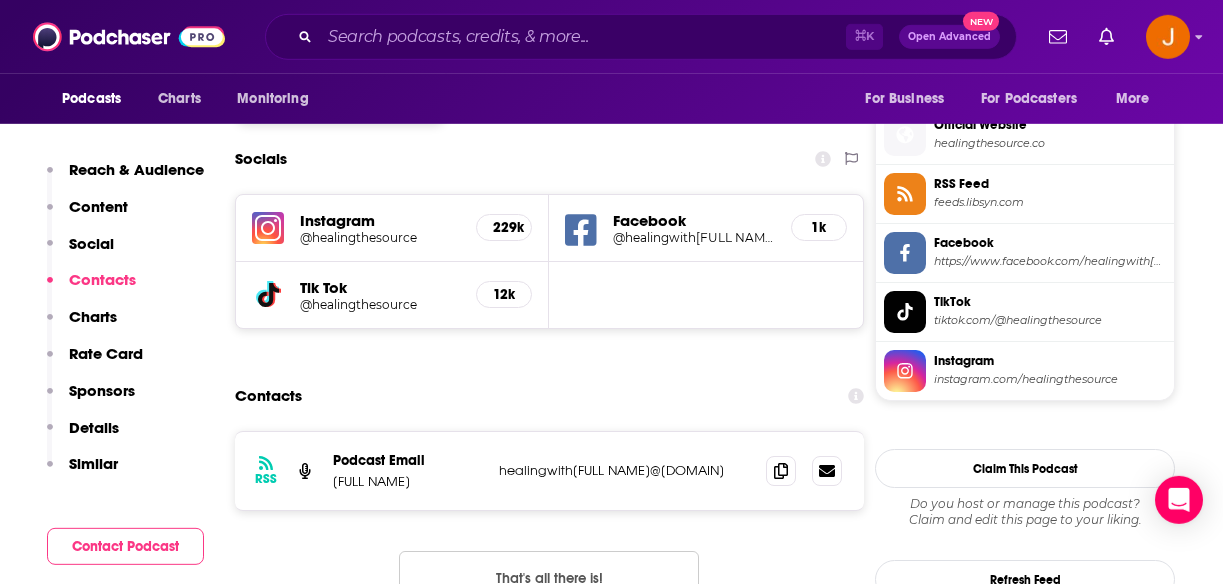 scroll, scrollTop: 1694, scrollLeft: 0, axis: vertical 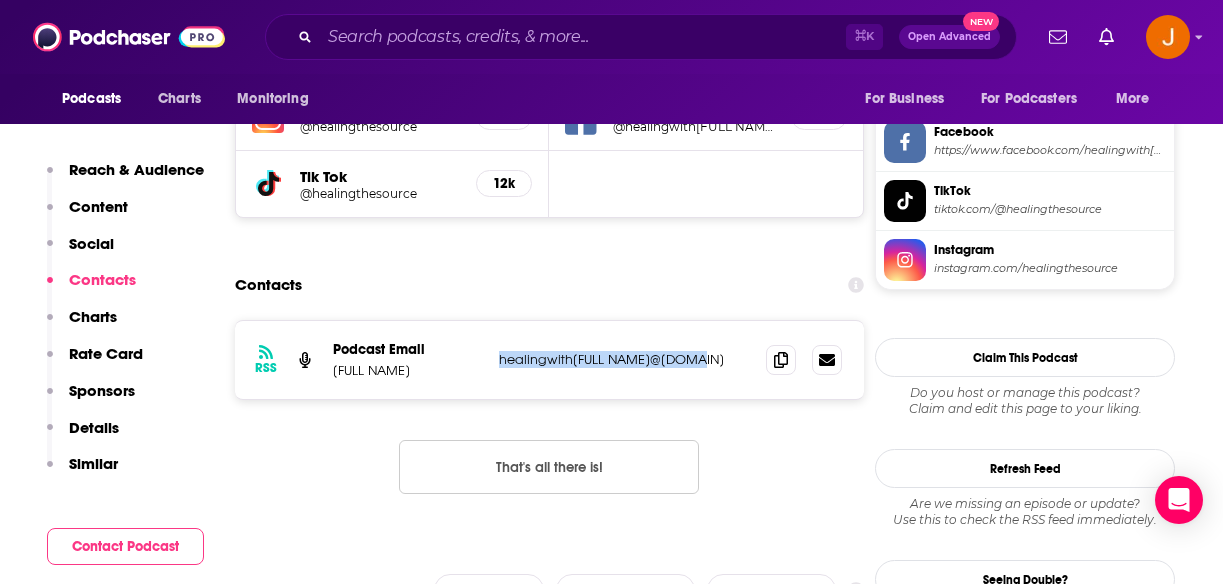 drag, startPoint x: 715, startPoint y: 364, endPoint x: 497, endPoint y: 373, distance: 218.1857 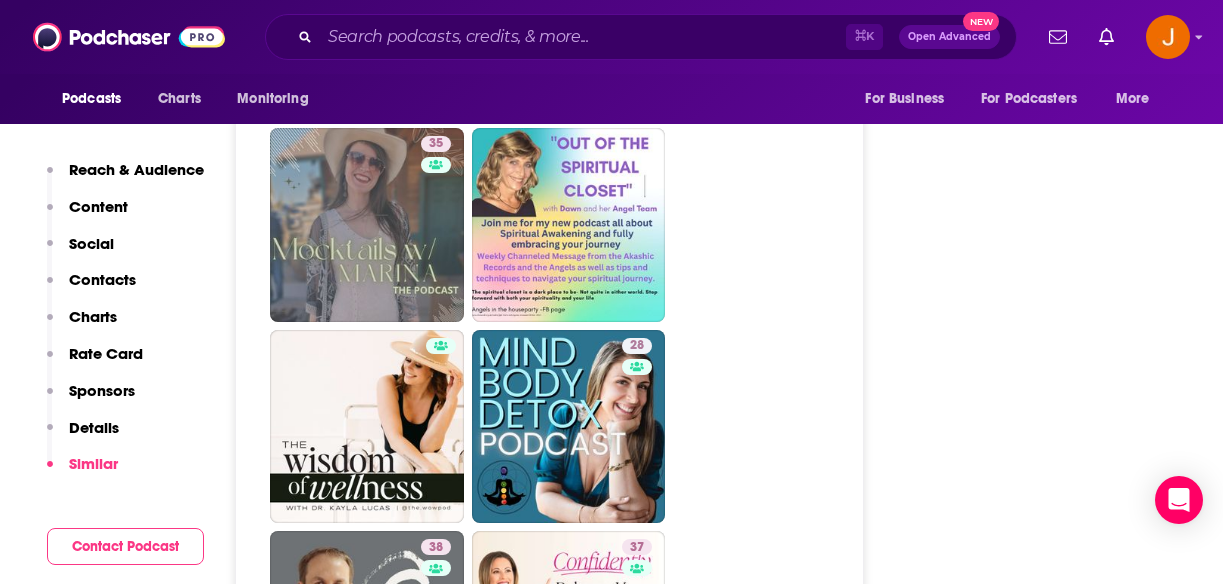 scroll, scrollTop: 3753, scrollLeft: 0, axis: vertical 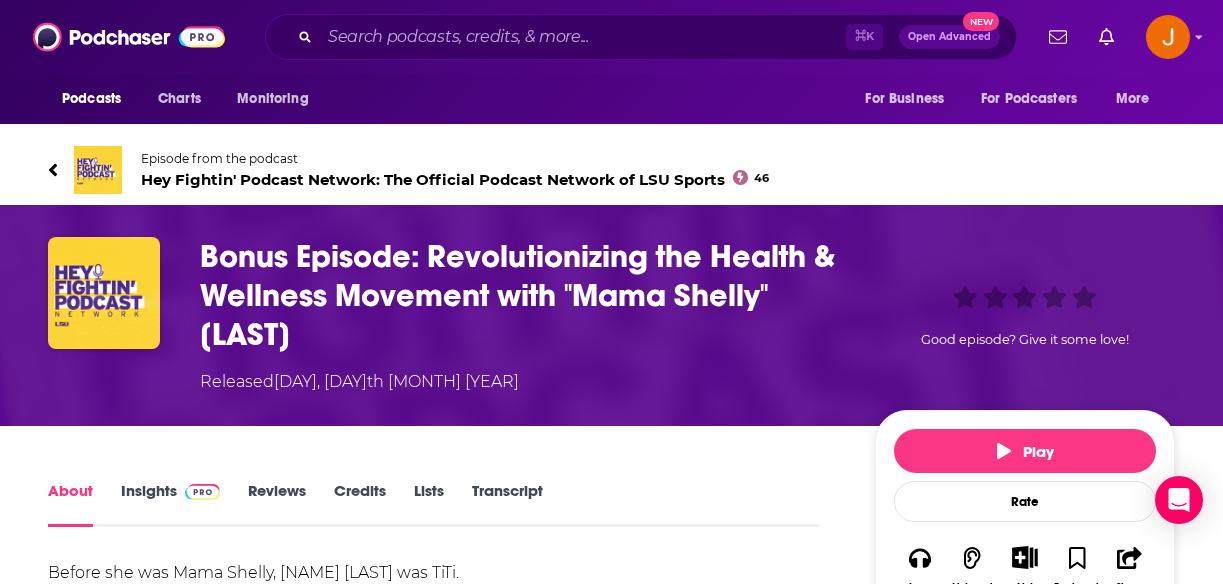 click on "Hey Fightin' Podcast Network: The Official Podcast Network of LSU Sports 46" at bounding box center [455, 179] 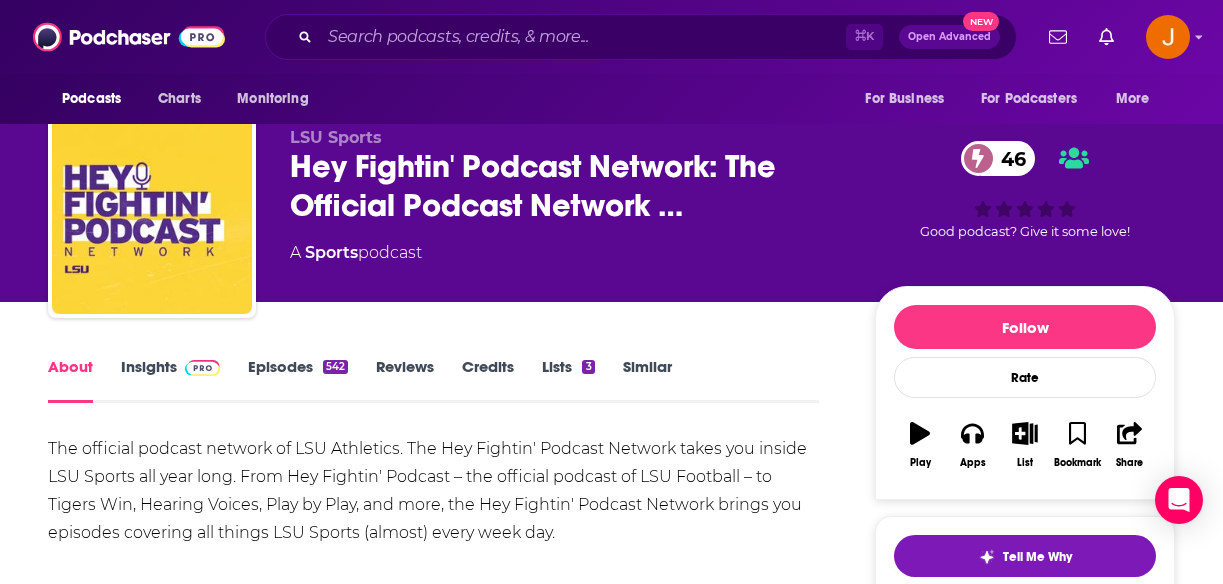 scroll, scrollTop: 33, scrollLeft: 0, axis: vertical 